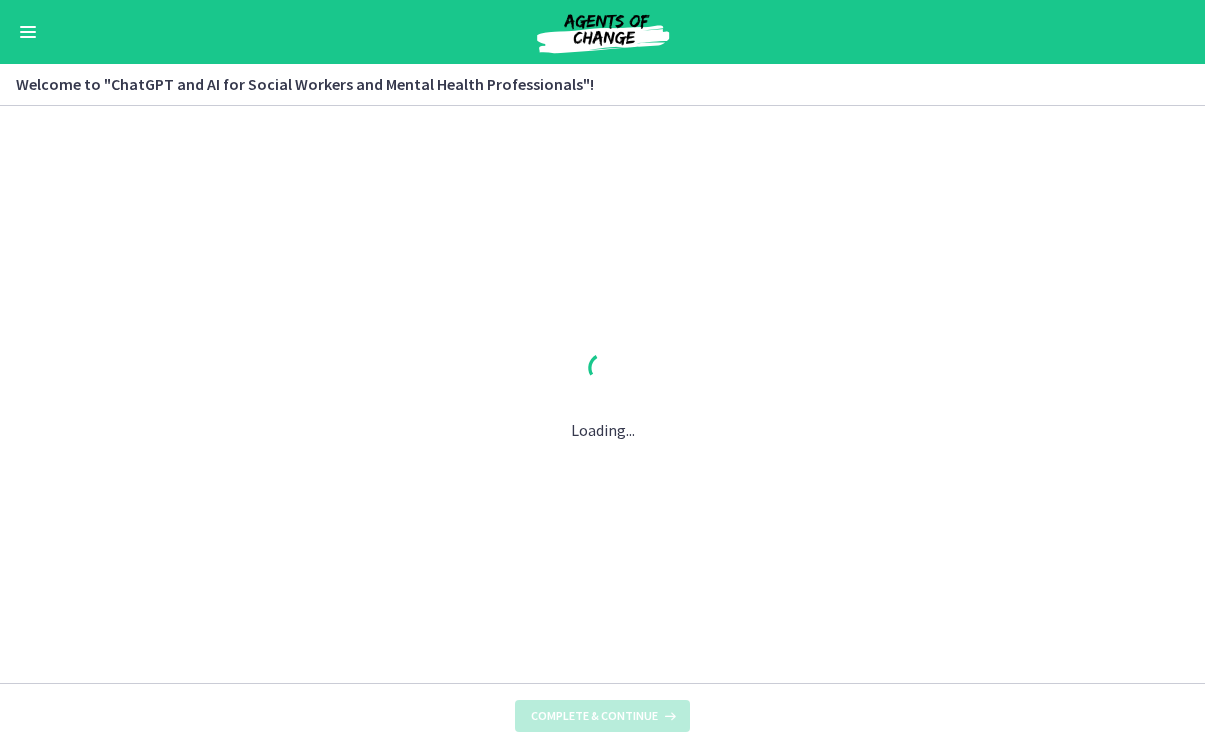 scroll, scrollTop: 0, scrollLeft: 0, axis: both 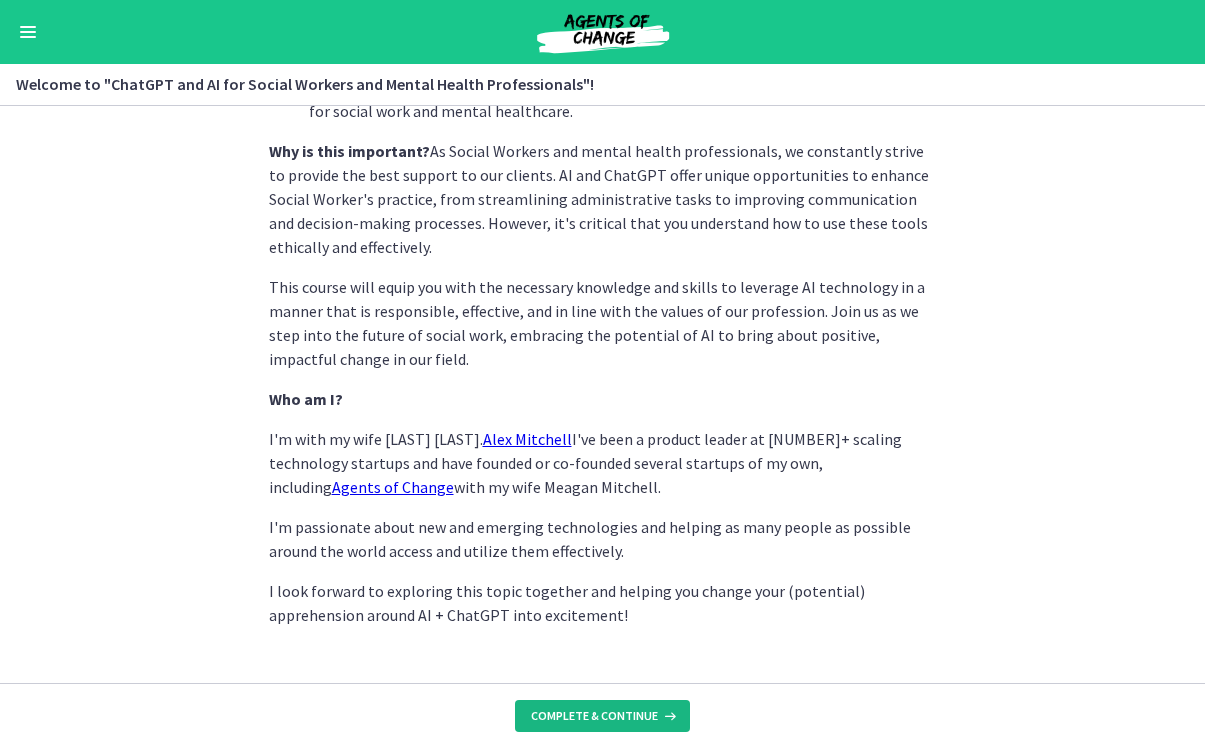 click on "Complete & continue" at bounding box center (602, 716) 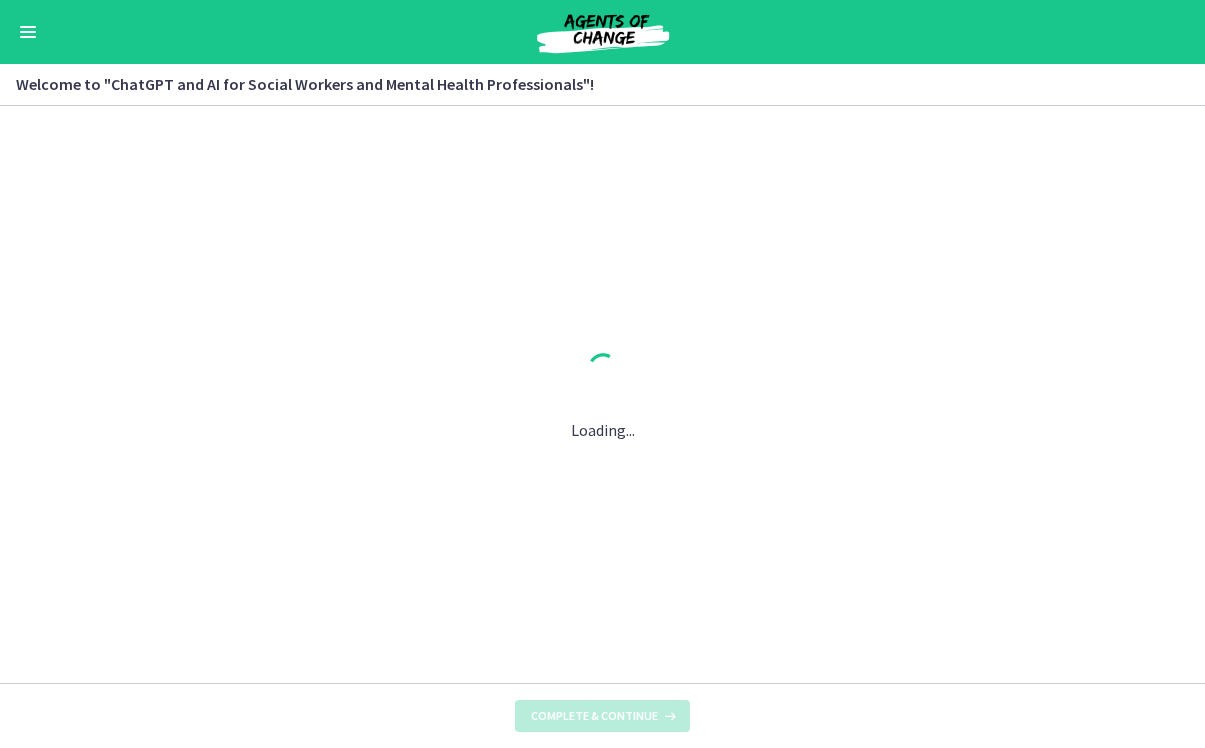 scroll, scrollTop: 0, scrollLeft: 0, axis: both 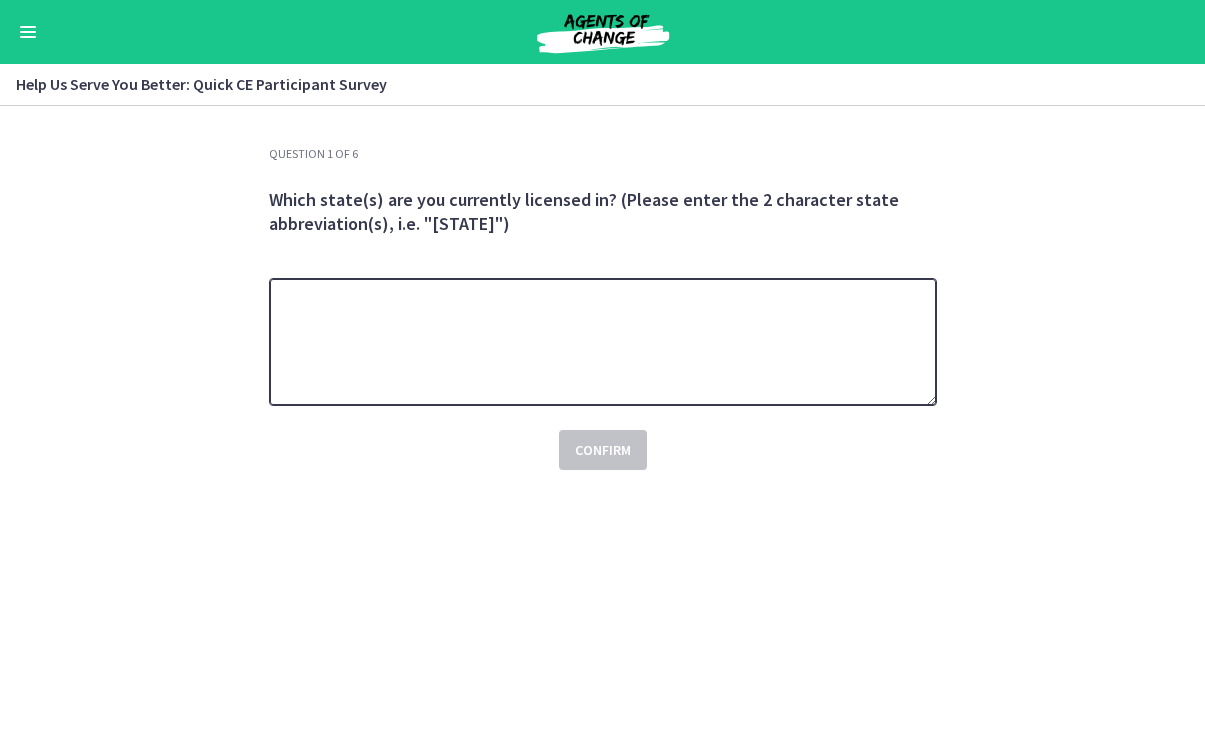 click at bounding box center (603, 342) 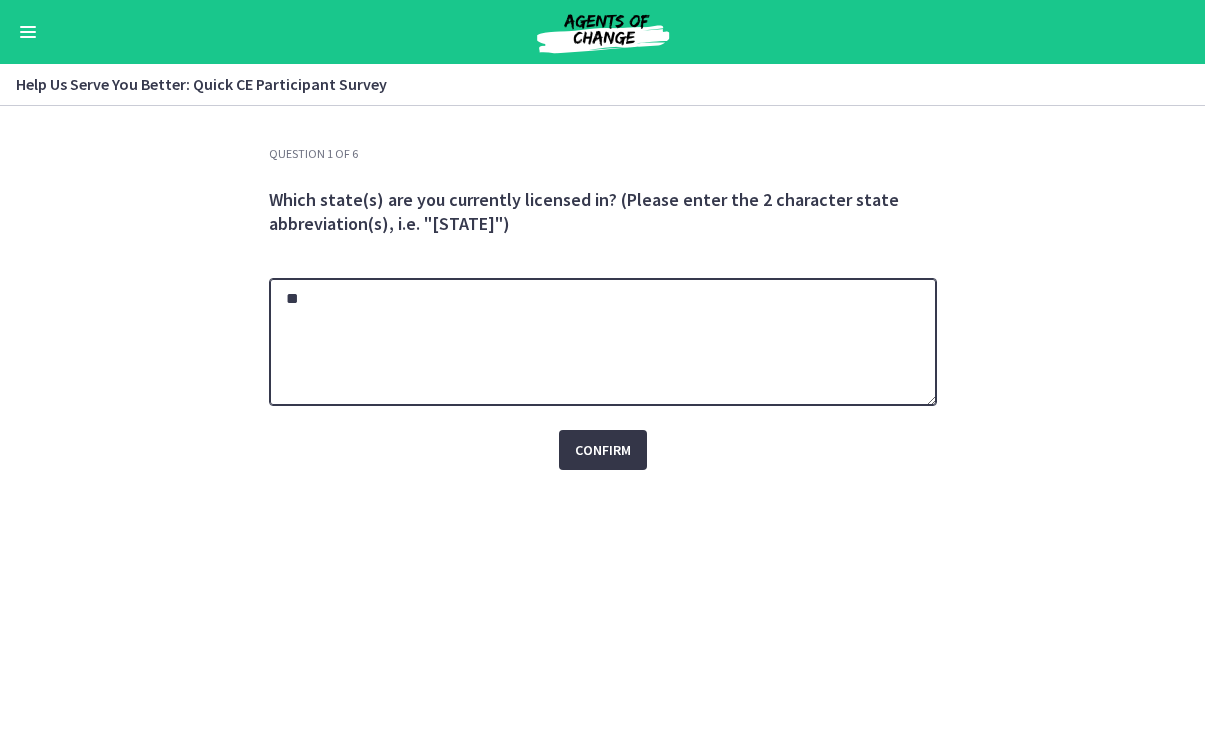type on "**" 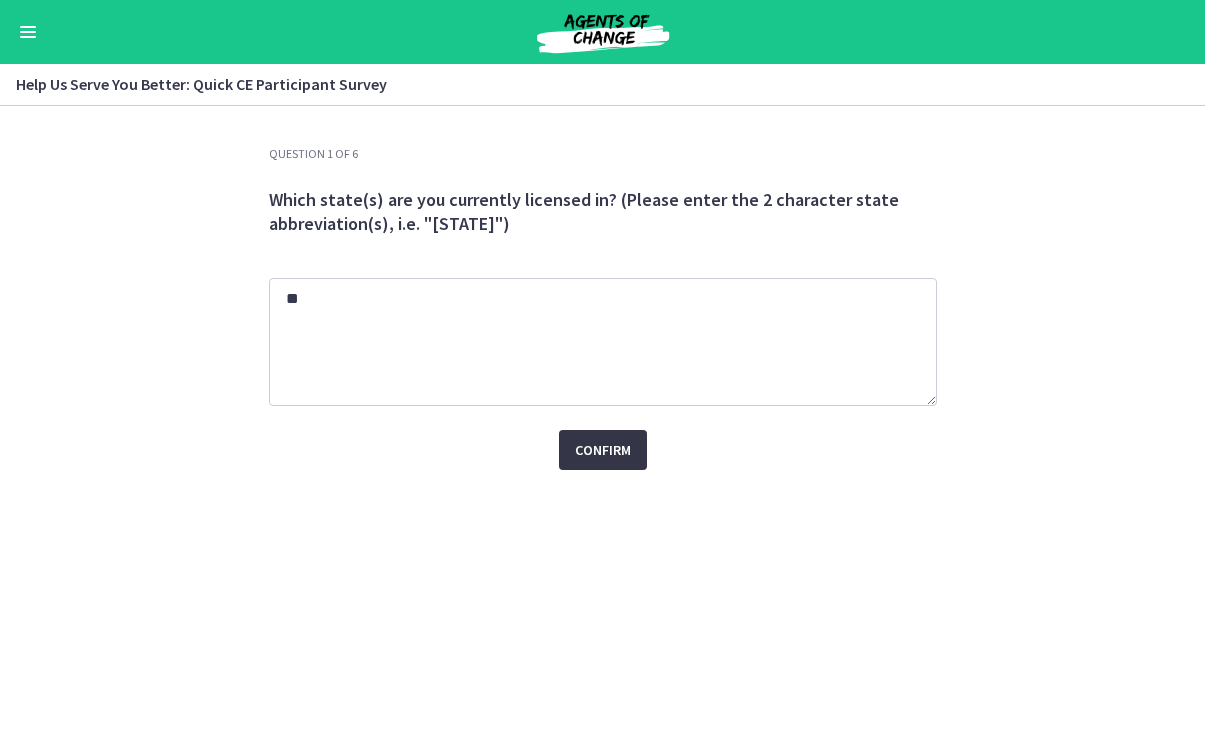 click on "Confirm" at bounding box center [603, 450] 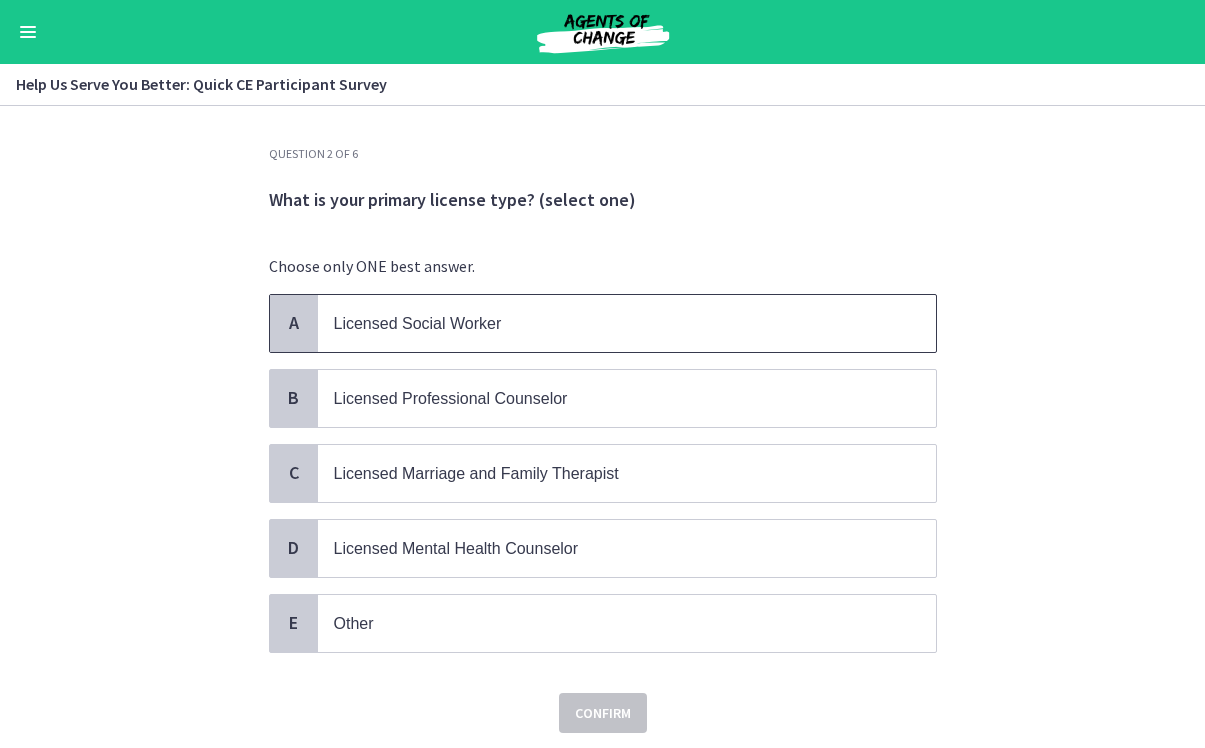 click on "Licensed Social Worker" at bounding box center (418, 323) 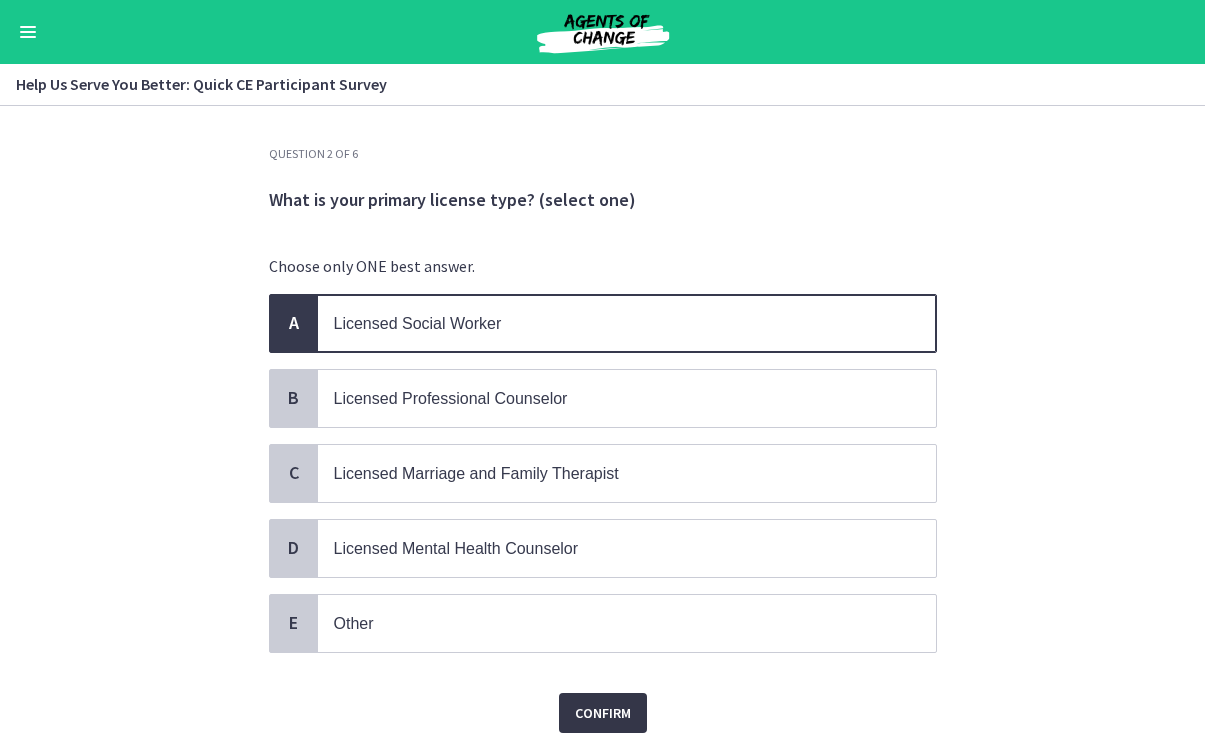 click on "Confirm" at bounding box center (603, 713) 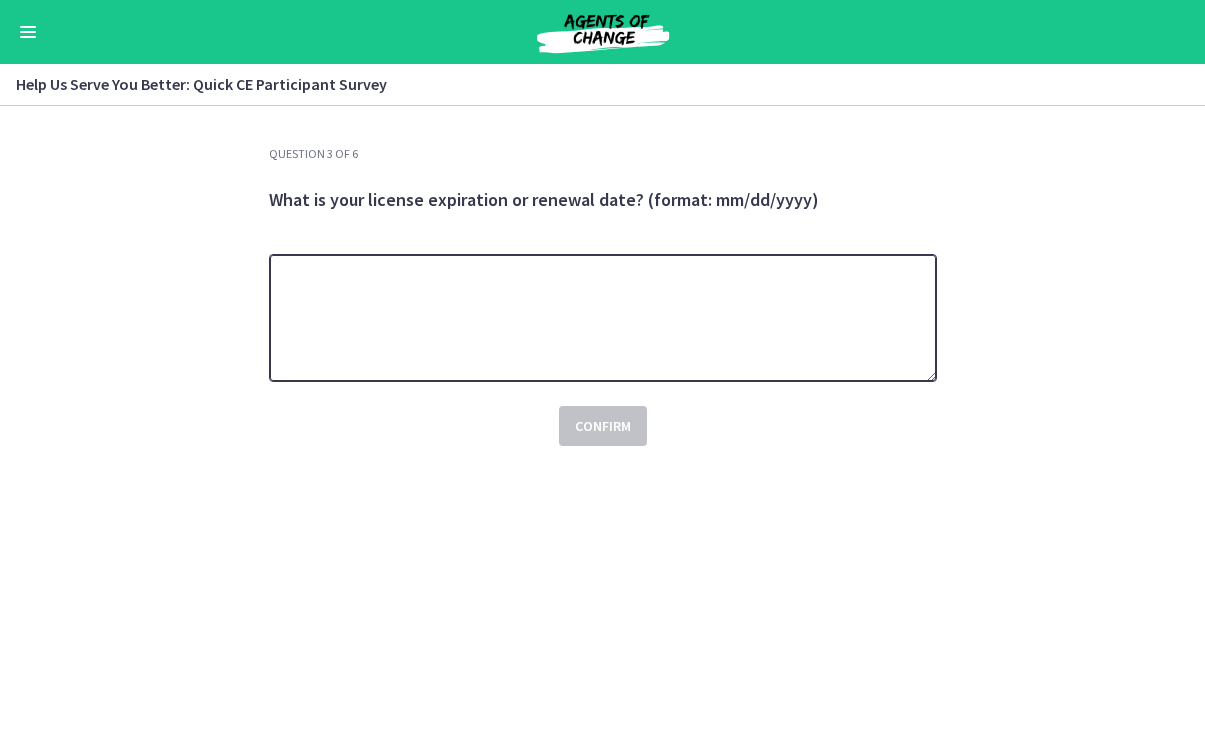 click at bounding box center [603, 318] 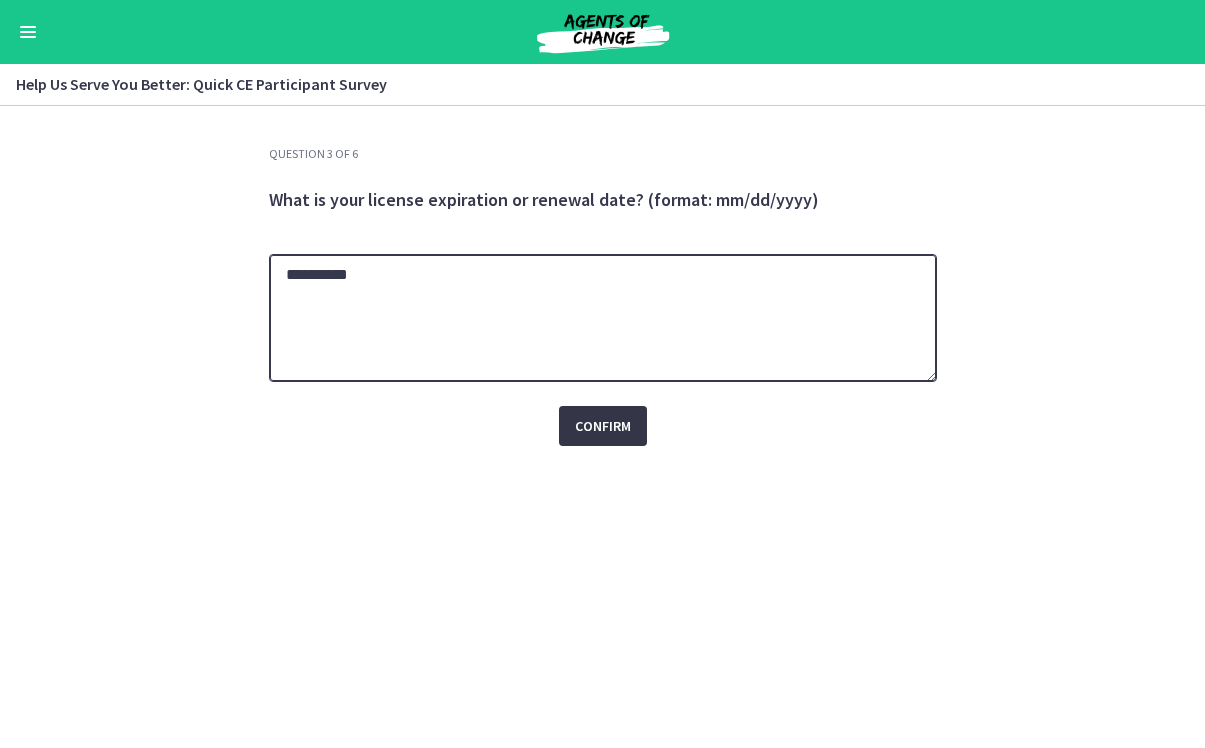 type on "**********" 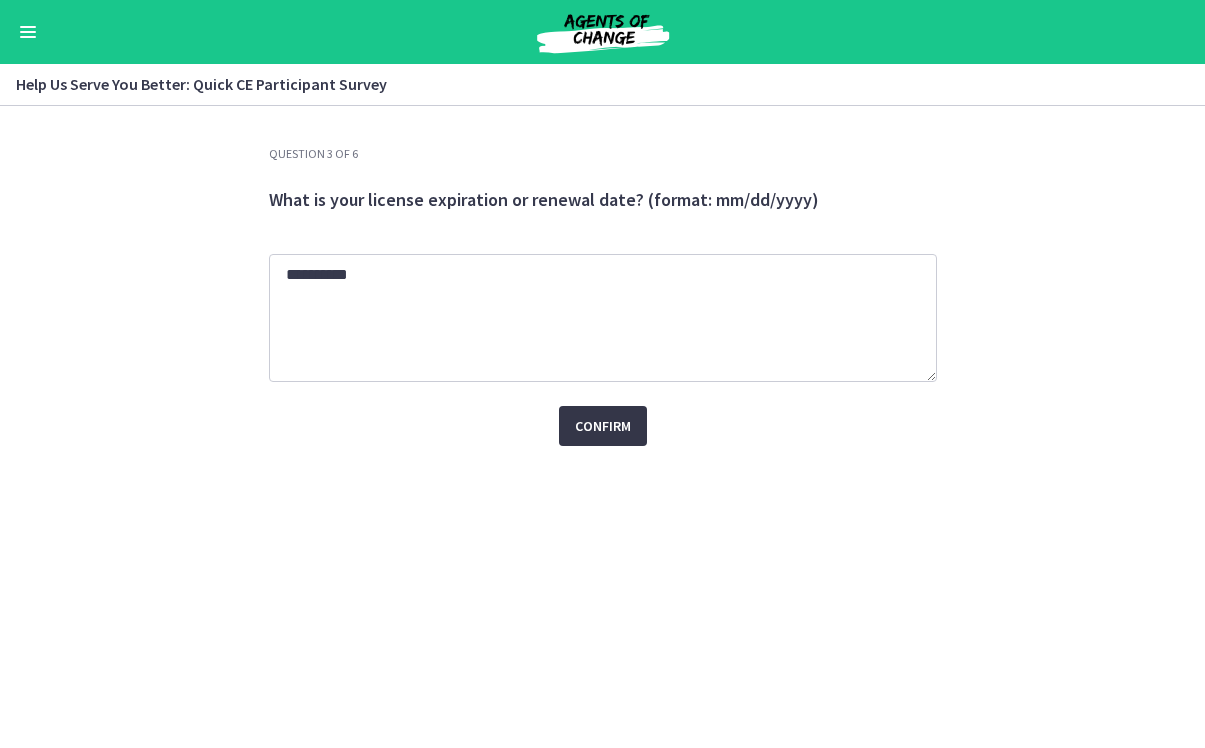 click on "Confirm" at bounding box center (603, 426) 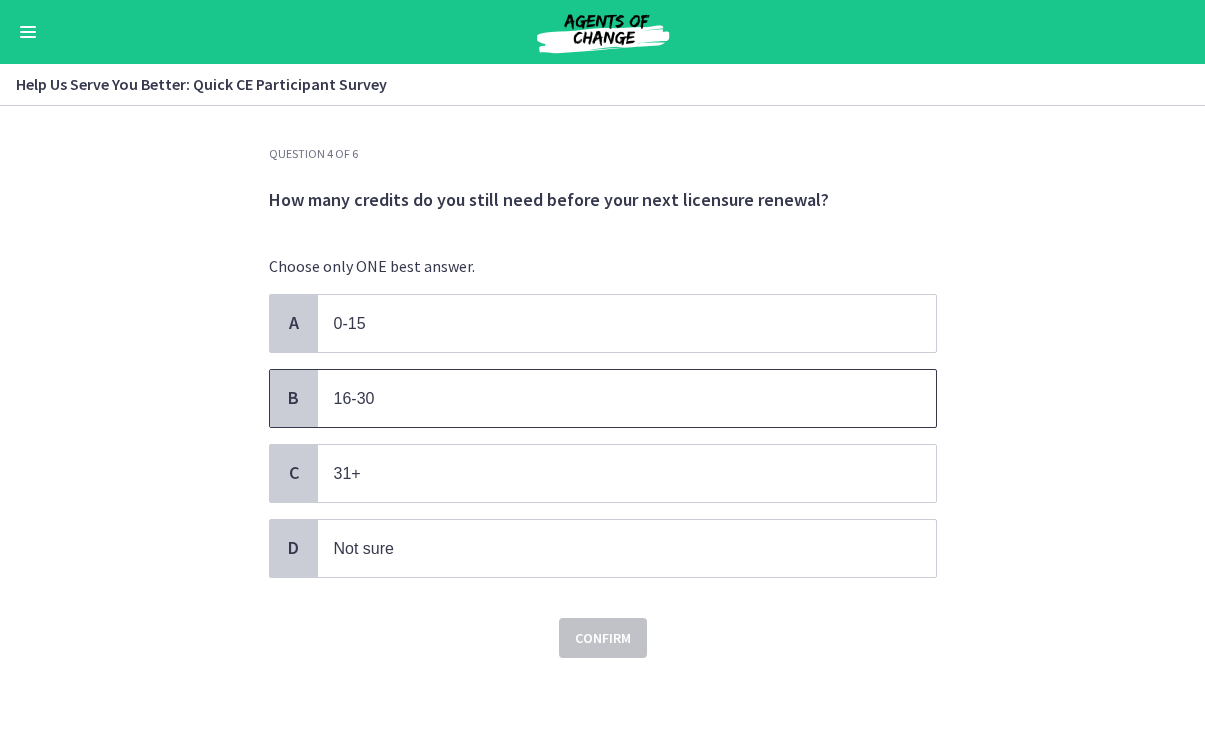 click on "16-30" at bounding box center [607, 398] 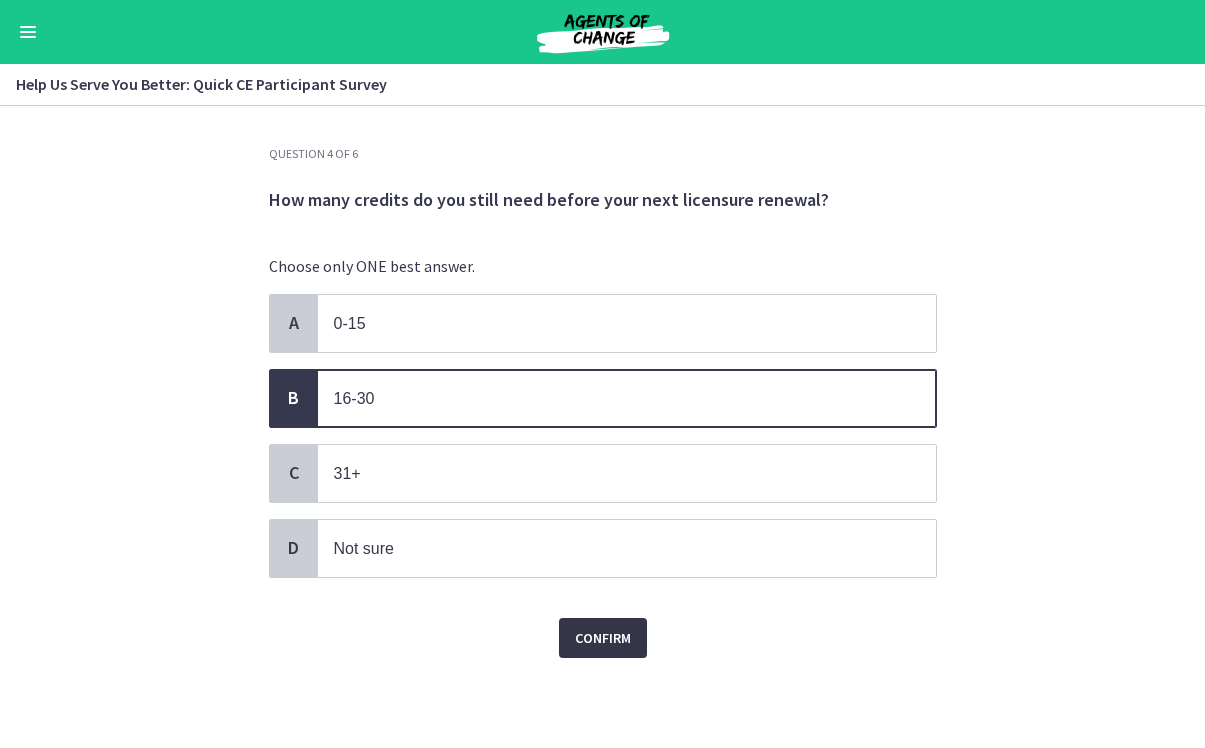 click on "Confirm" at bounding box center [603, 638] 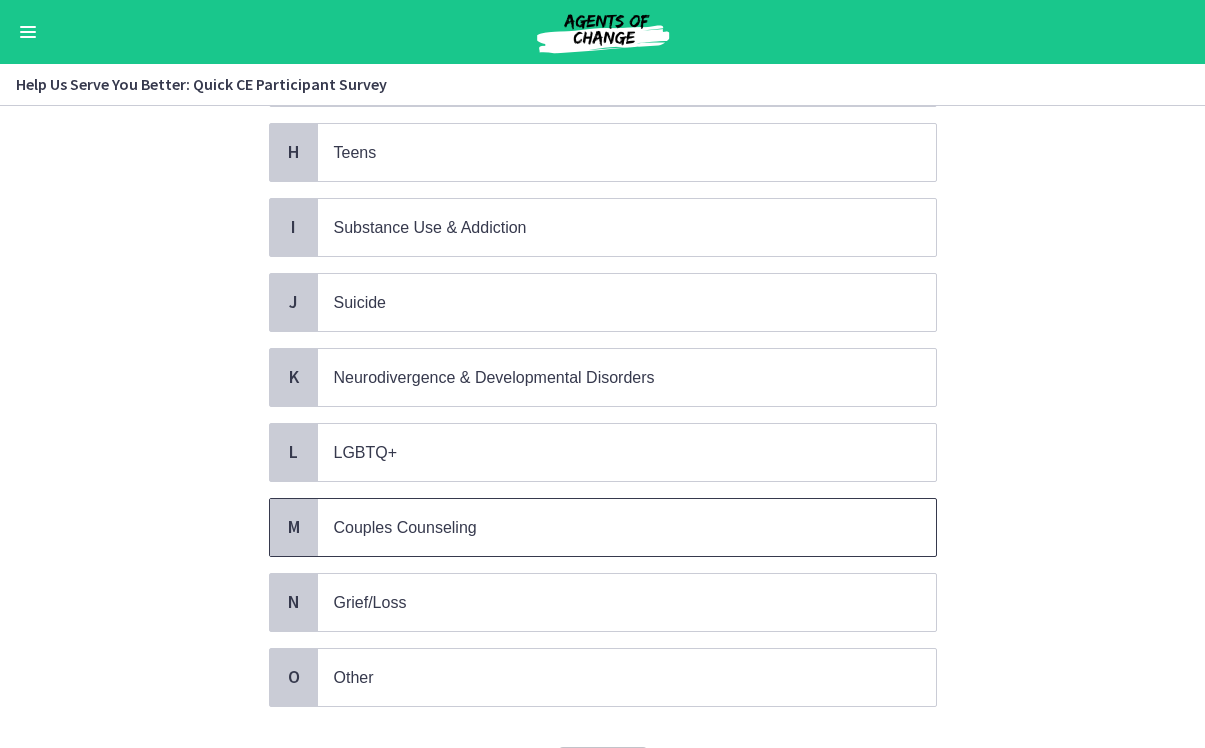 scroll, scrollTop: 694, scrollLeft: 0, axis: vertical 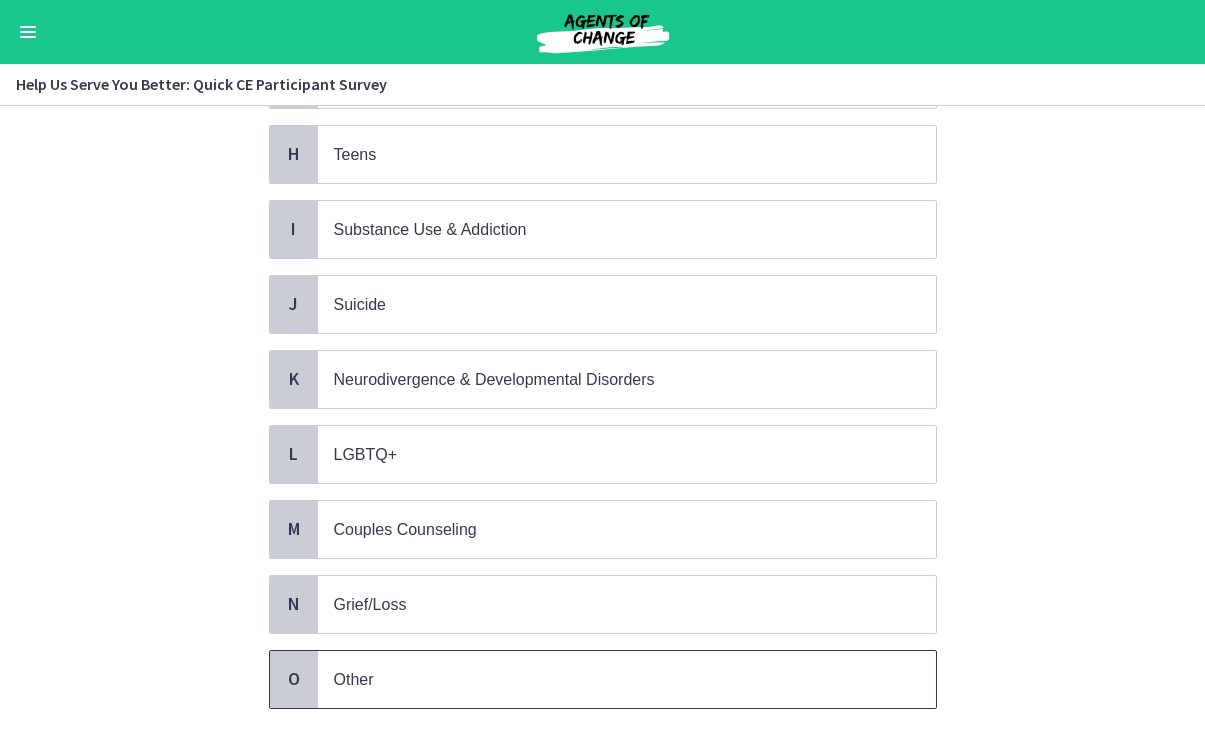 click on "Other" at bounding box center (607, 679) 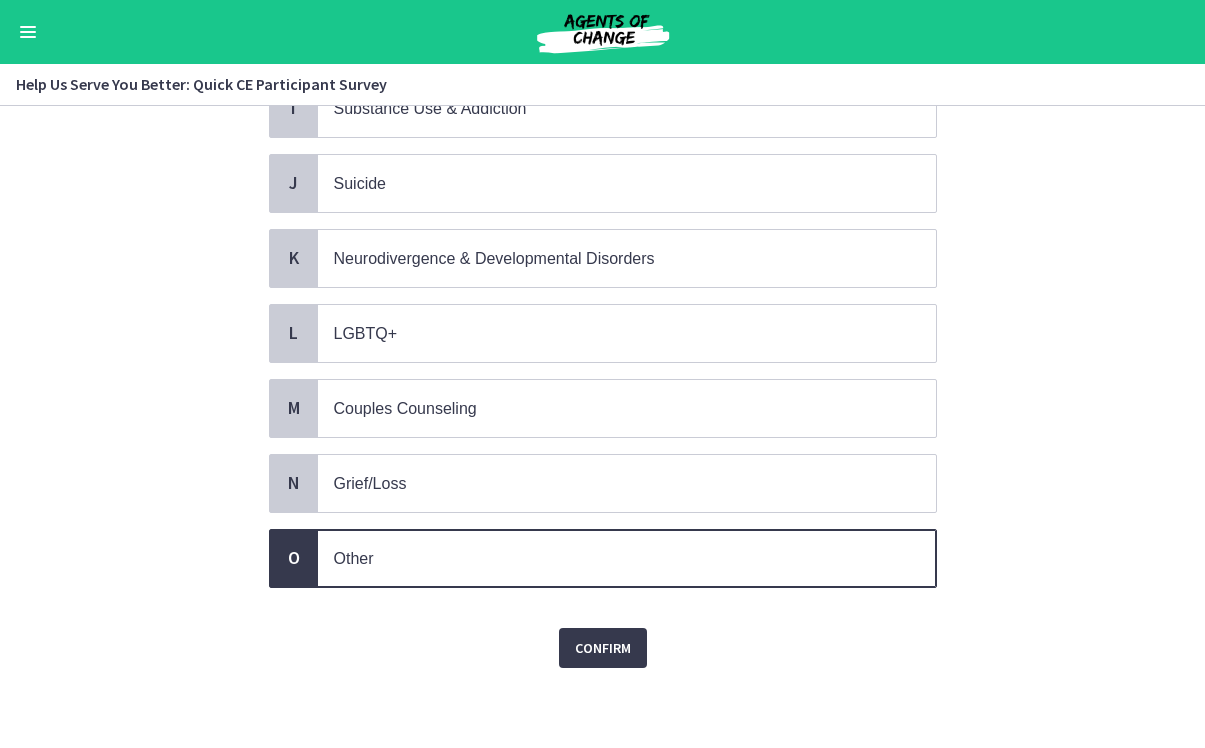 scroll, scrollTop: 815, scrollLeft: 0, axis: vertical 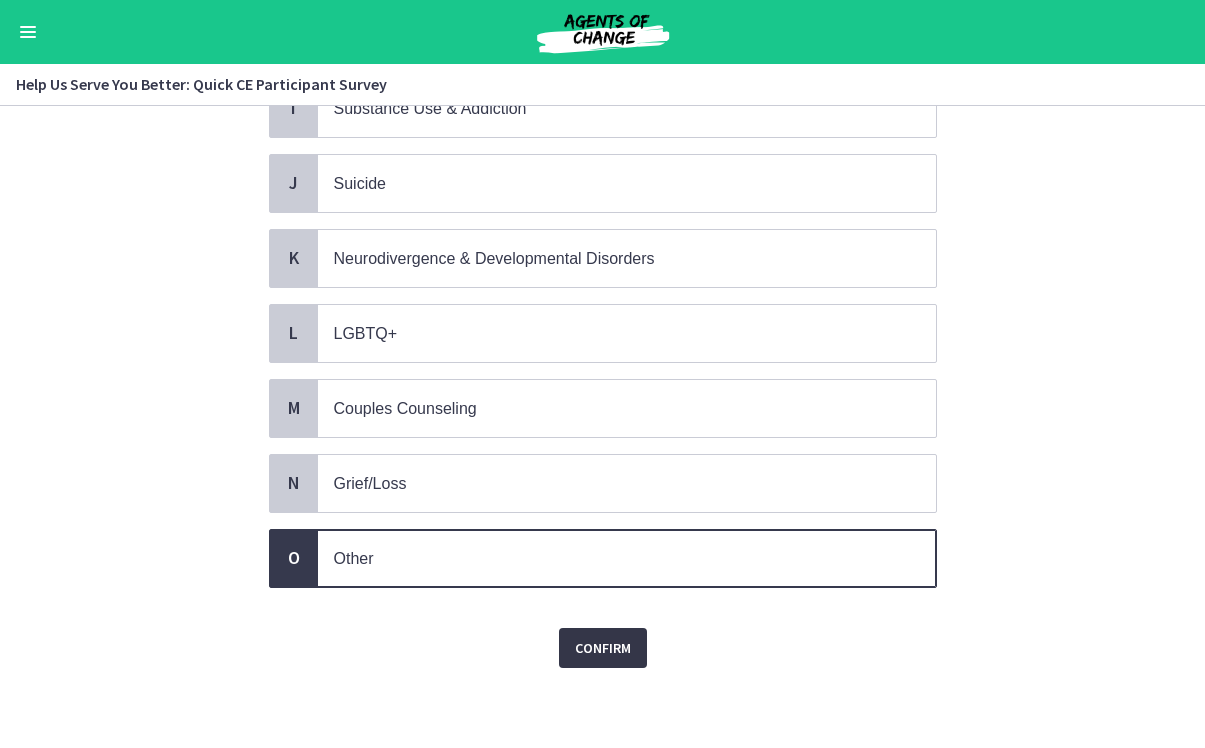 click on "Confirm" at bounding box center [603, 648] 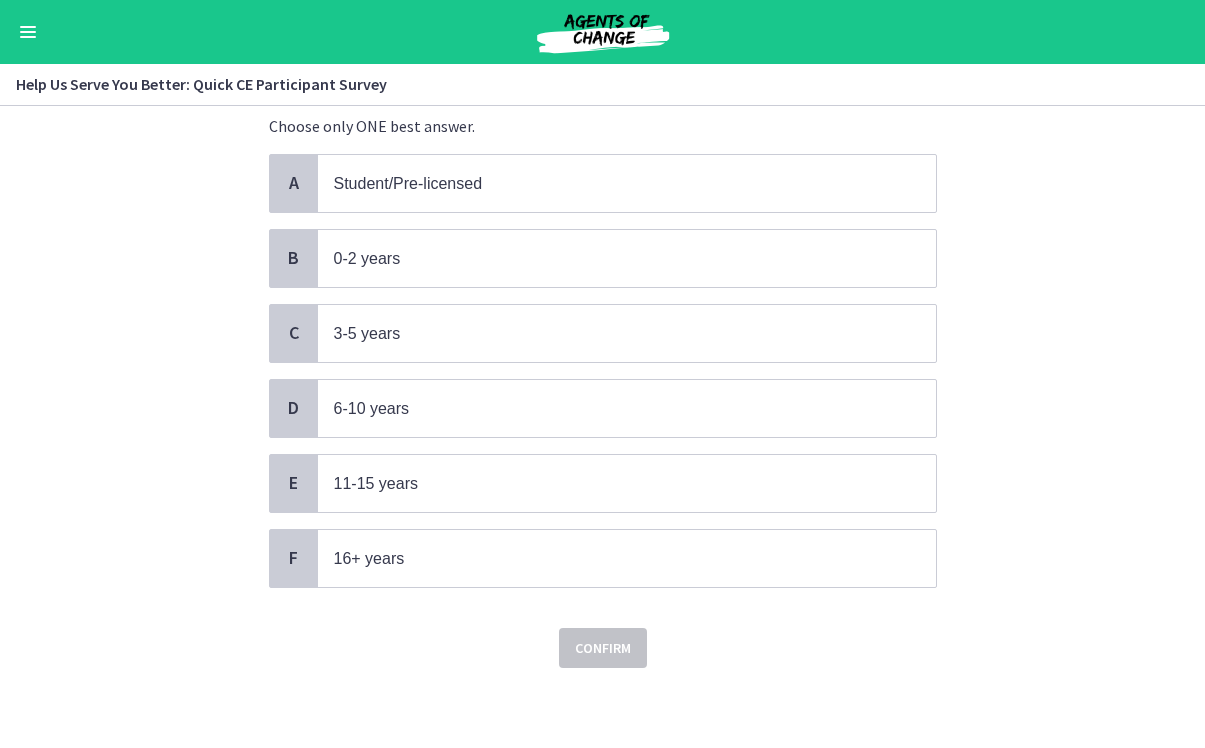 scroll, scrollTop: 0, scrollLeft: 0, axis: both 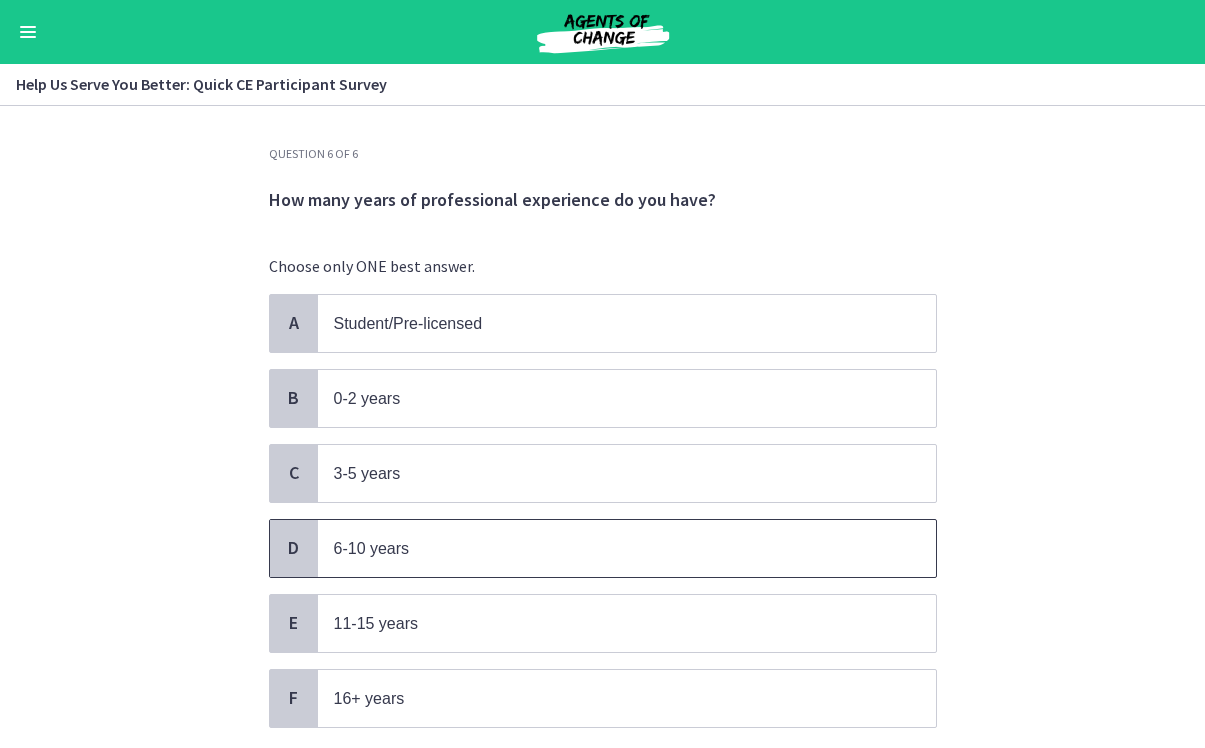 click on "6-10 years" at bounding box center [372, 548] 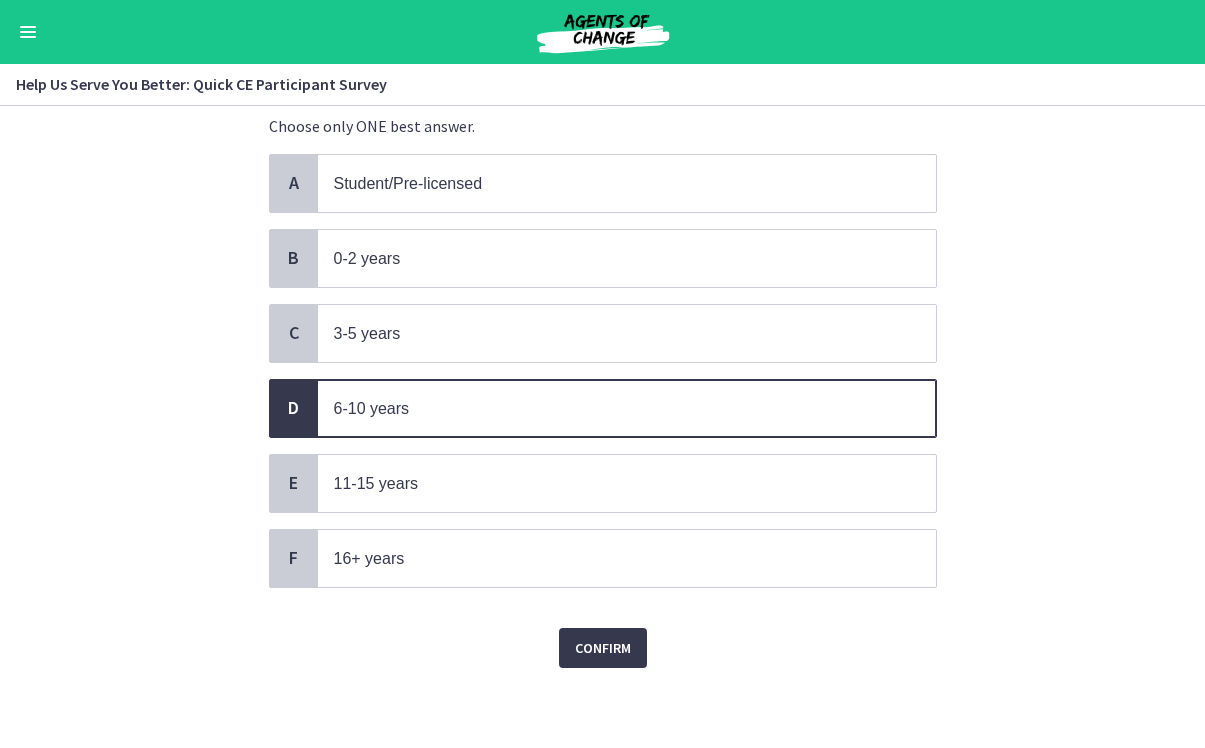scroll, scrollTop: 140, scrollLeft: 0, axis: vertical 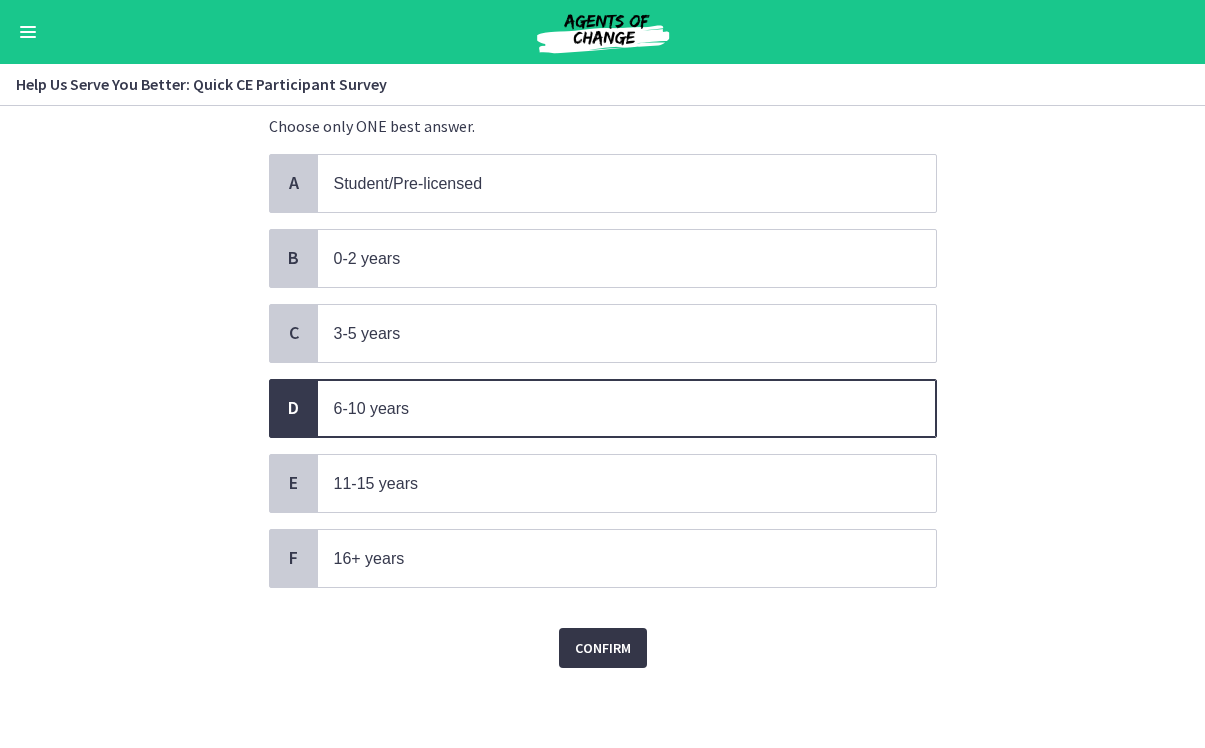 click on "Confirm" at bounding box center [603, 648] 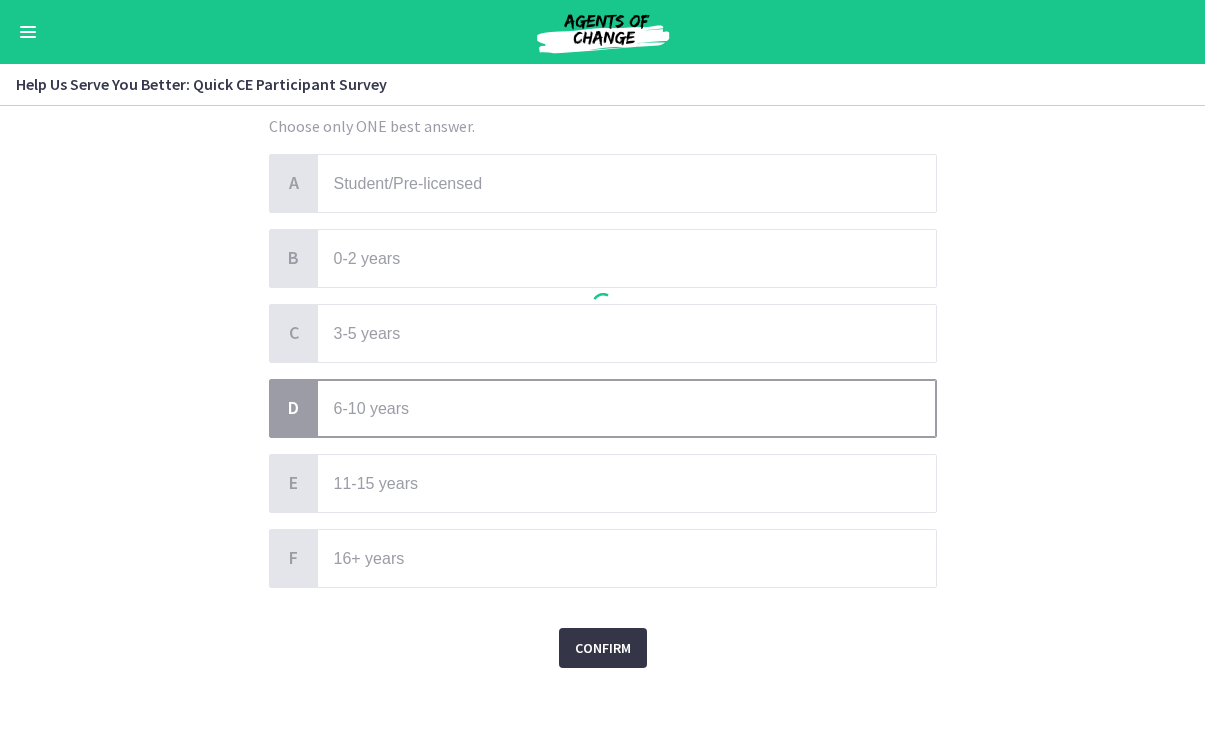 scroll, scrollTop: 0, scrollLeft: 0, axis: both 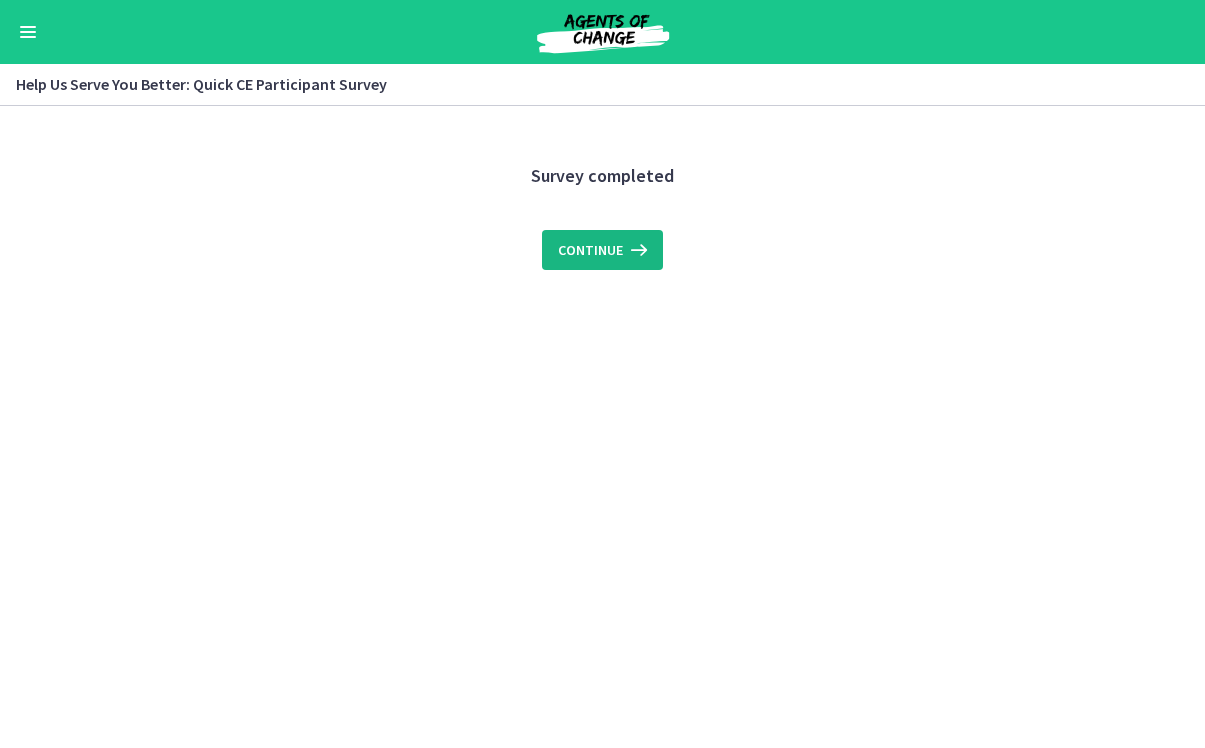 click on "Continue" at bounding box center [602, 250] 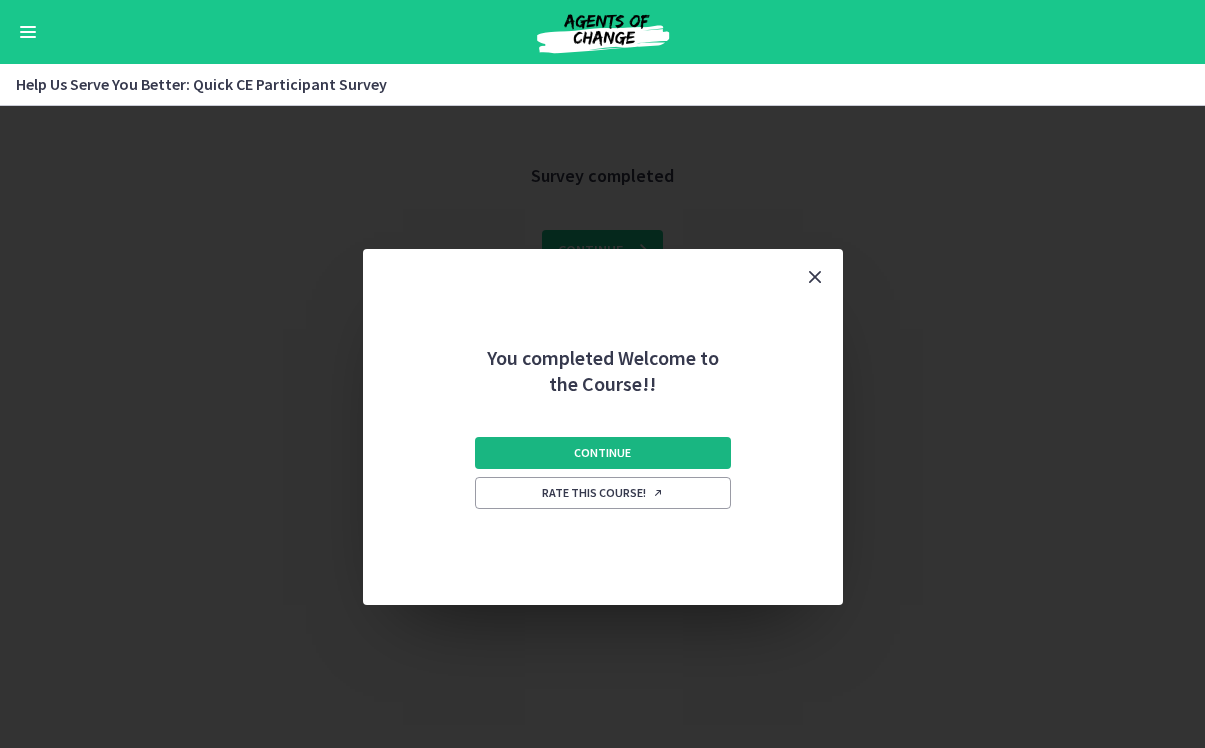 click on "Continue" at bounding box center (602, 453) 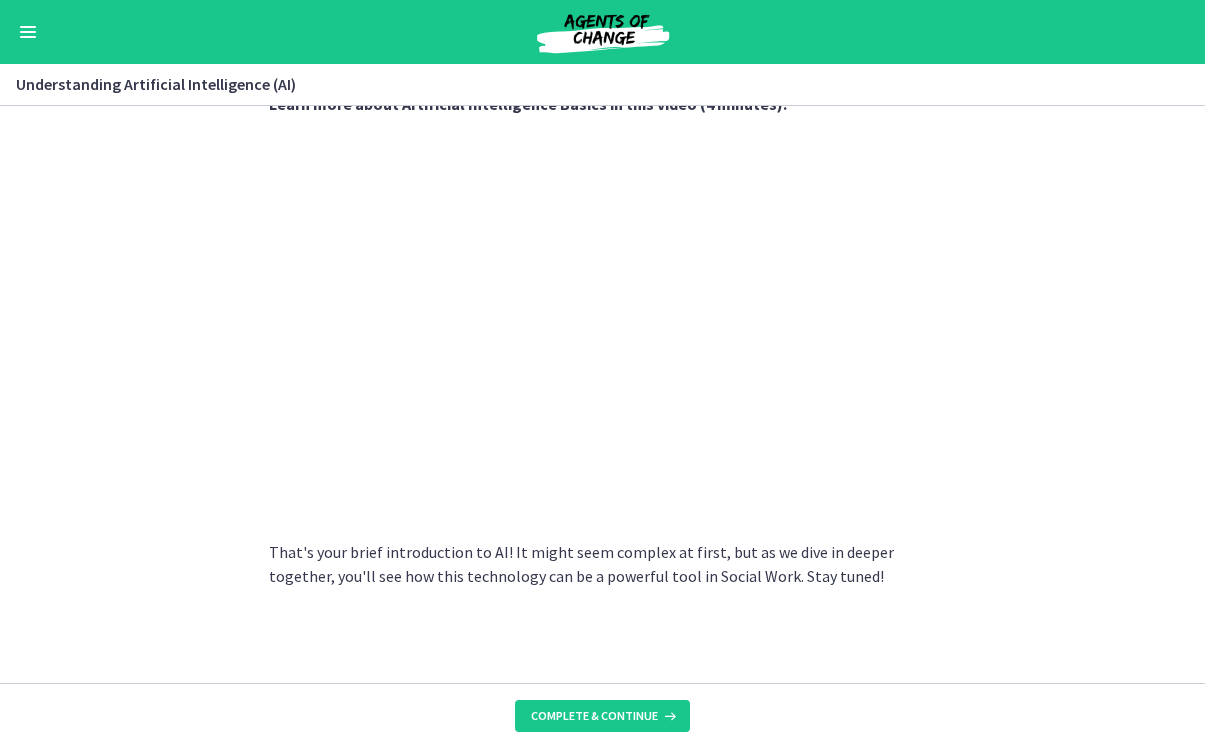 scroll, scrollTop: 893, scrollLeft: 0, axis: vertical 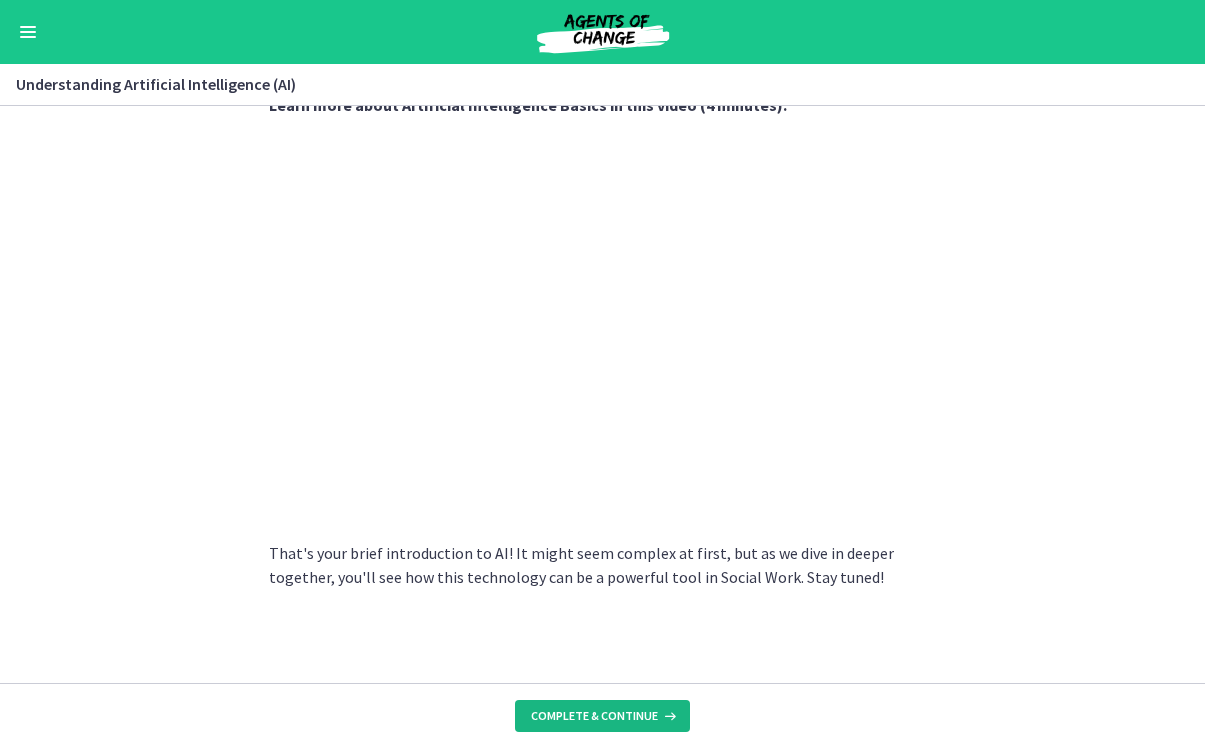 click on "Complete & continue" at bounding box center (602, 716) 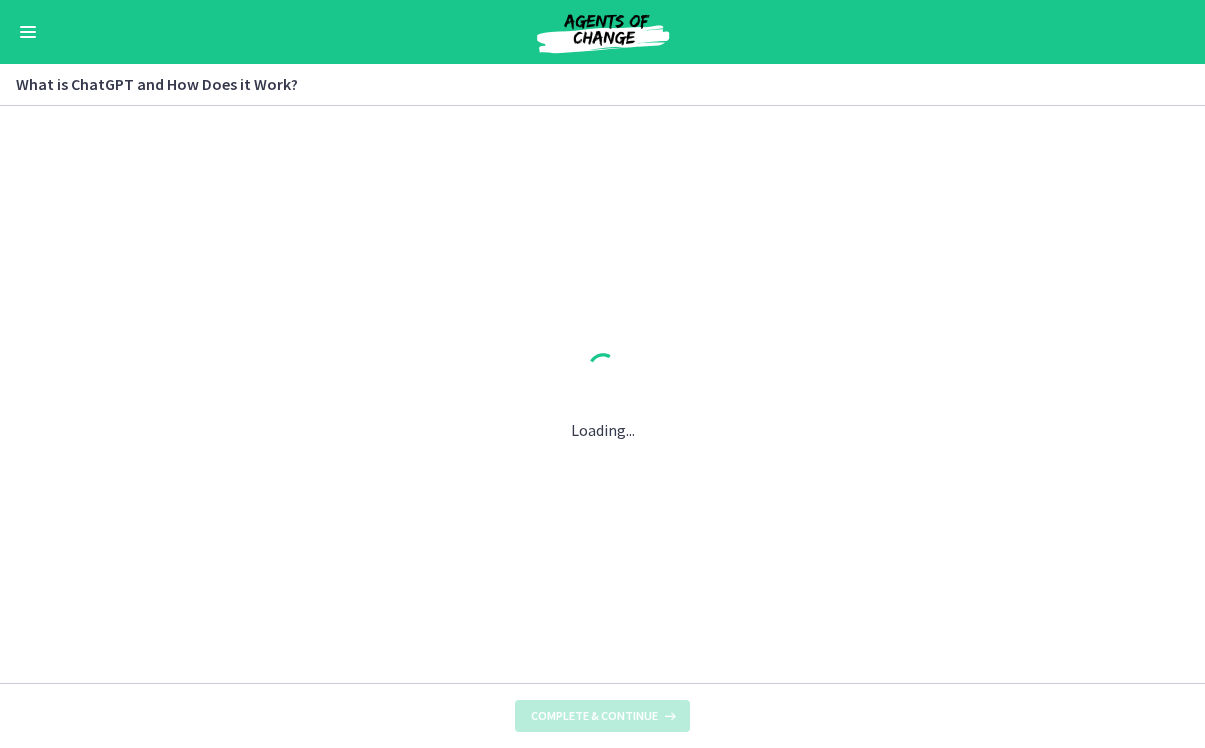 scroll, scrollTop: 0, scrollLeft: 0, axis: both 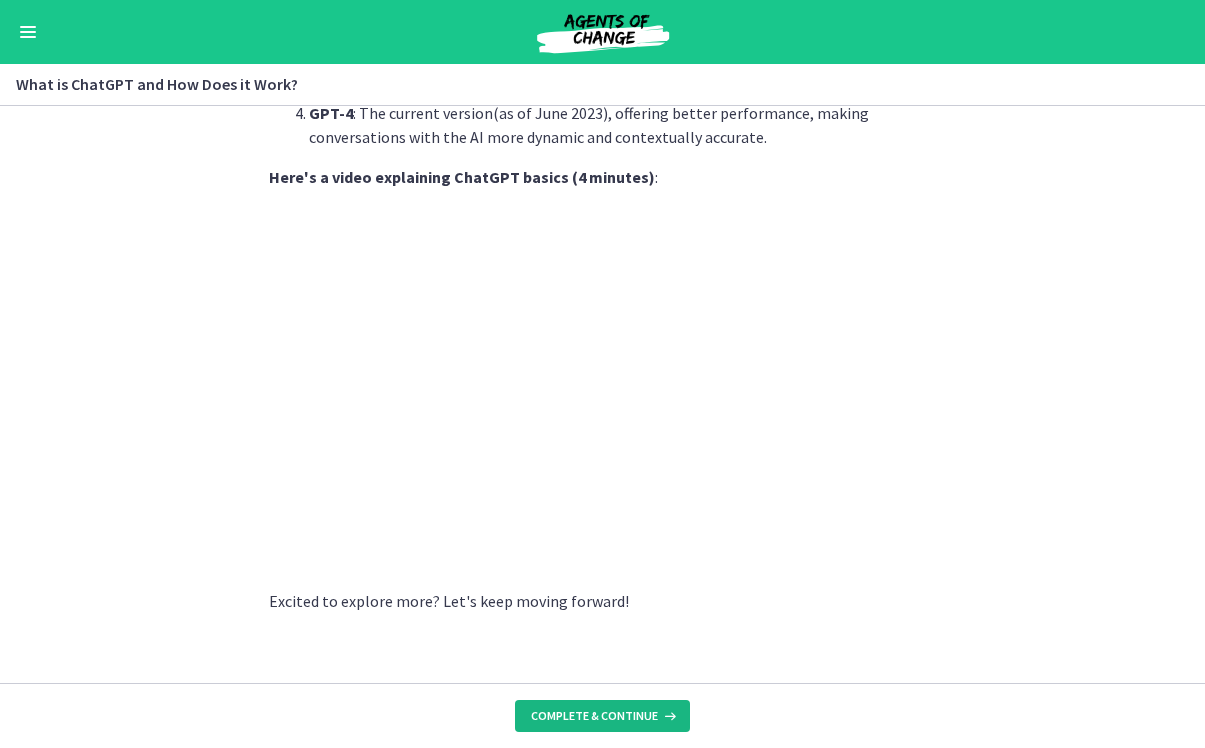 click on "Complete & continue" at bounding box center (594, 716) 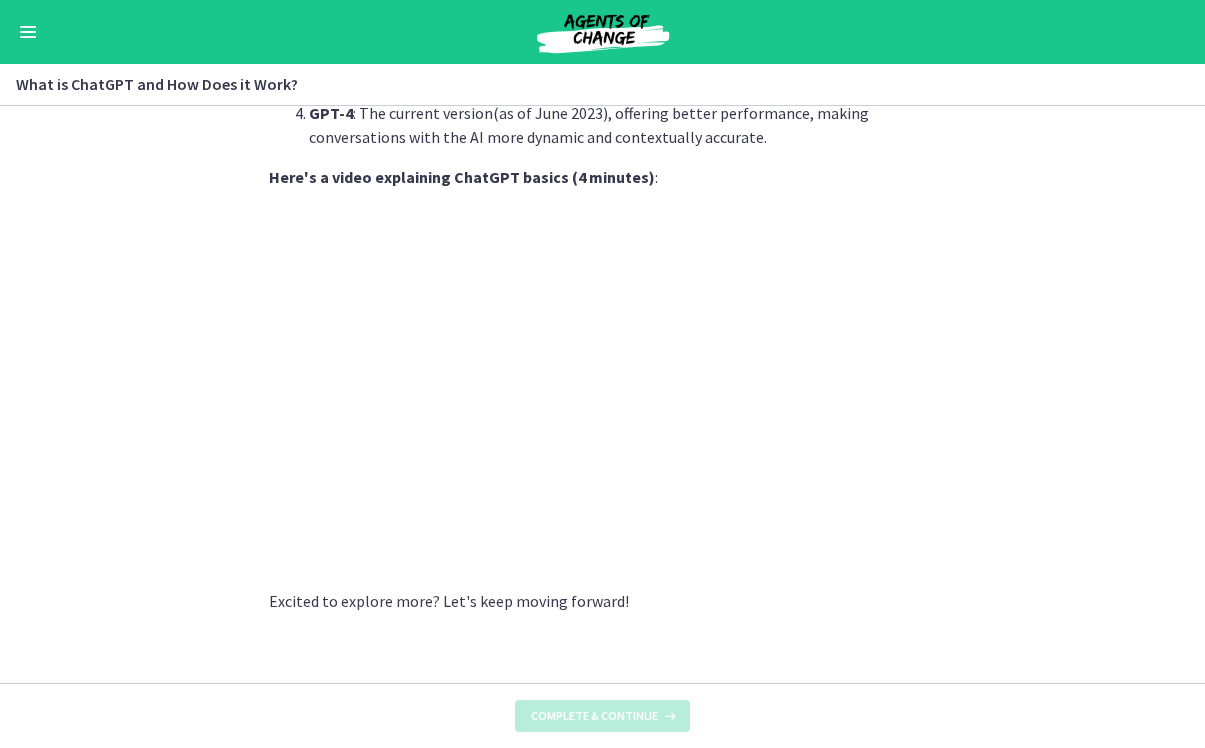 scroll, scrollTop: 0, scrollLeft: 0, axis: both 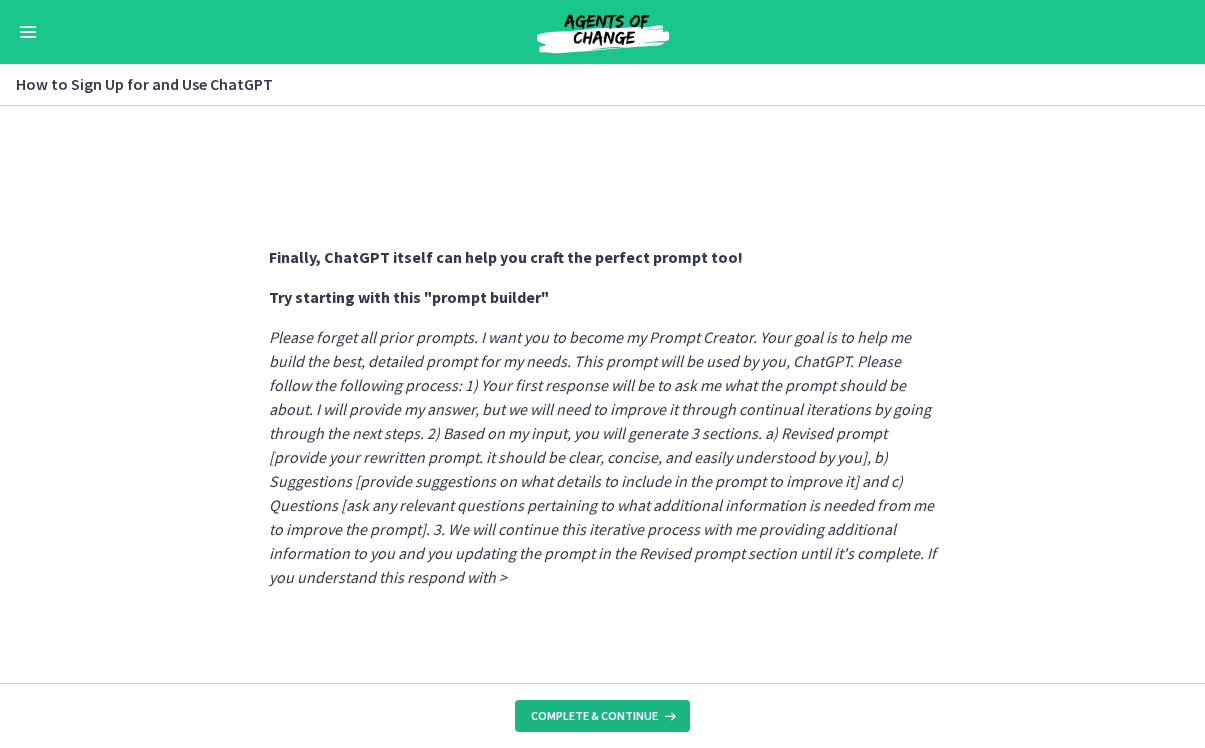 click on "Complete & continue" at bounding box center (594, 716) 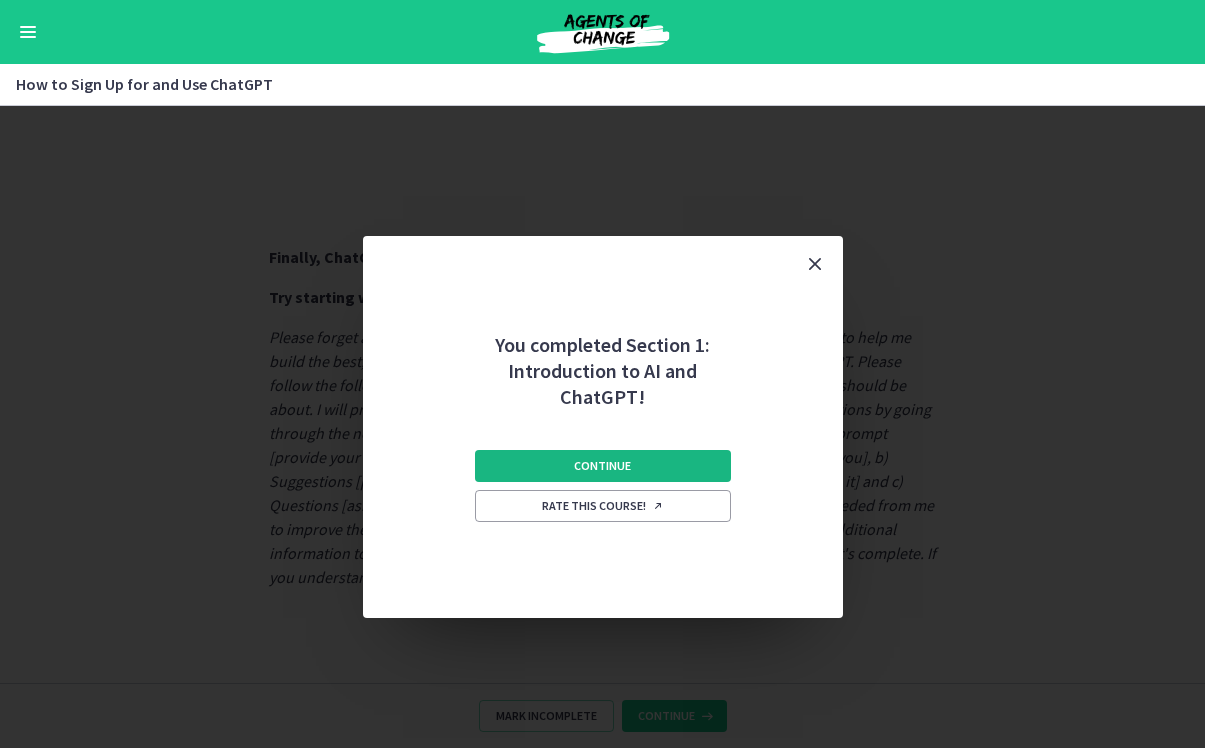 click on "Continue" at bounding box center (602, 466) 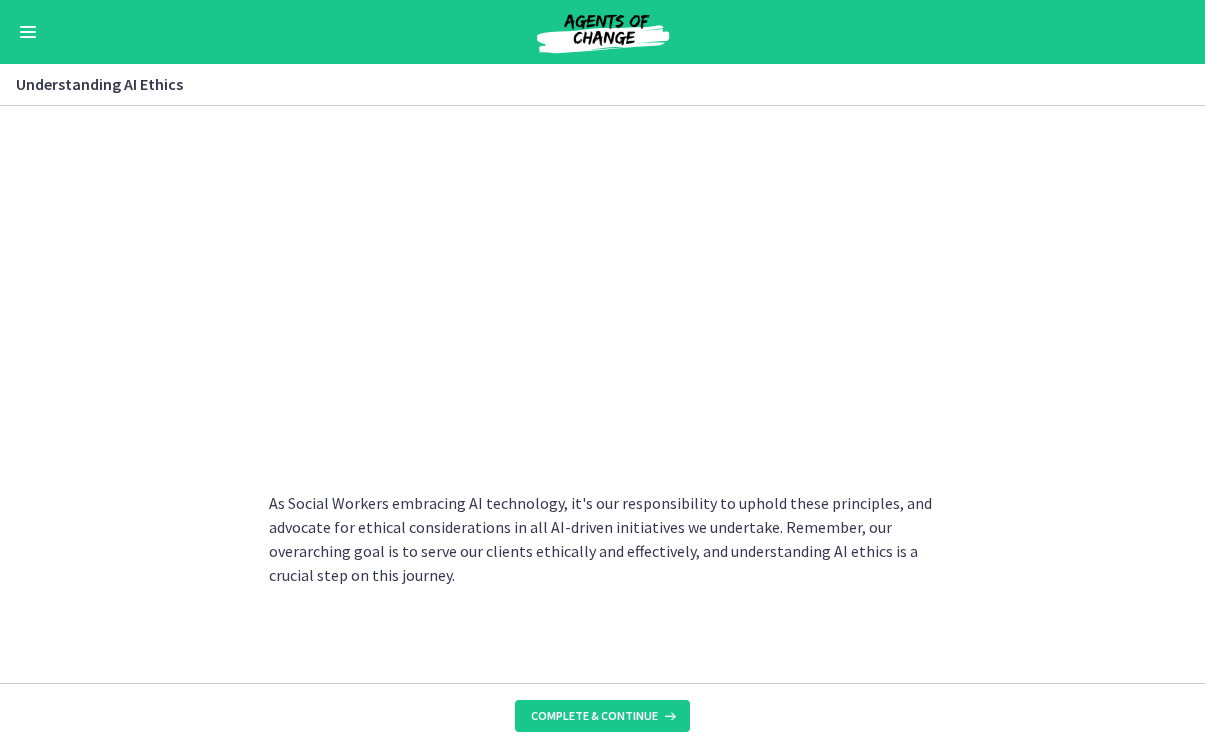 scroll, scrollTop: 1021, scrollLeft: 0, axis: vertical 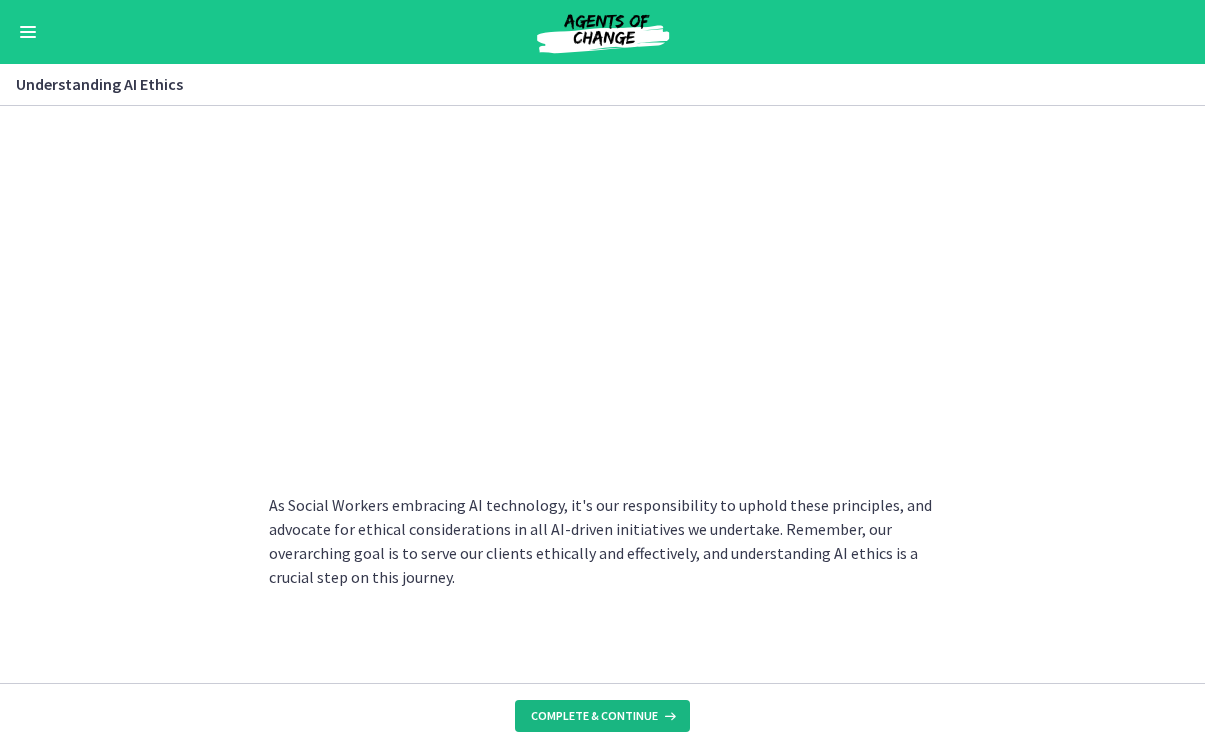 click on "Complete & continue" at bounding box center [594, 716] 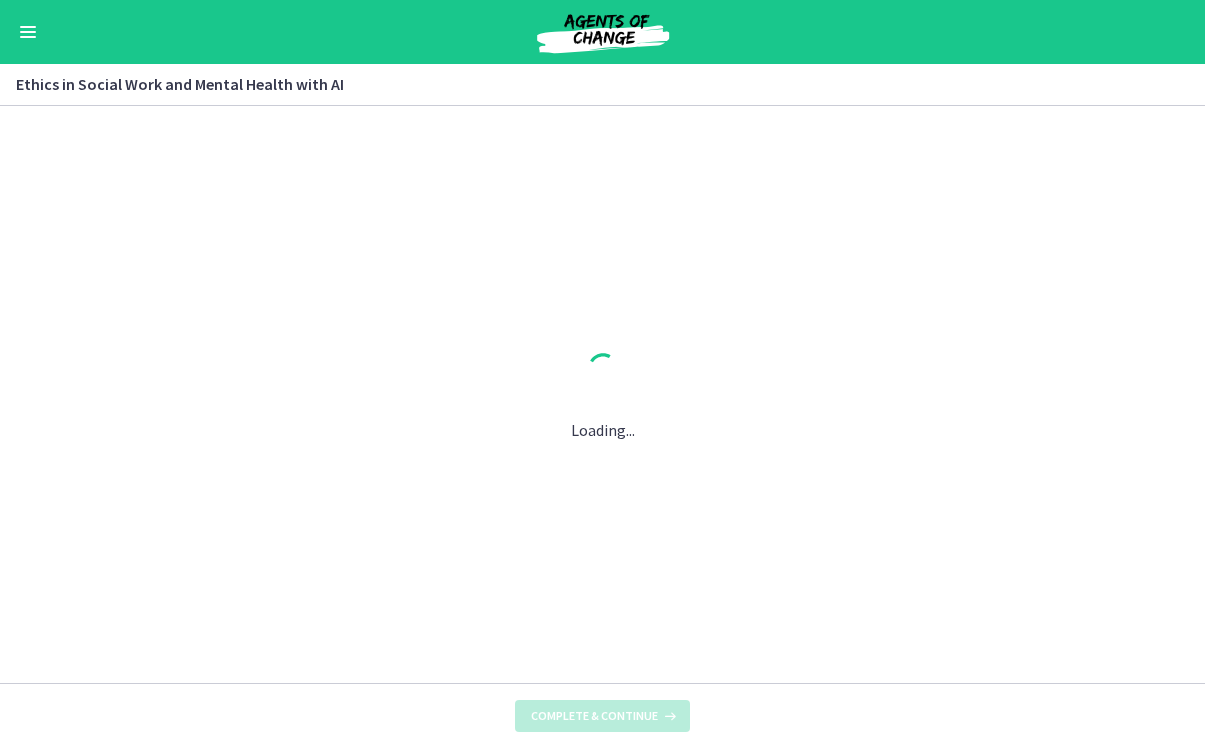 scroll, scrollTop: 0, scrollLeft: 0, axis: both 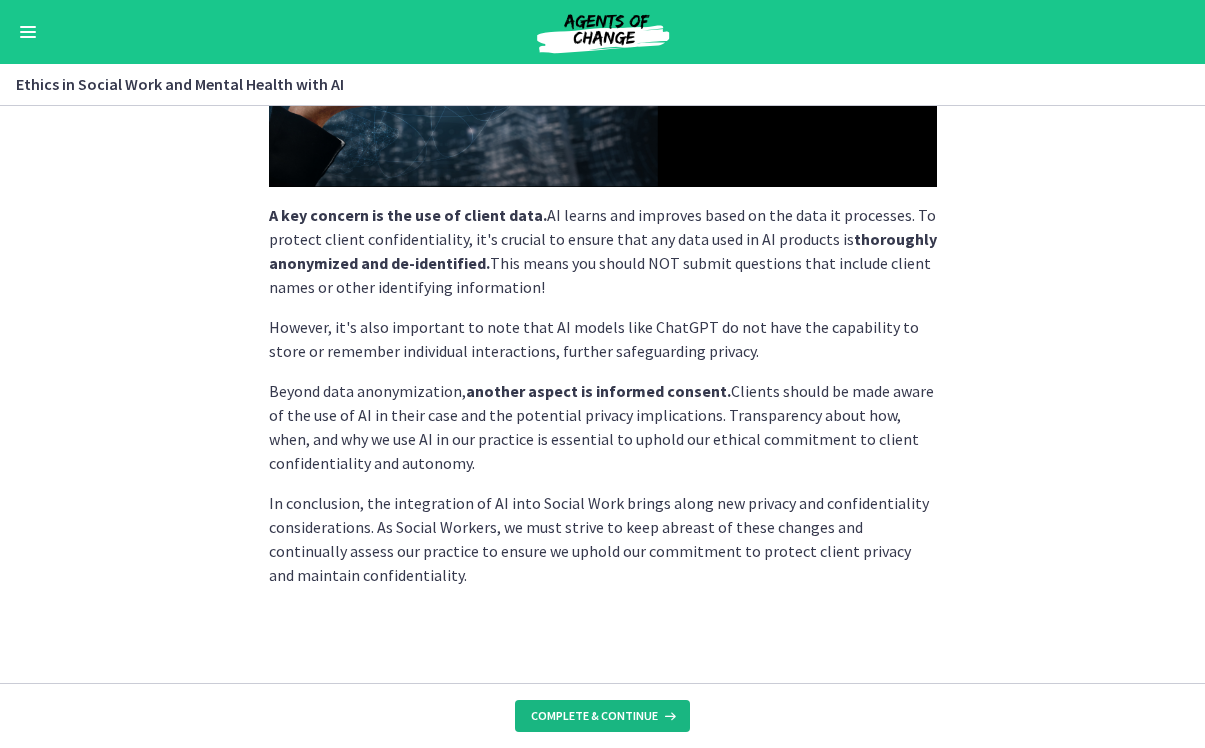 click on "Complete & continue" at bounding box center [594, 716] 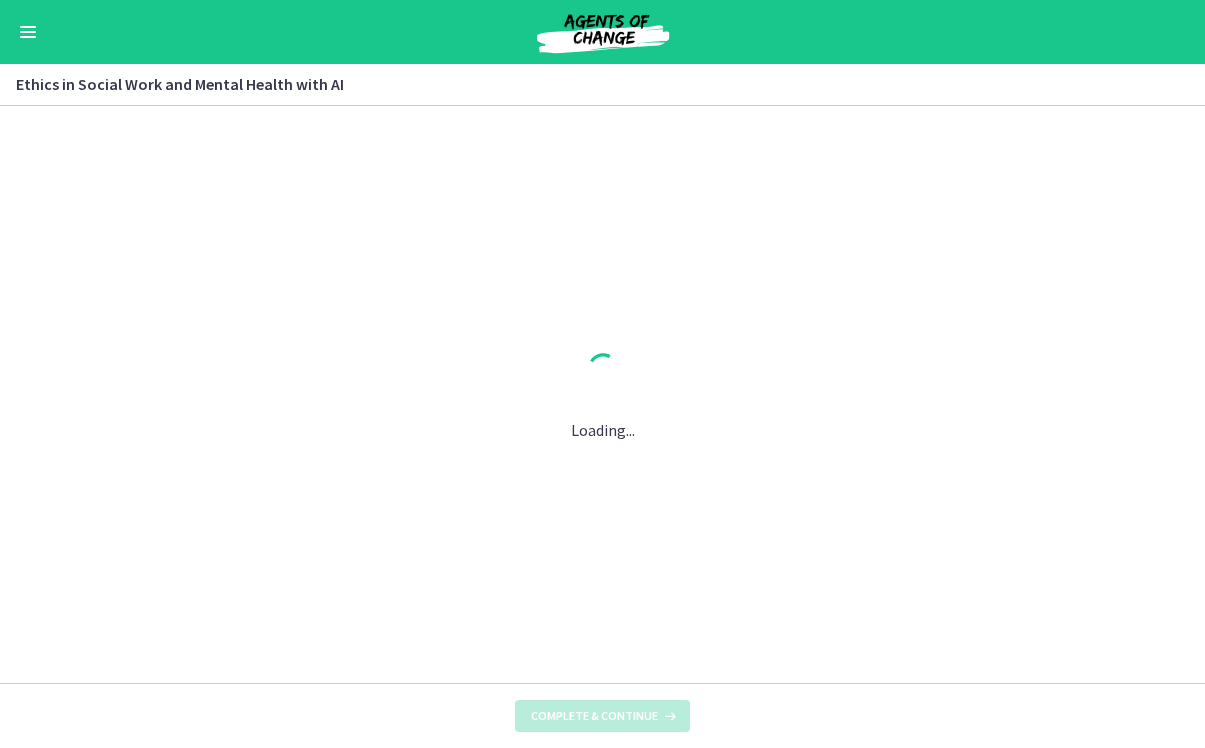 scroll, scrollTop: 0, scrollLeft: 0, axis: both 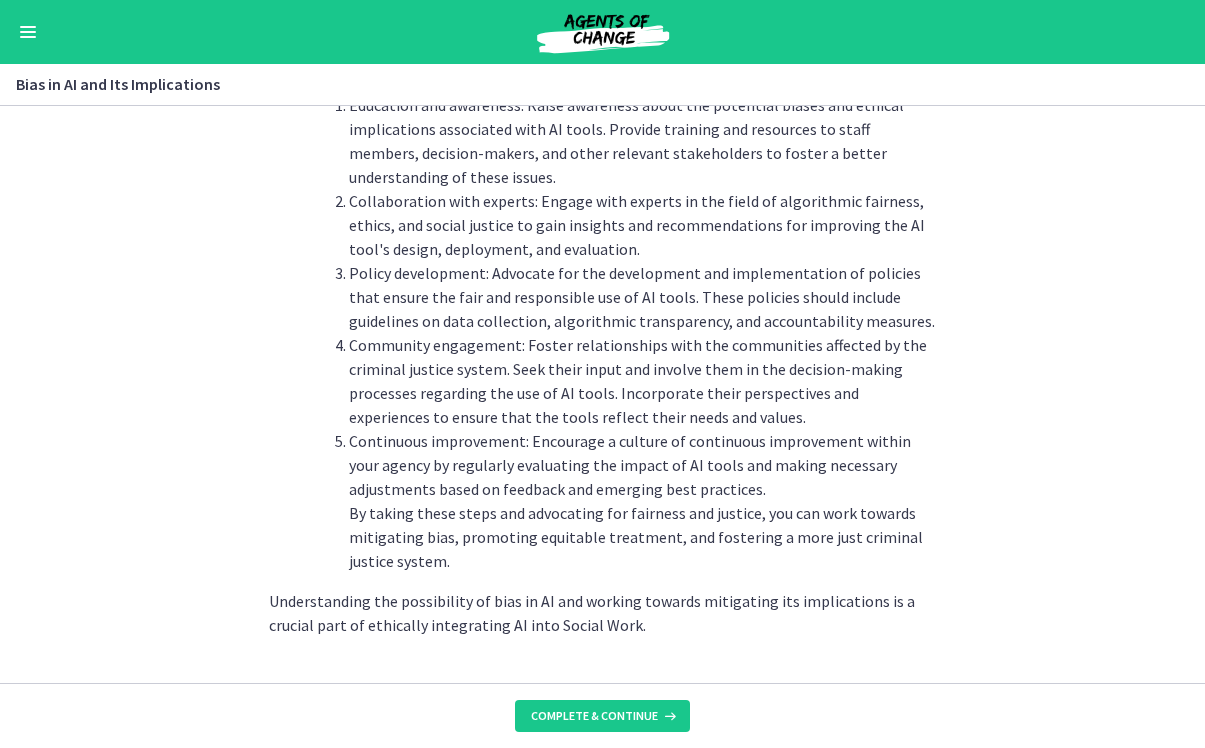 click on "Complete & continue" at bounding box center [602, 715] 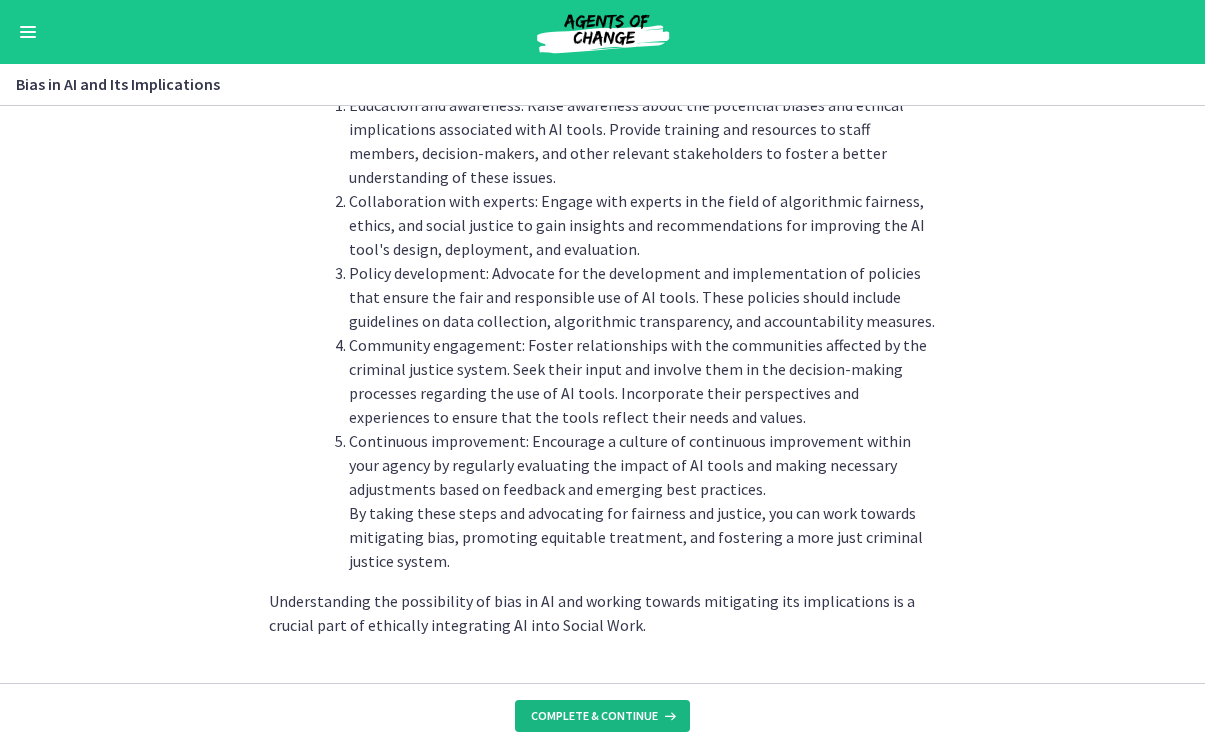 click on "Complete & continue" at bounding box center (594, 716) 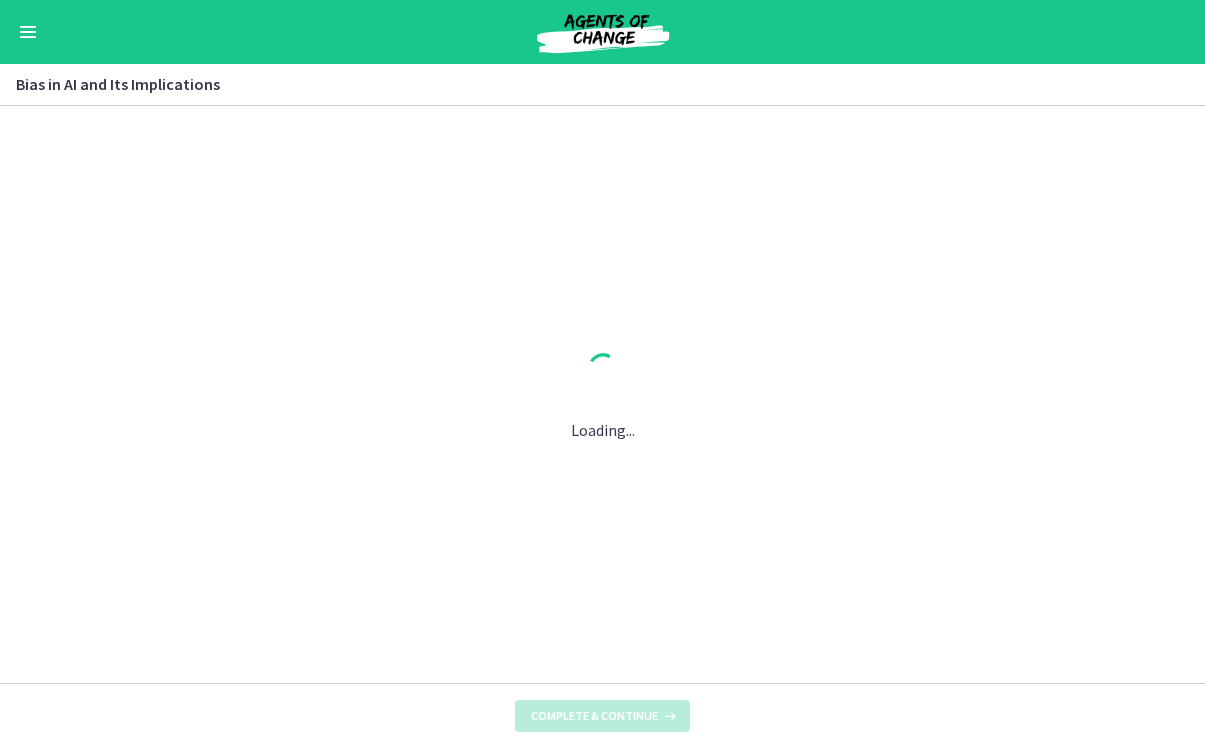 scroll, scrollTop: 0, scrollLeft: 0, axis: both 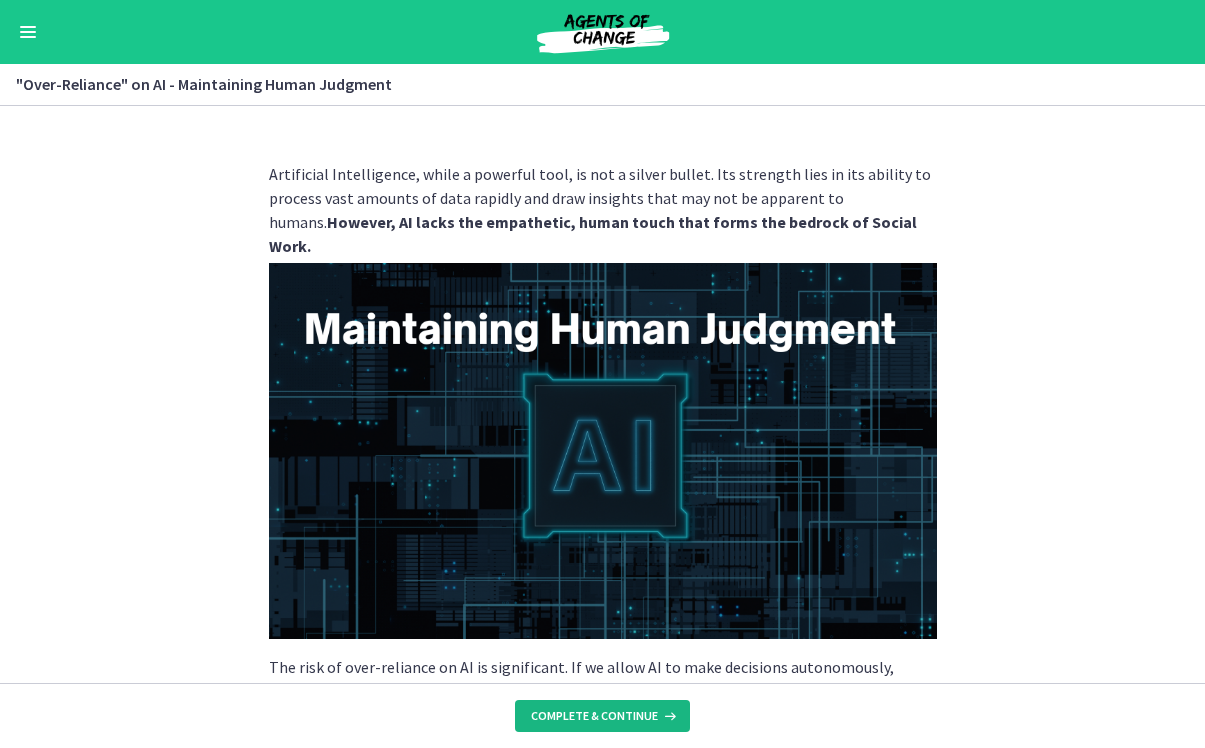 click on "Complete & continue" at bounding box center [594, 716] 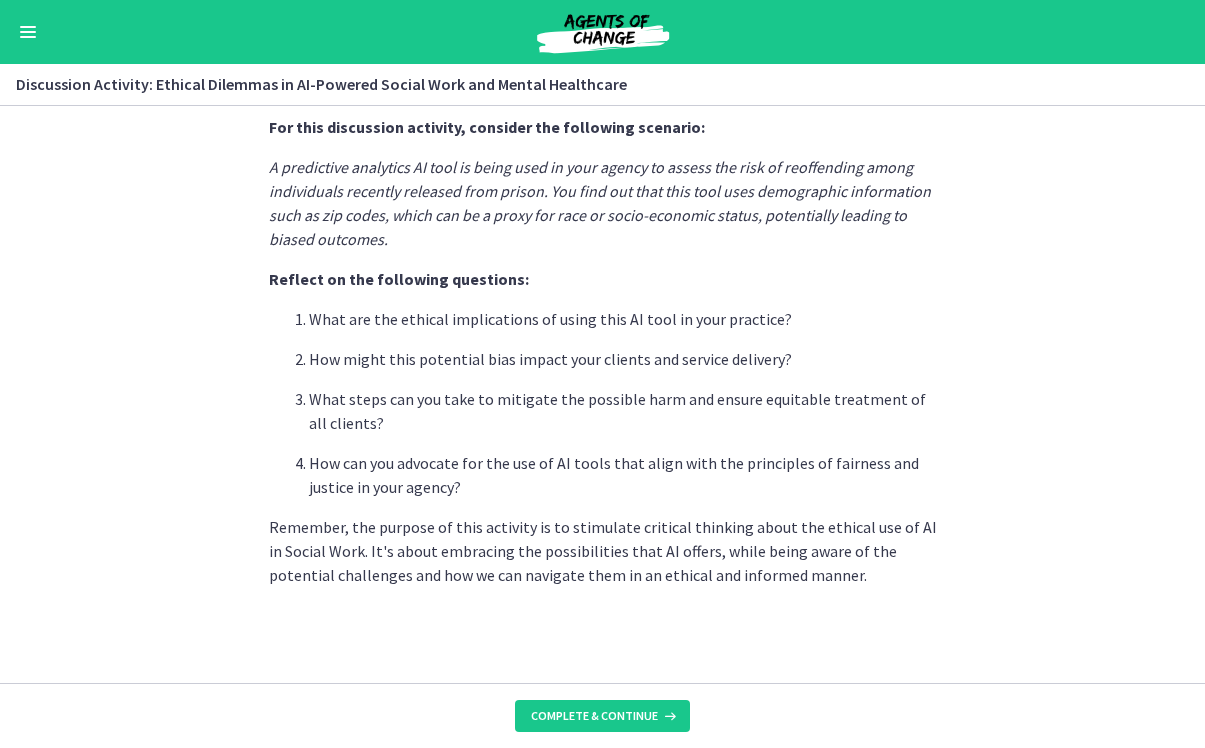 scroll, scrollTop: 527, scrollLeft: 0, axis: vertical 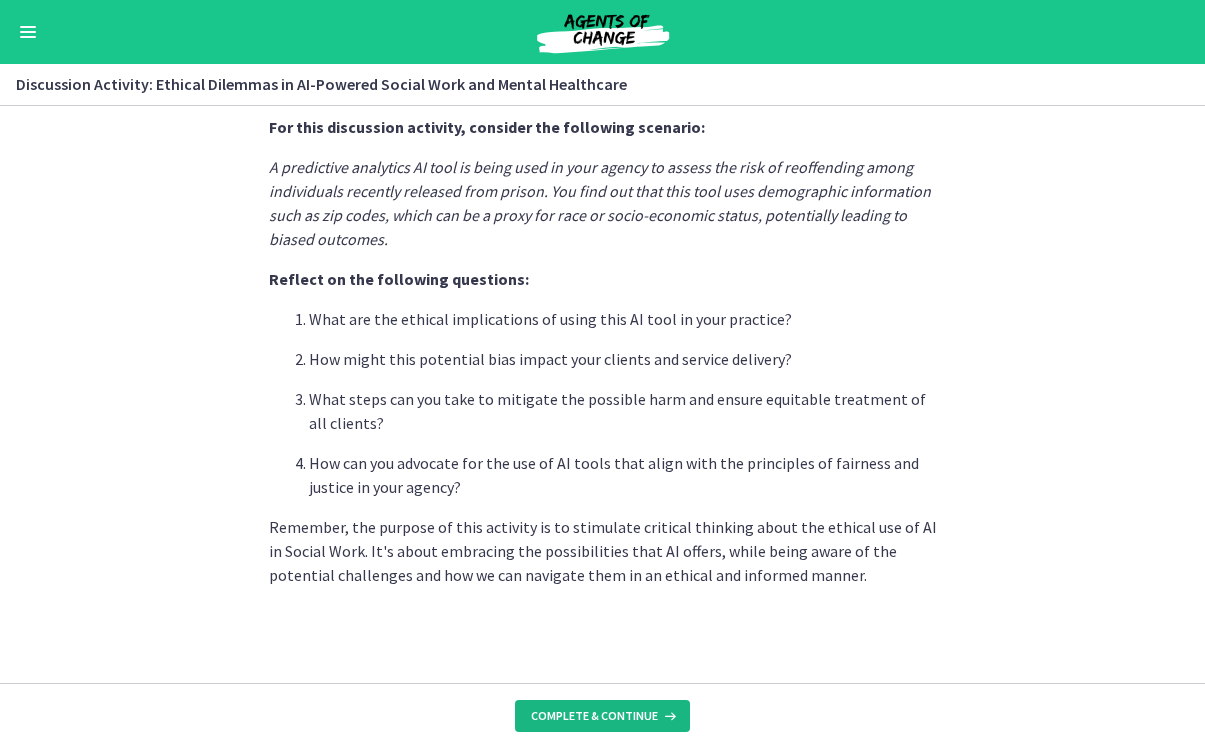 click on "Complete & continue" at bounding box center [602, 716] 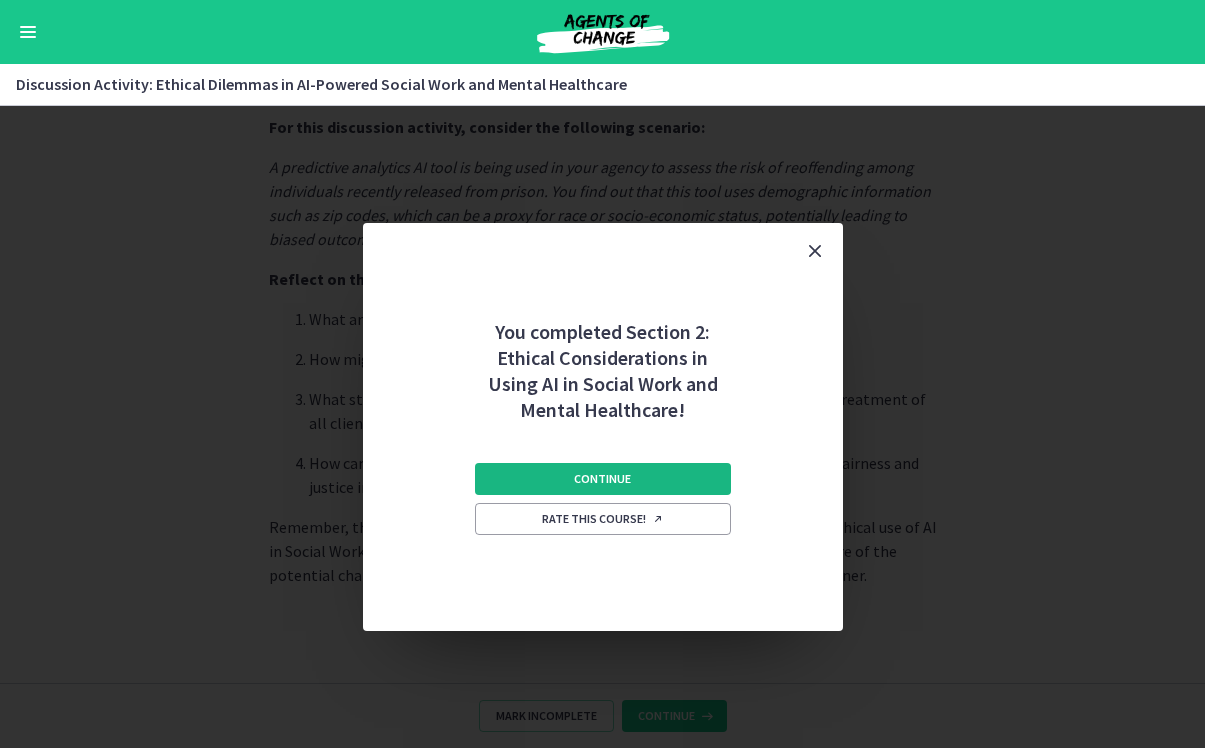 click on "Continue" at bounding box center [602, 479] 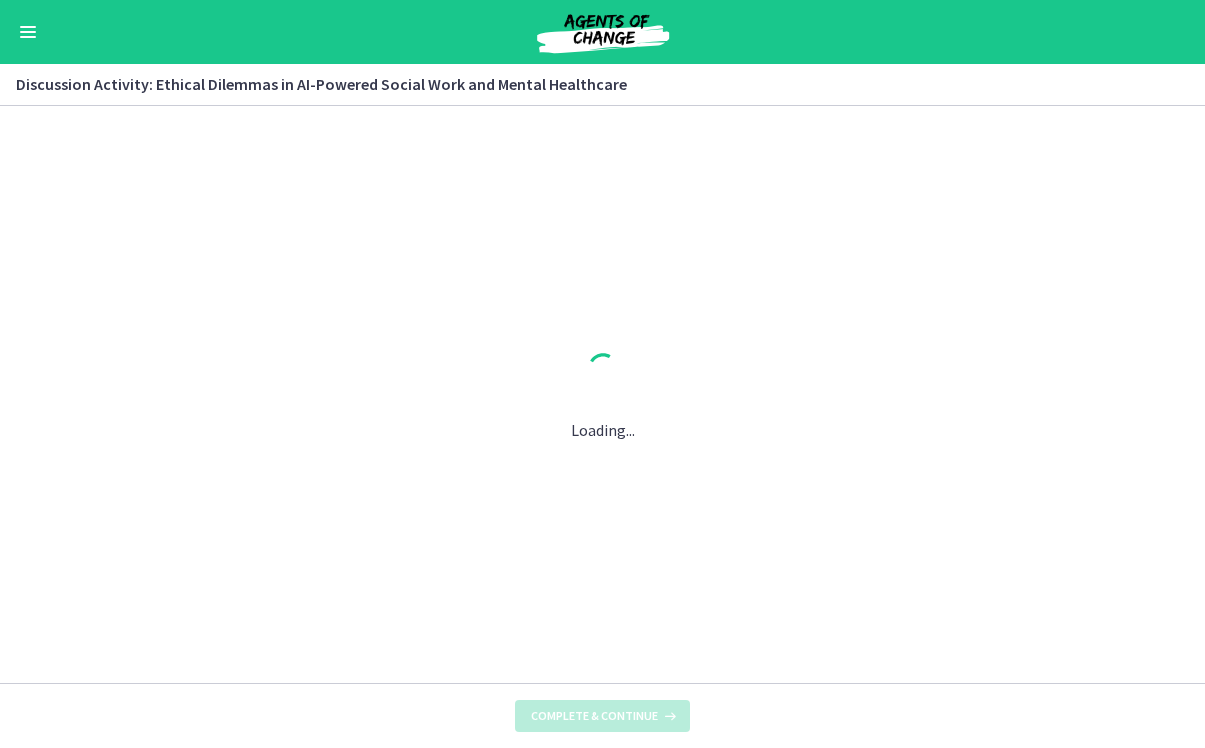 scroll, scrollTop: 0, scrollLeft: 0, axis: both 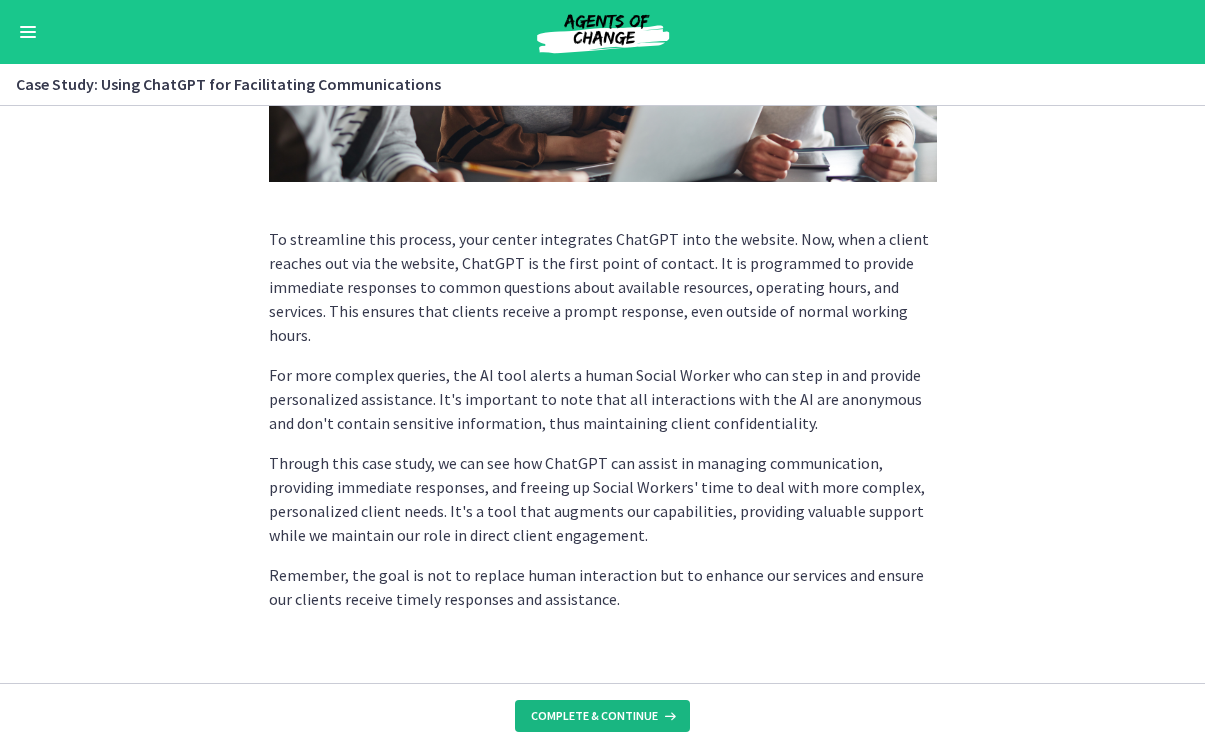 click on "Complete & continue" at bounding box center [594, 716] 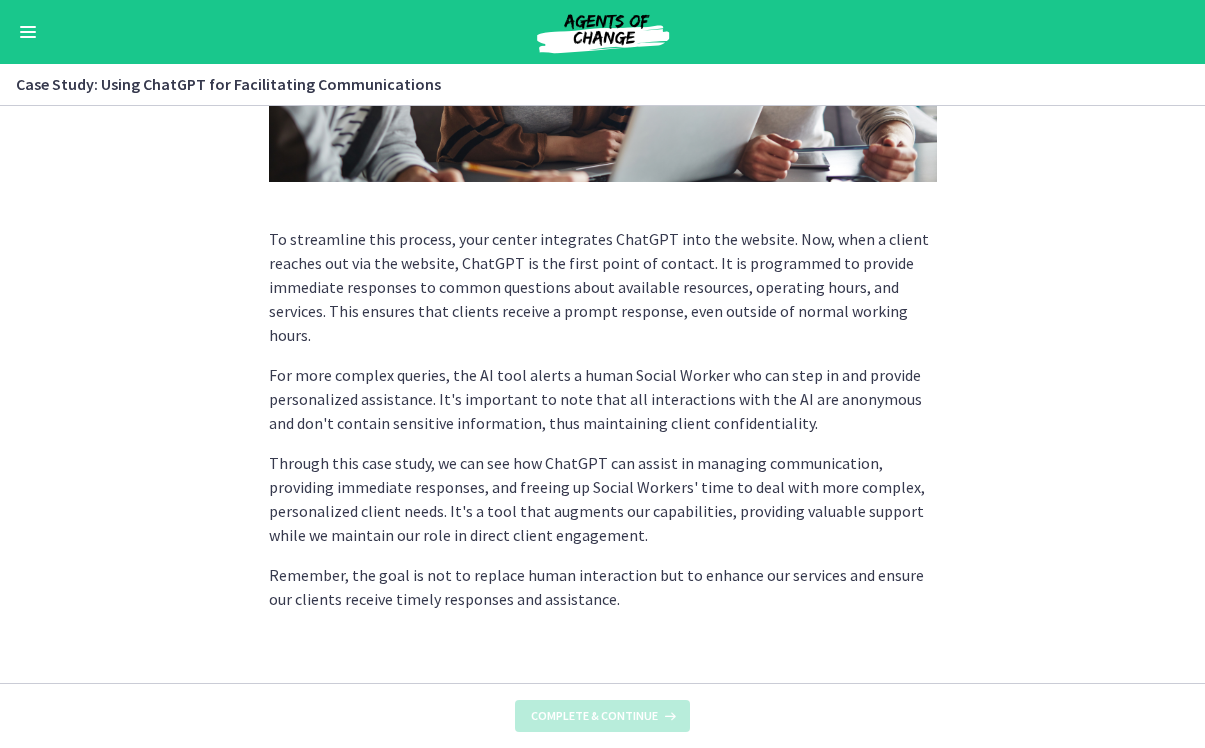 scroll, scrollTop: 0, scrollLeft: 0, axis: both 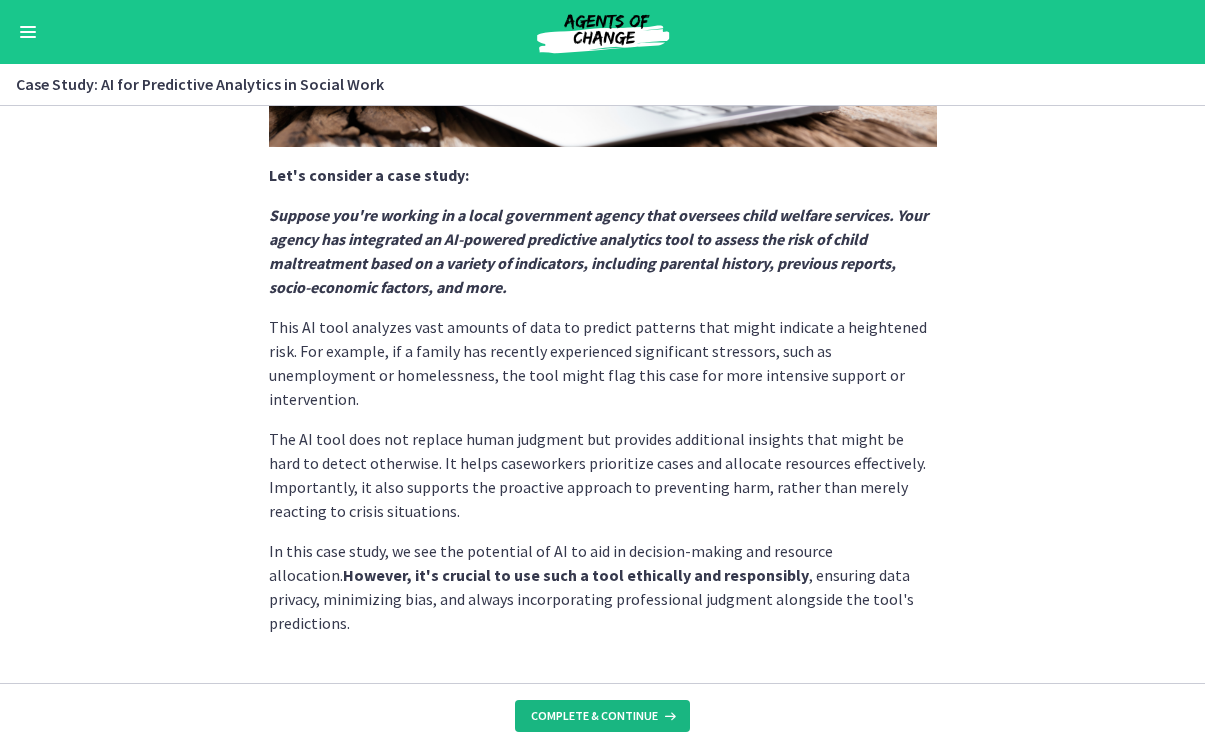 click on "Complete & continue" at bounding box center (594, 716) 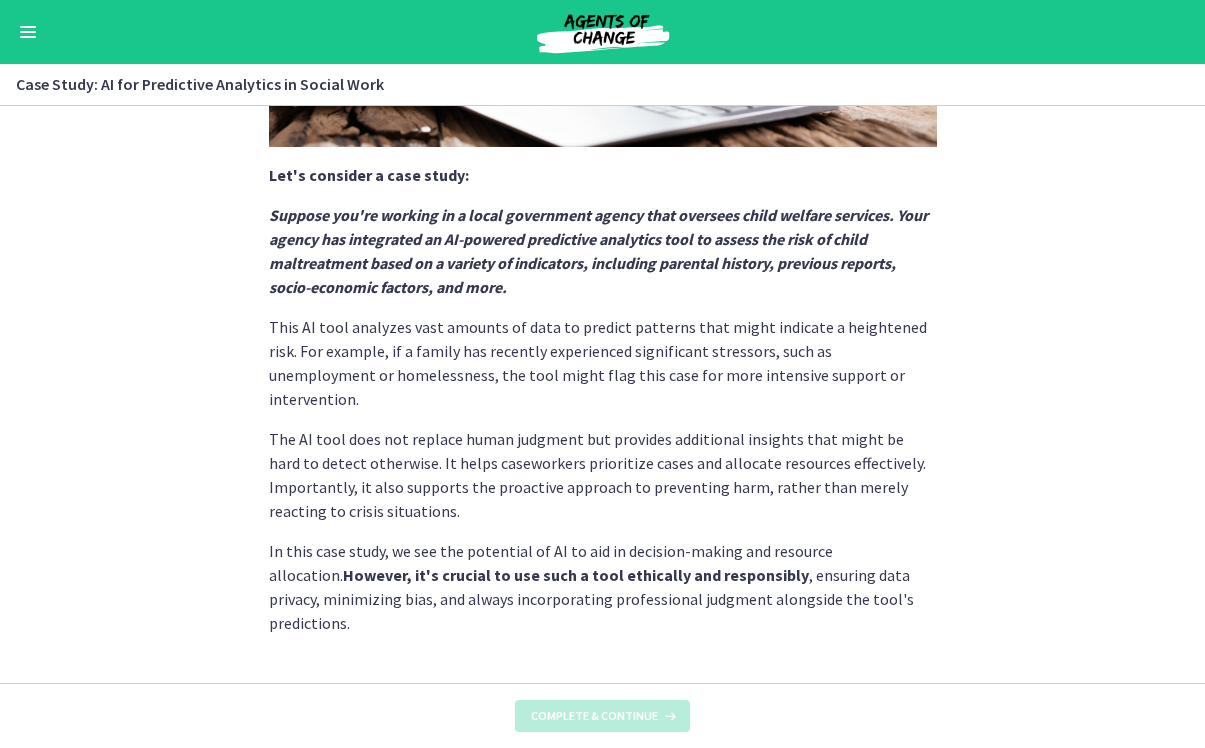 scroll, scrollTop: 0, scrollLeft: 0, axis: both 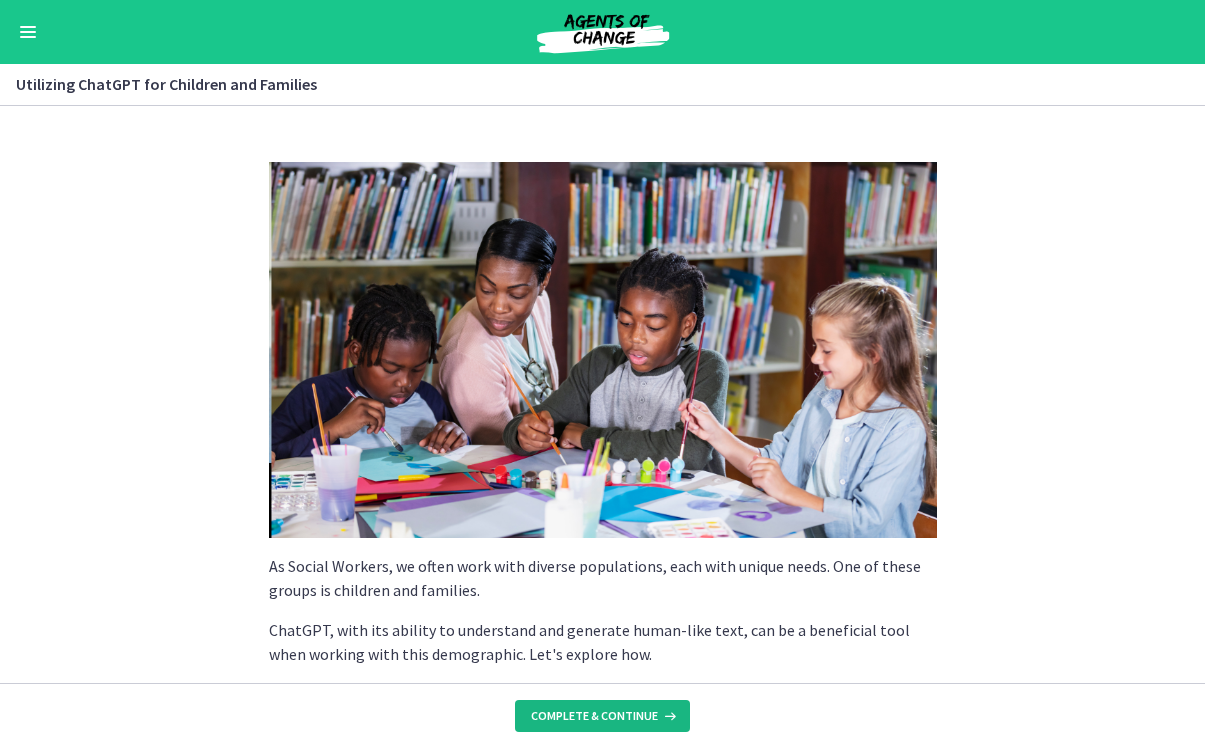 click on "Complete & continue" at bounding box center (594, 716) 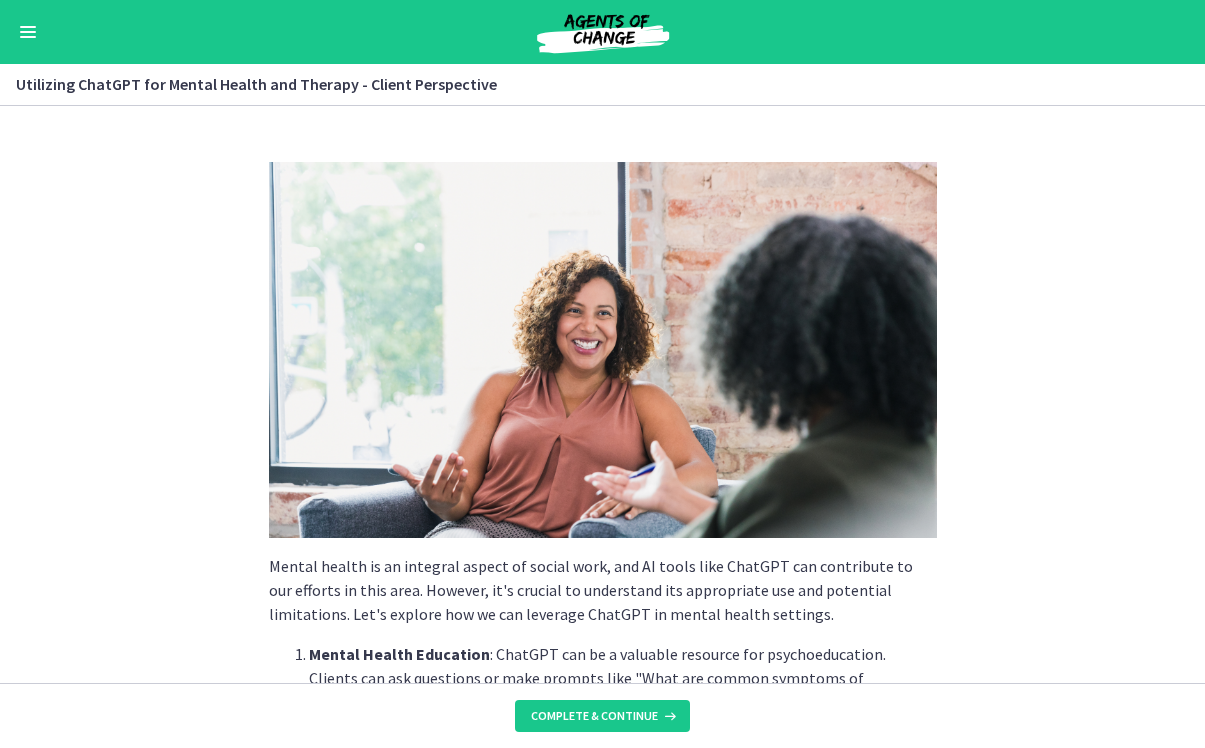 click on "Complete & continue" at bounding box center (594, 716) 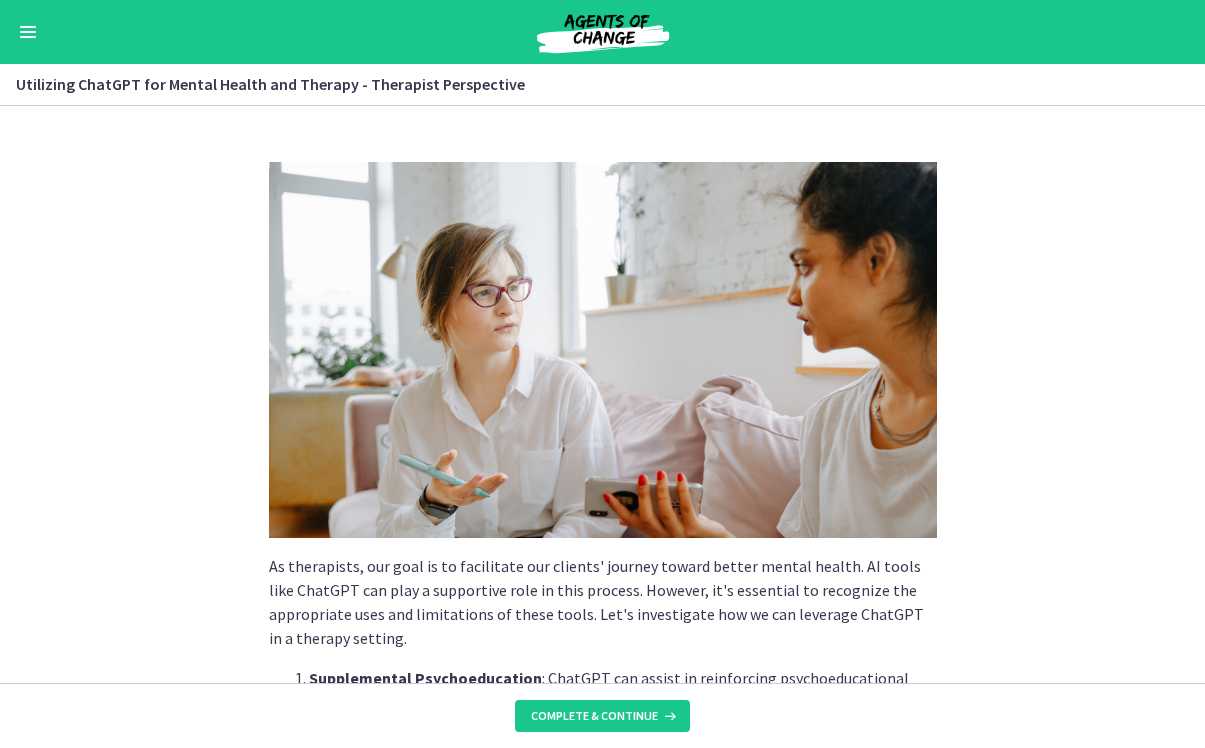 click on "Complete & continue" at bounding box center (594, 716) 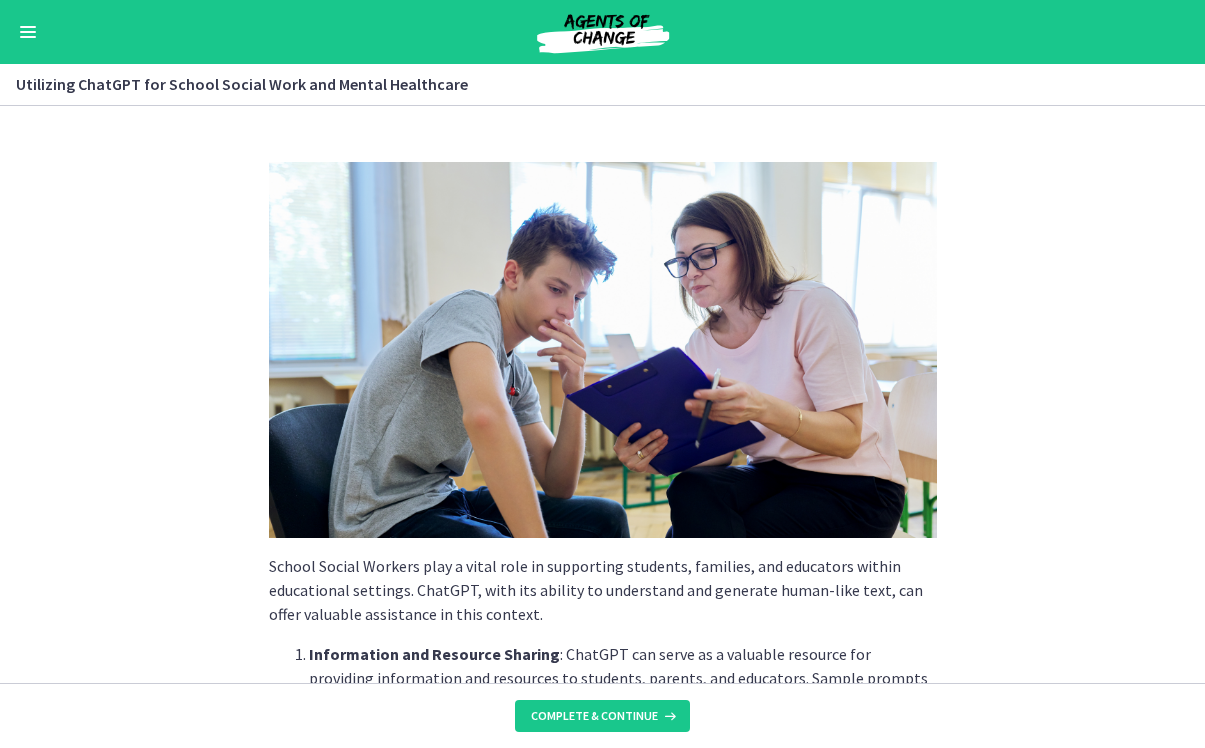 click on "Complete & continue" at bounding box center [594, 716] 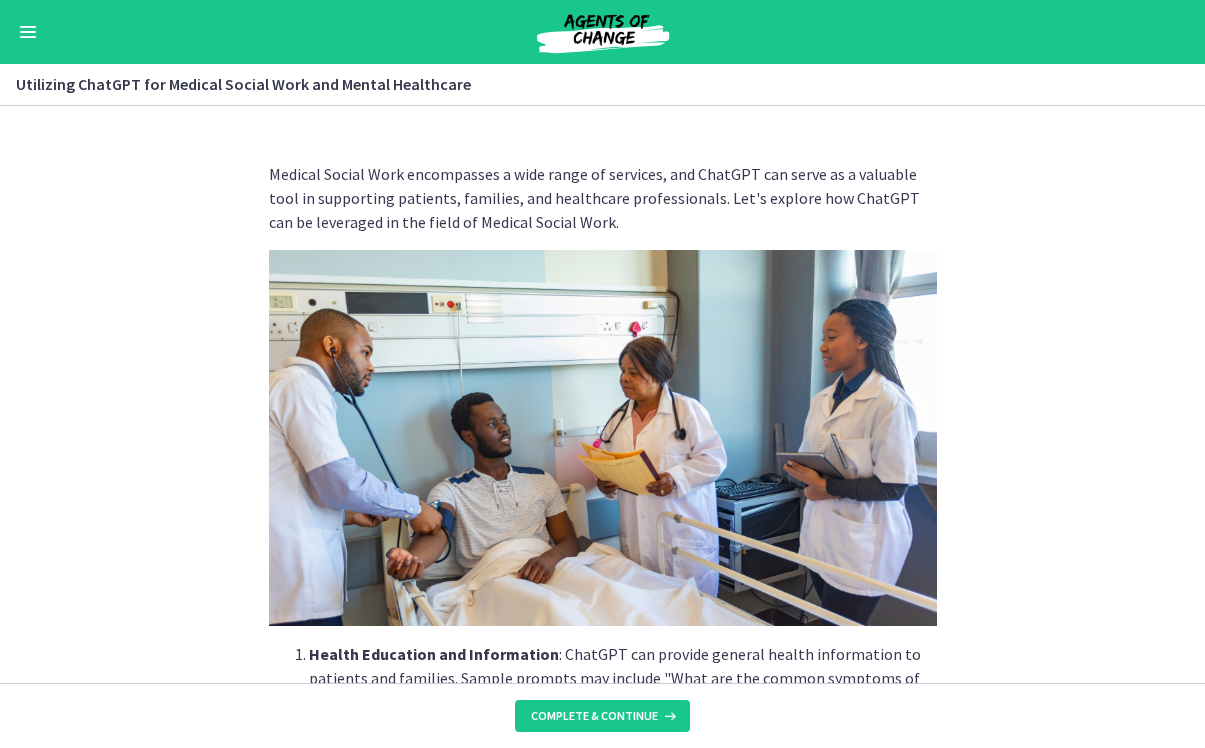 click on "Complete & continue" at bounding box center [594, 716] 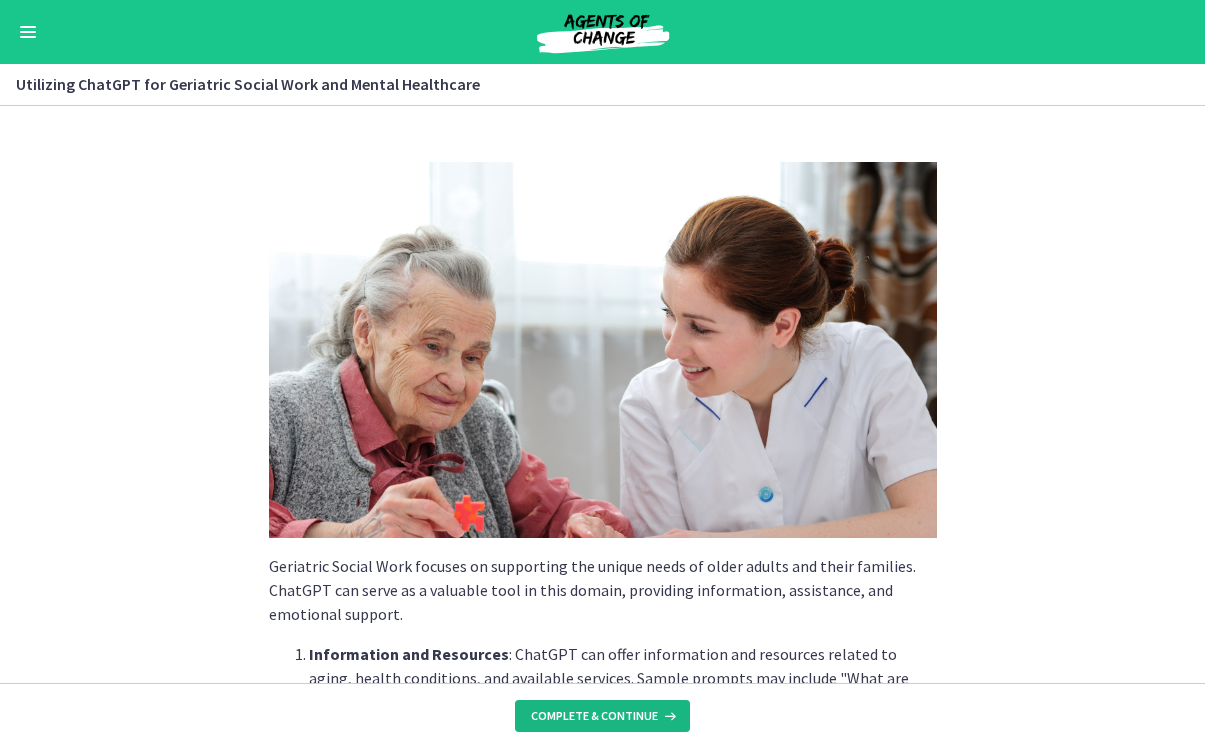 click on "Complete & continue" at bounding box center [594, 716] 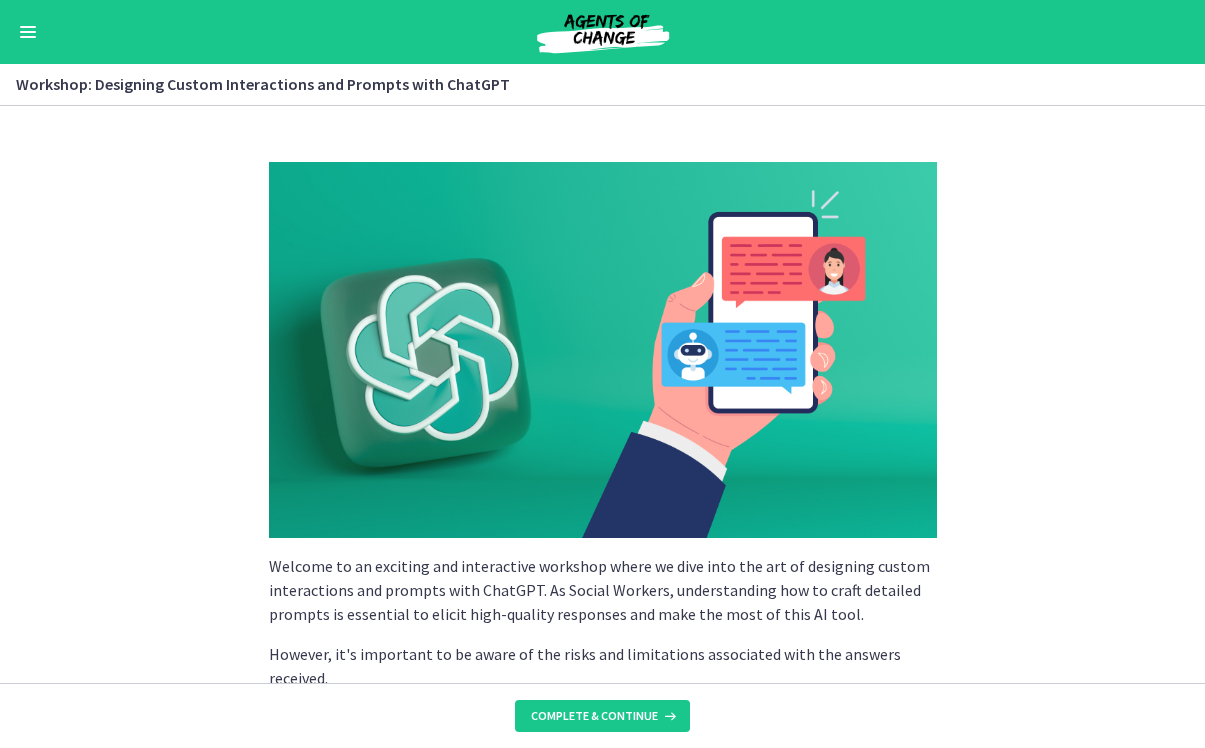 click on "Complete & continue" at bounding box center [594, 716] 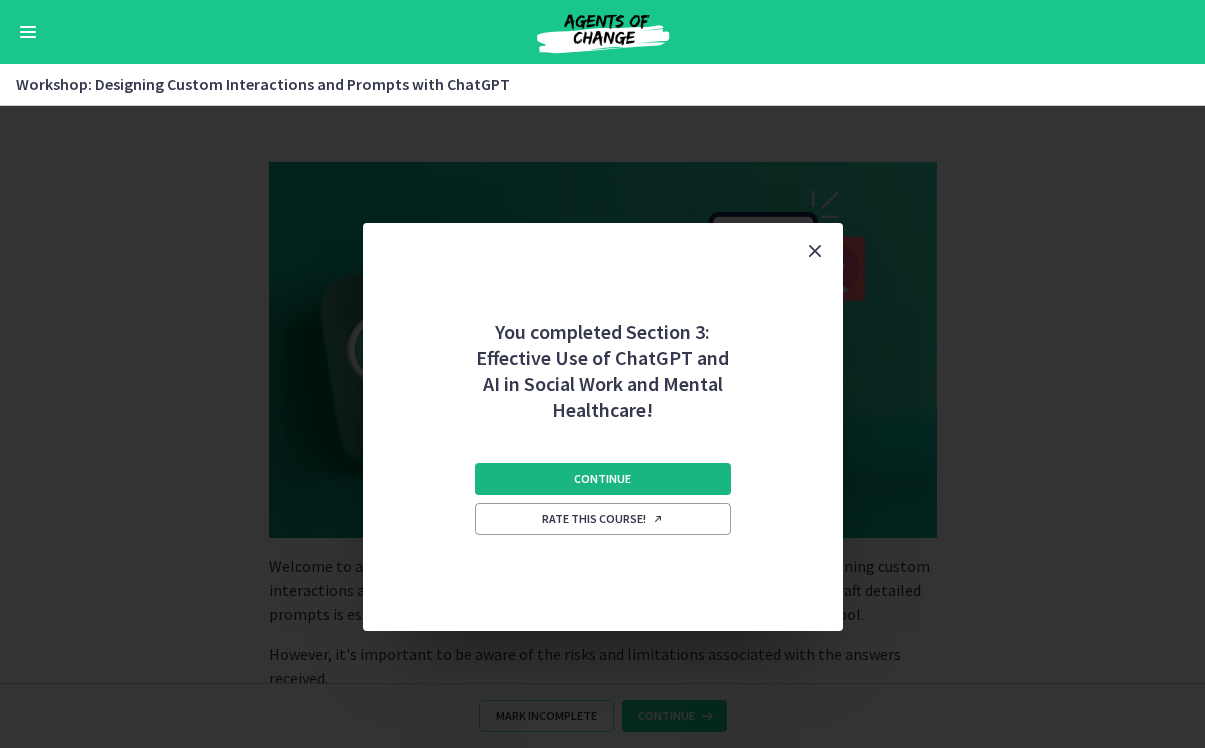 click on "Continue" at bounding box center (603, 479) 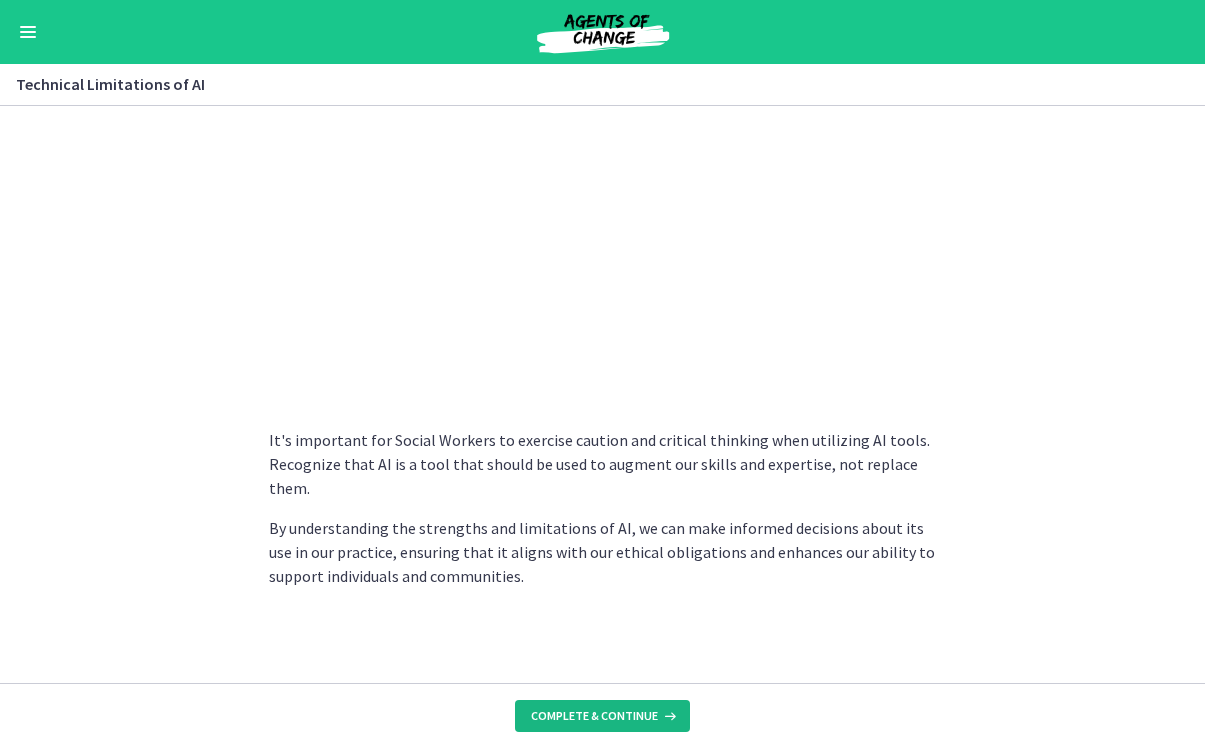 scroll, scrollTop: 1445, scrollLeft: 0, axis: vertical 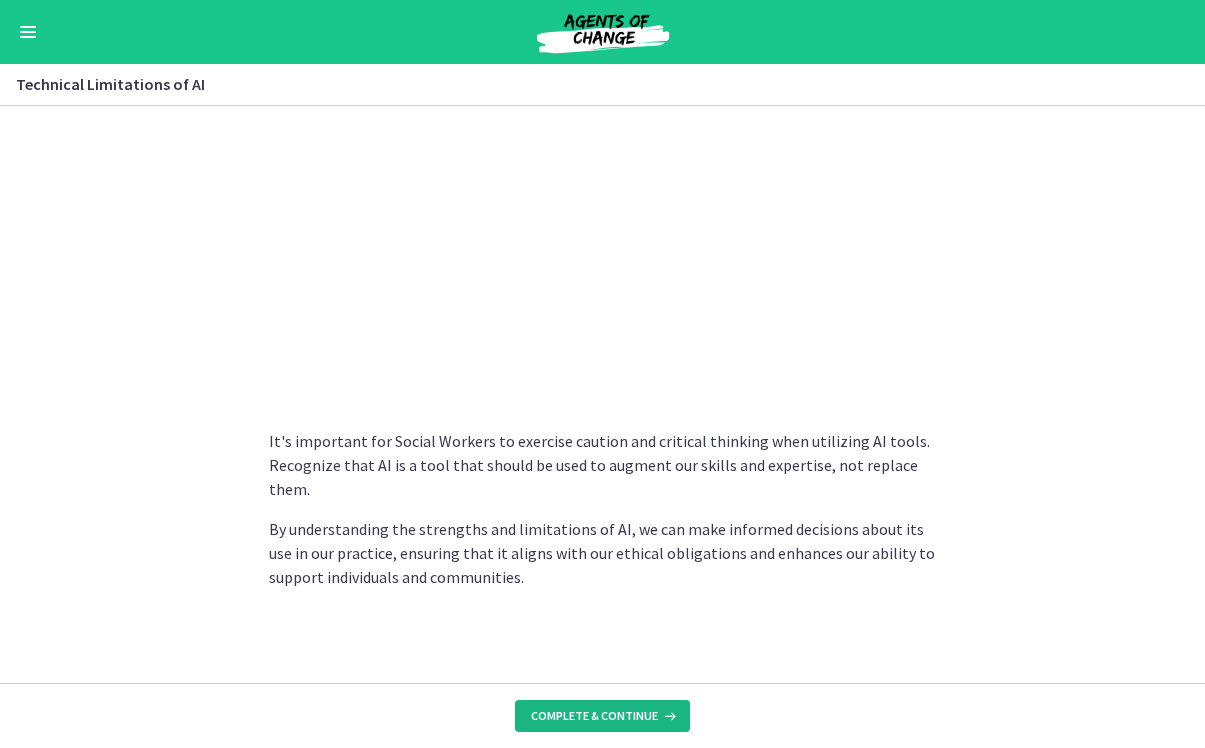 click on "Complete & continue" at bounding box center (594, 716) 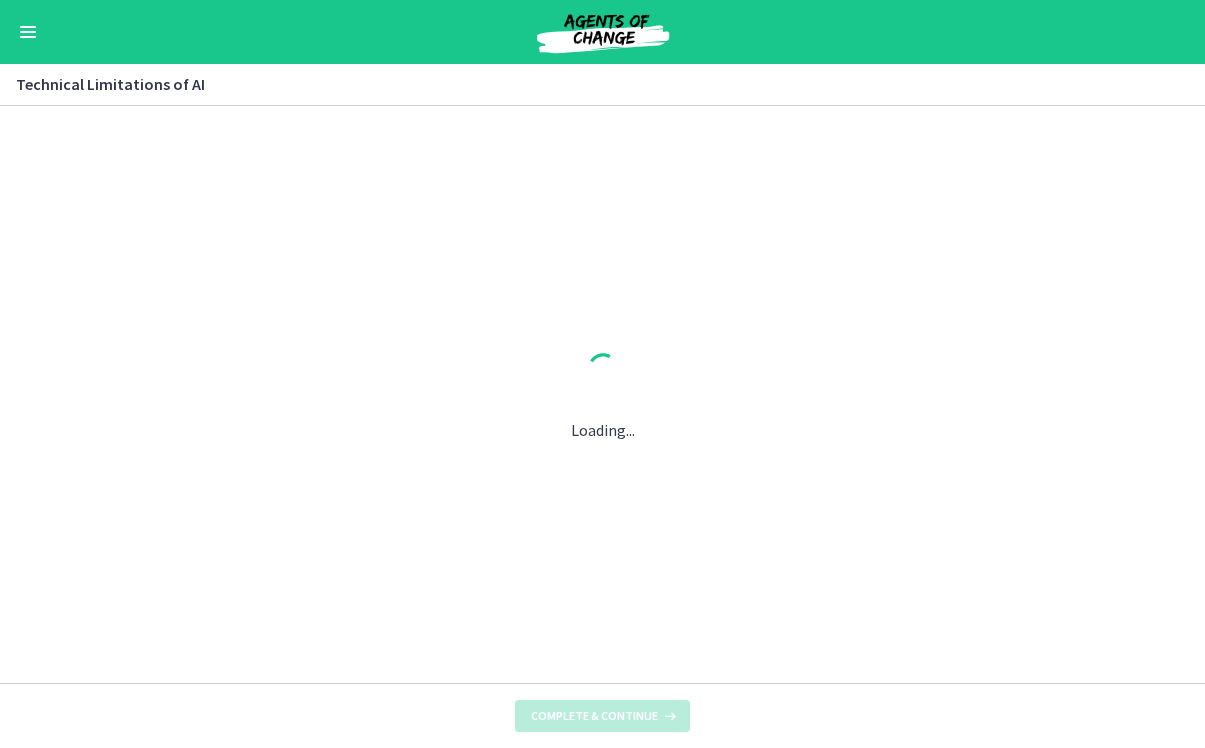 scroll, scrollTop: 0, scrollLeft: 0, axis: both 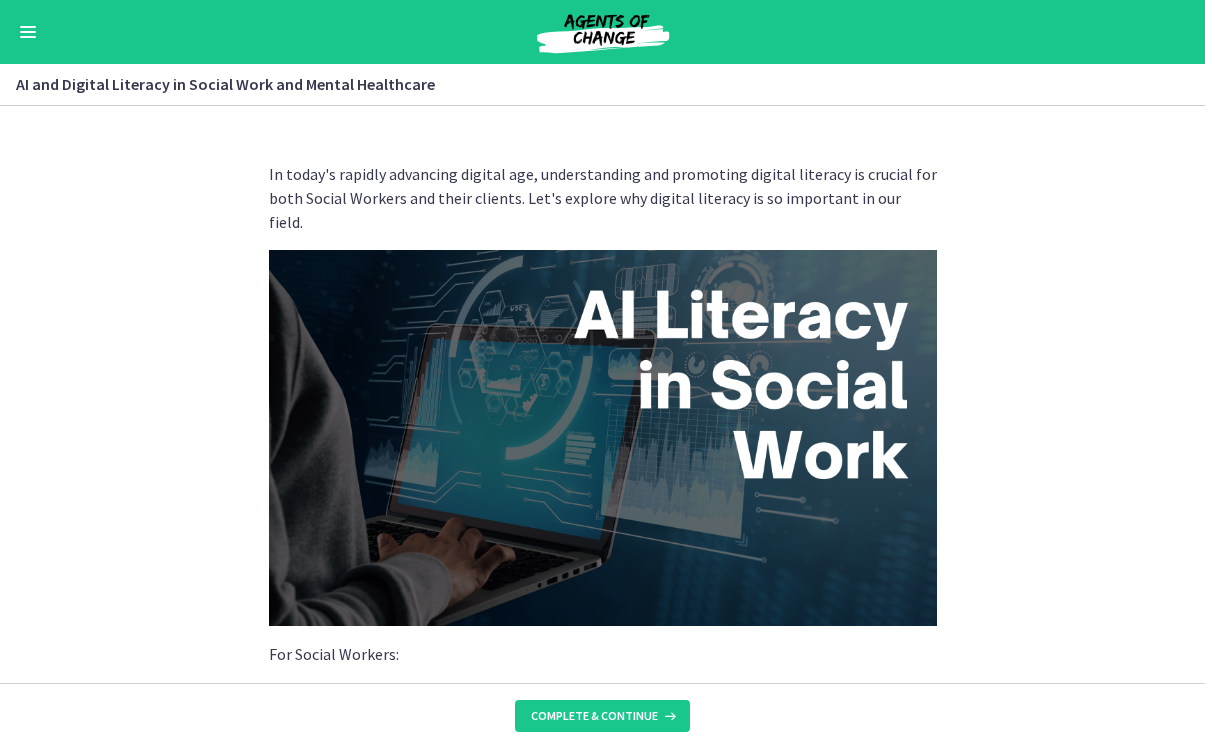 click on "Complete & continue" at bounding box center [594, 716] 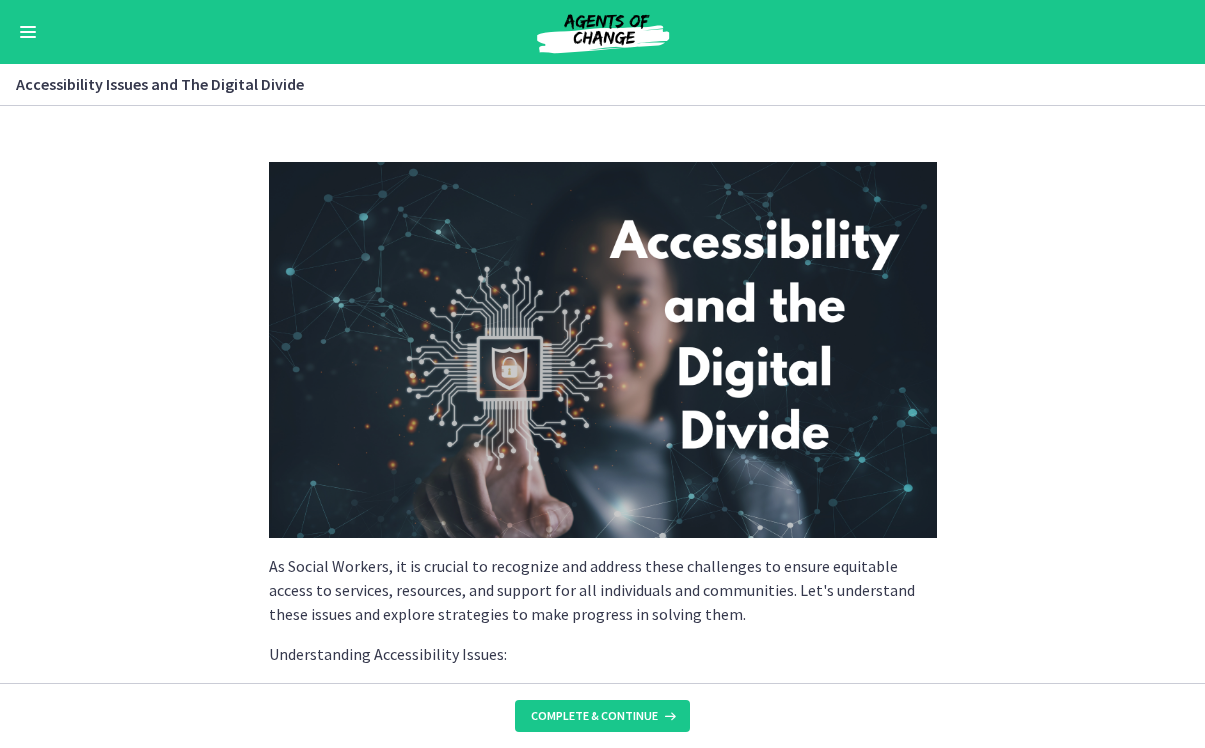 click on "Complete & continue" at bounding box center [594, 716] 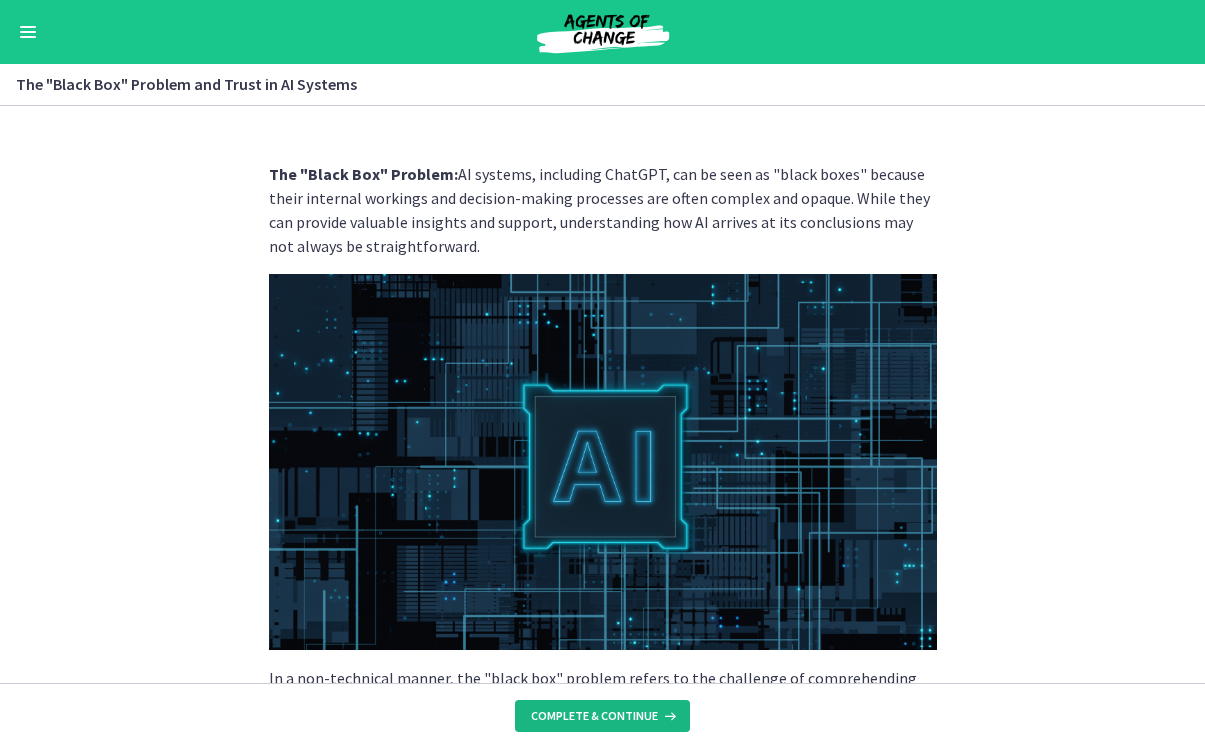 click on "Complete & continue" at bounding box center [594, 716] 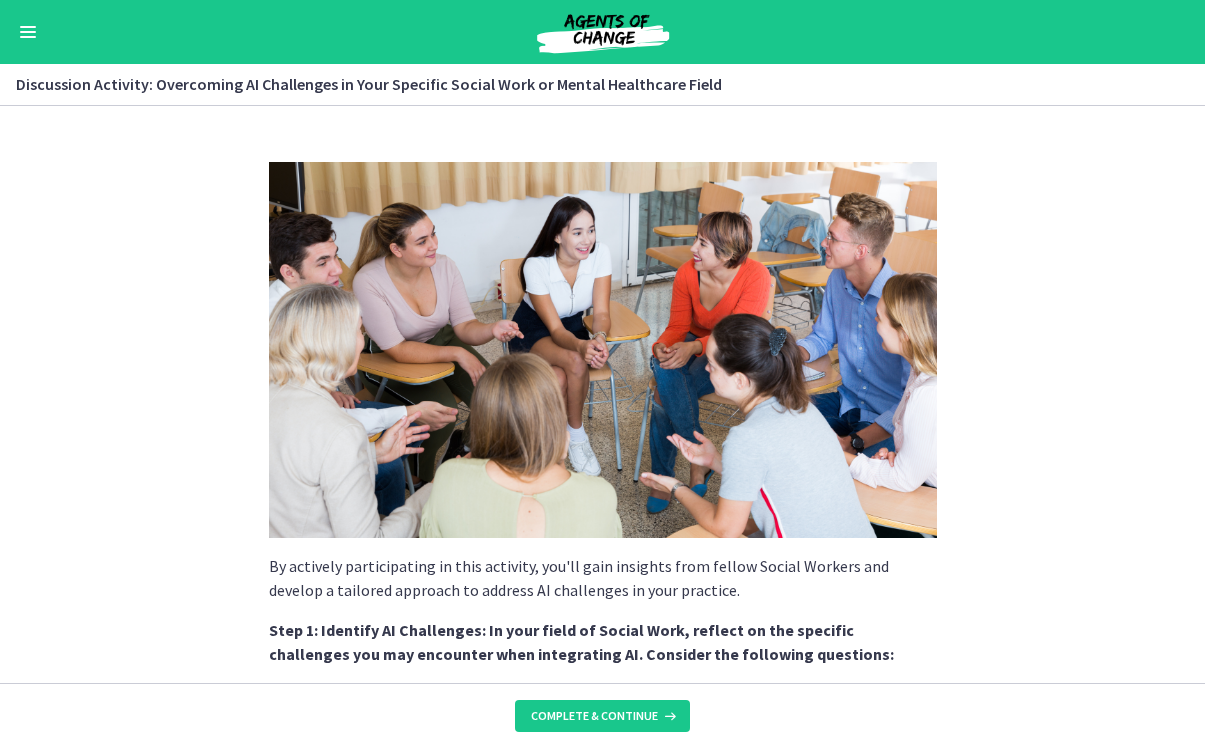 click on "Complete & continue" at bounding box center (594, 716) 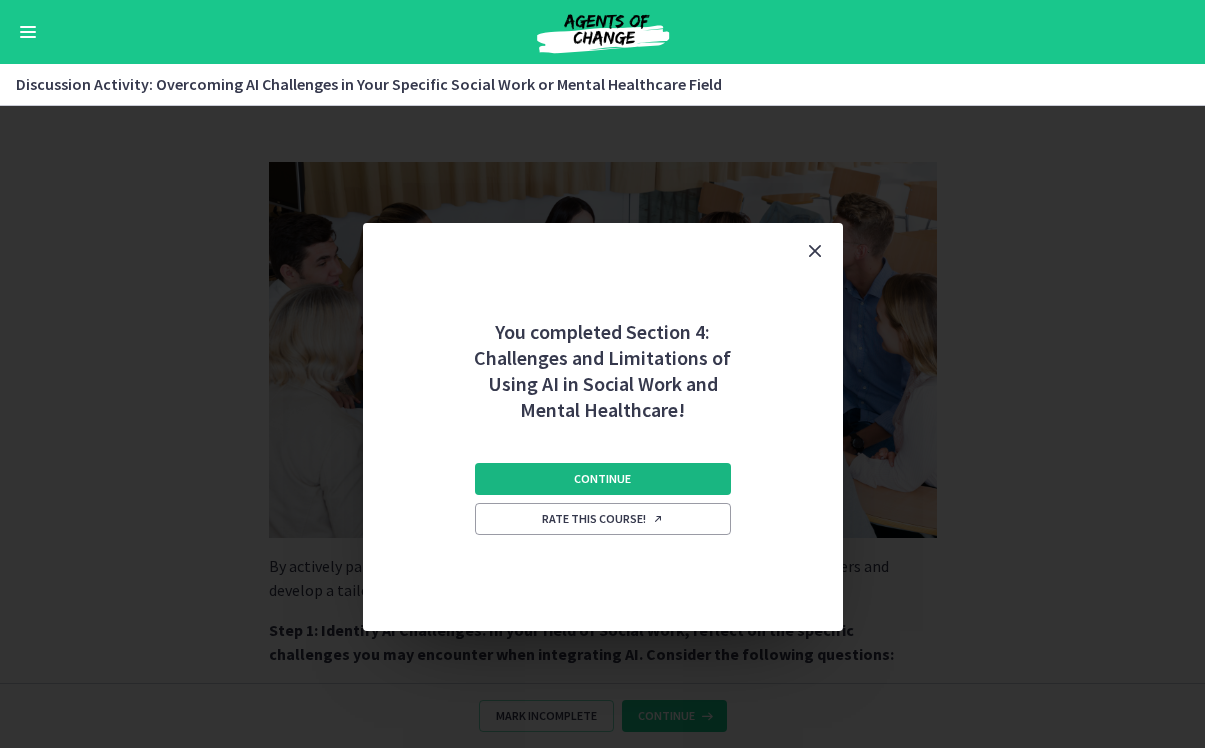 click on "Continue" at bounding box center [603, 479] 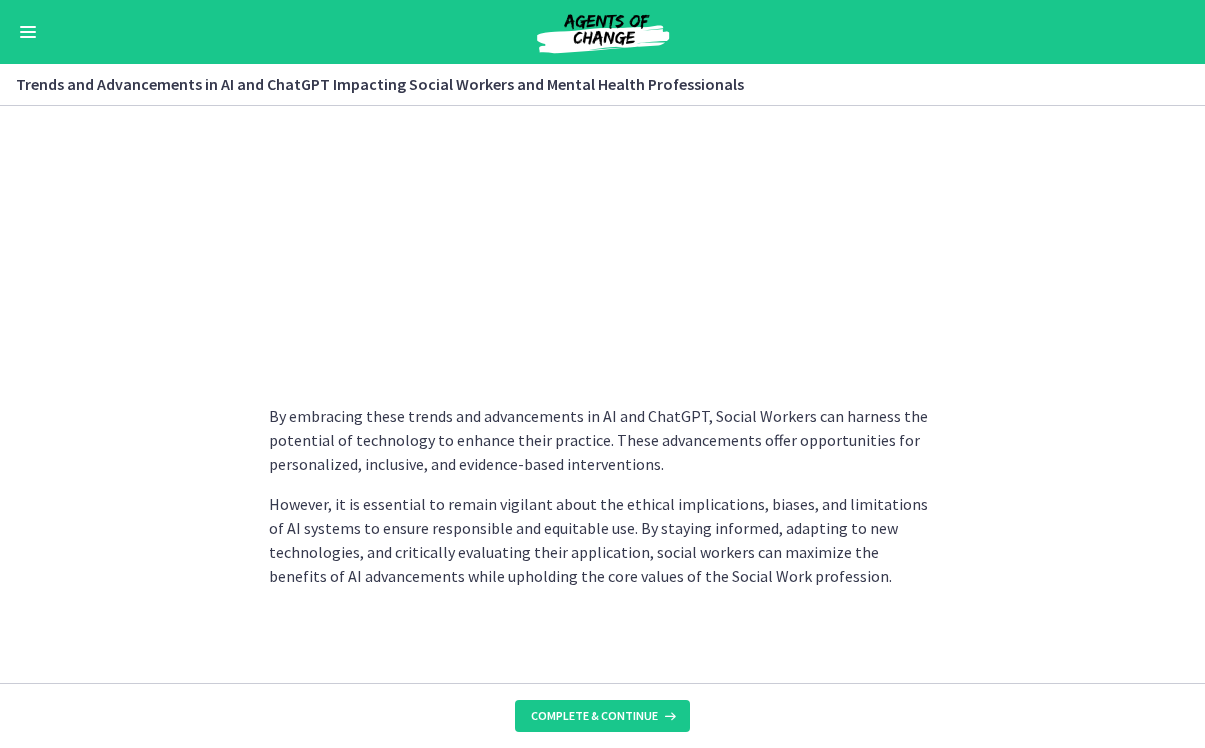 scroll, scrollTop: 1637, scrollLeft: 0, axis: vertical 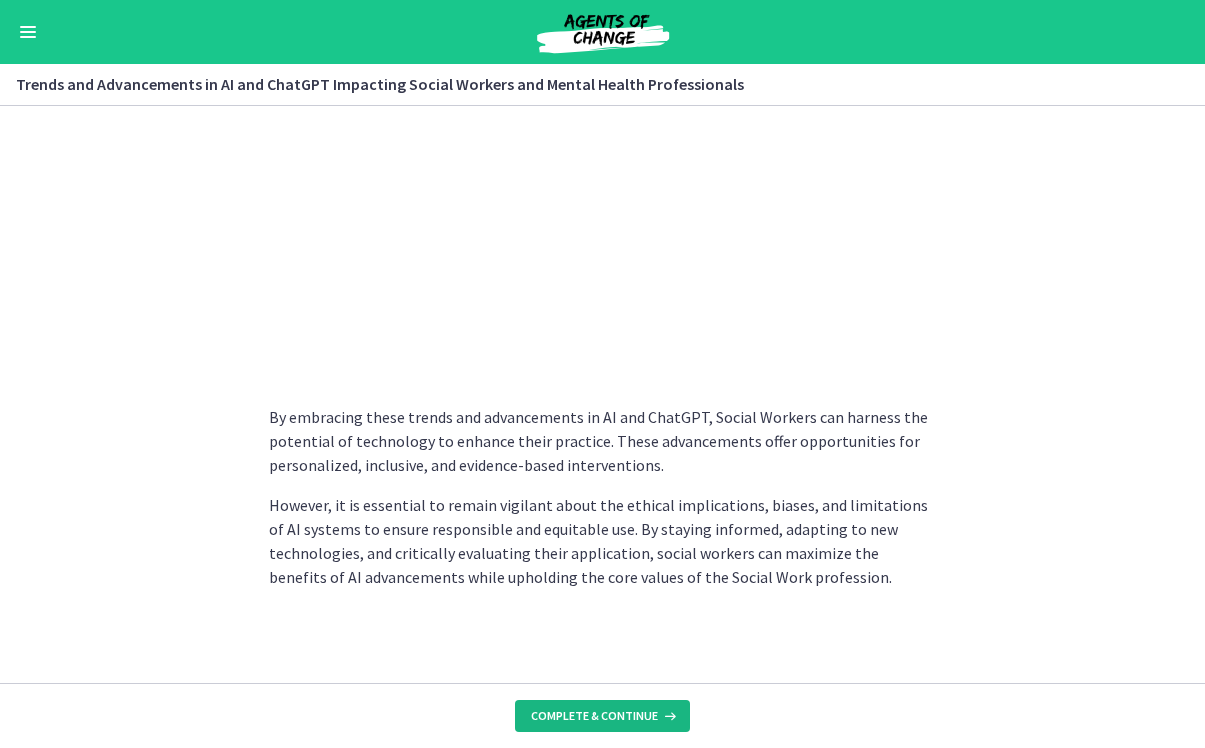 click on "Complete & continue" at bounding box center (594, 716) 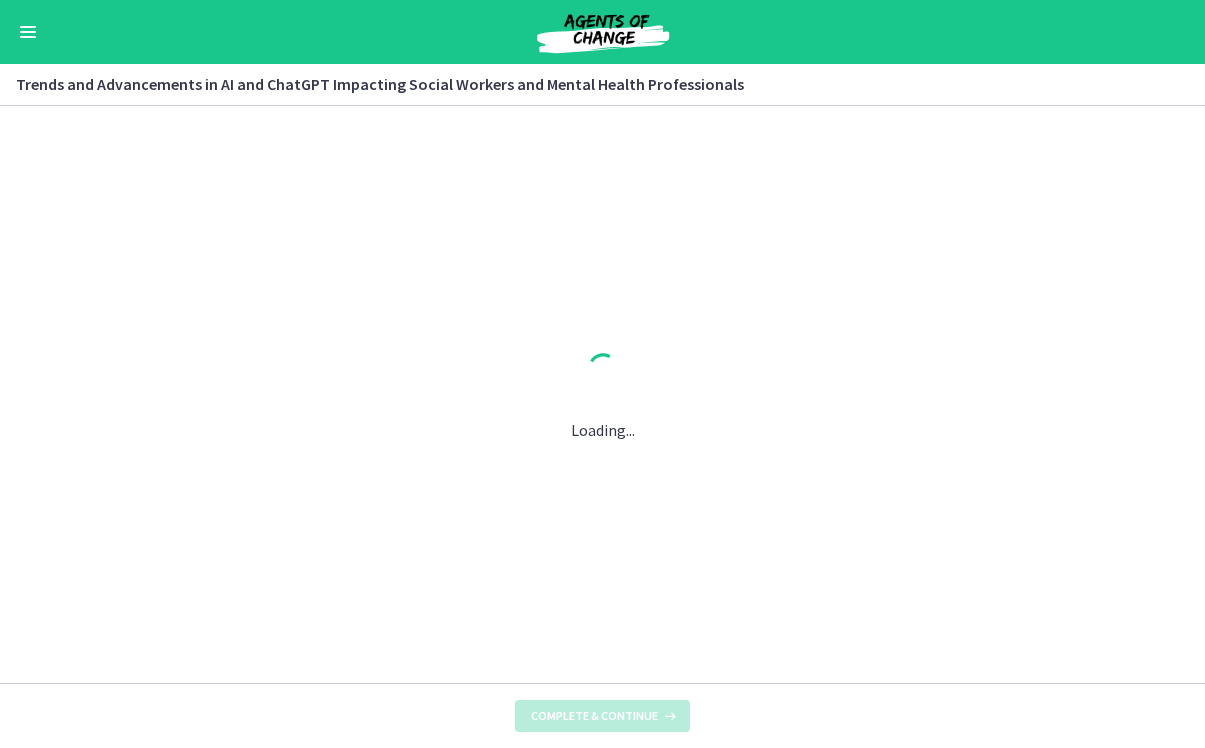 scroll, scrollTop: 0, scrollLeft: 0, axis: both 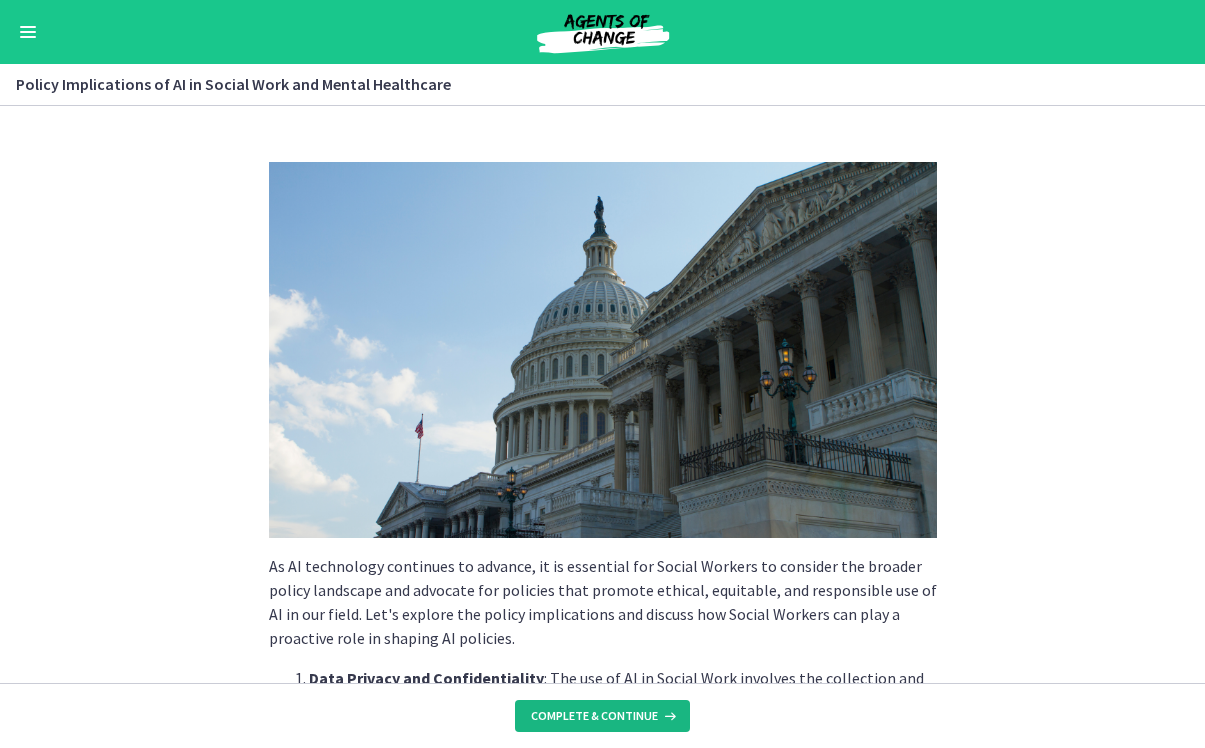 click on "Complete & continue" at bounding box center [594, 716] 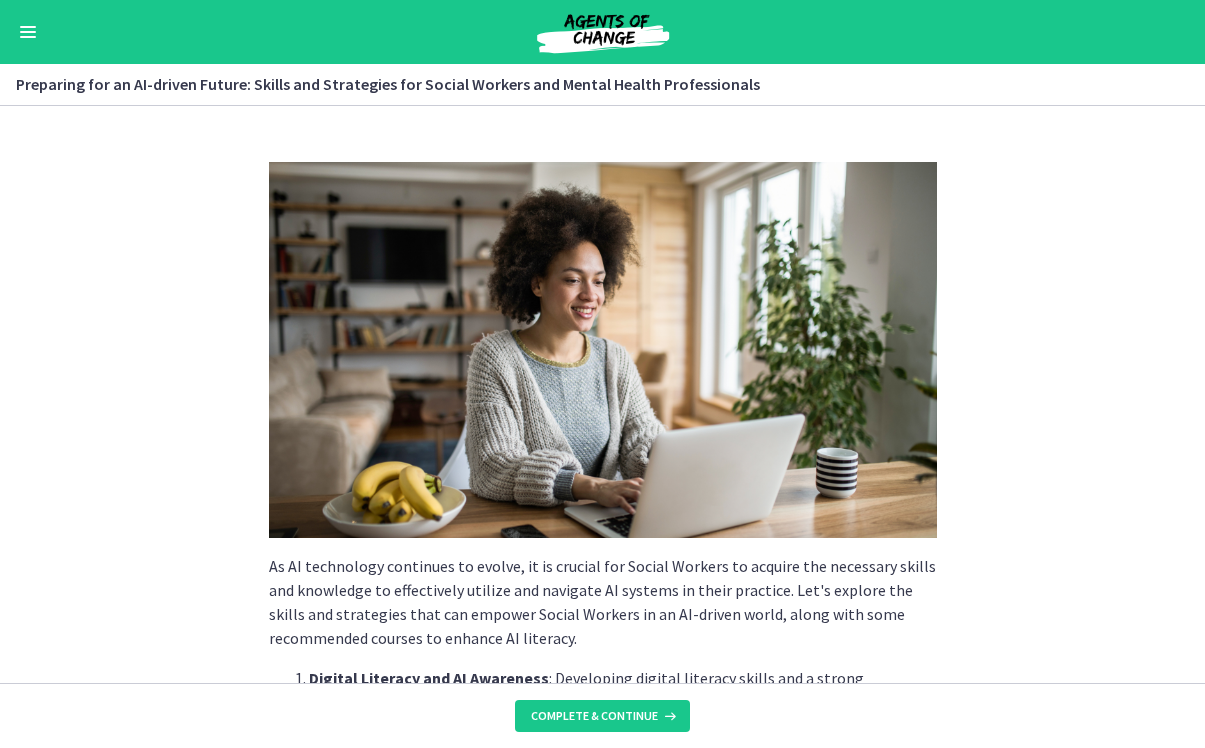 click on "Complete & continue" at bounding box center (594, 716) 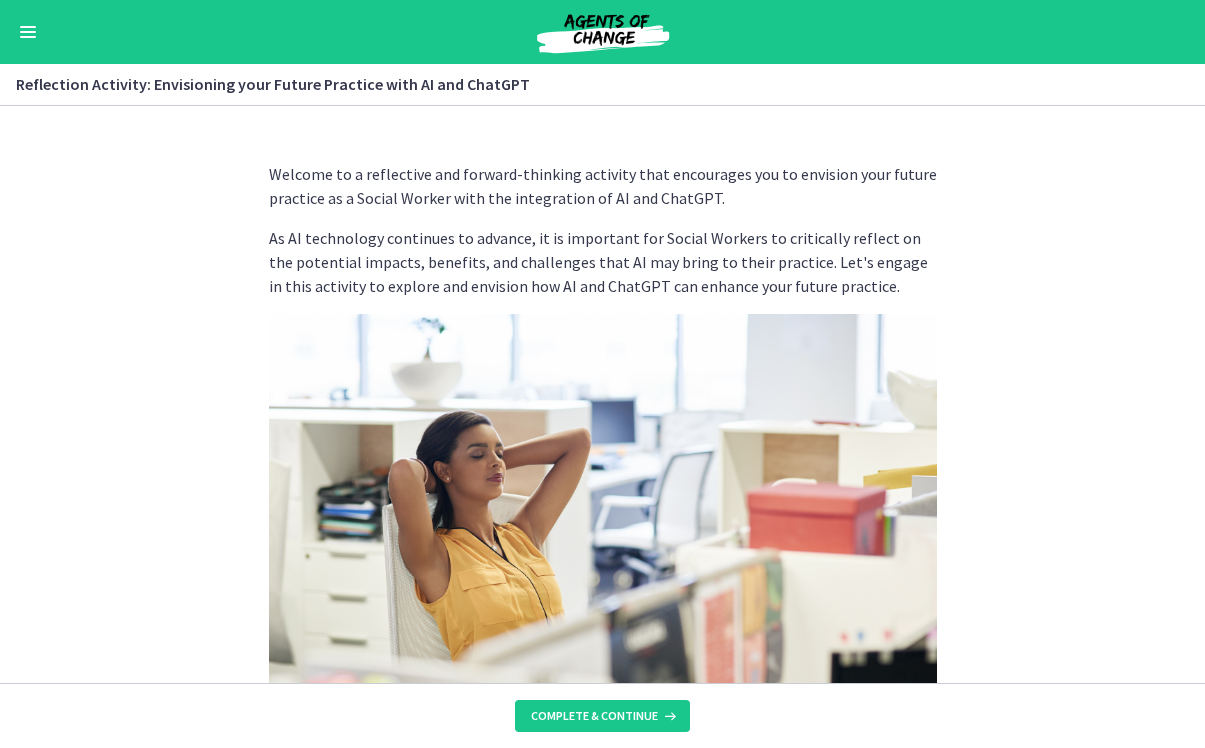 click on "Complete & continue" at bounding box center [594, 716] 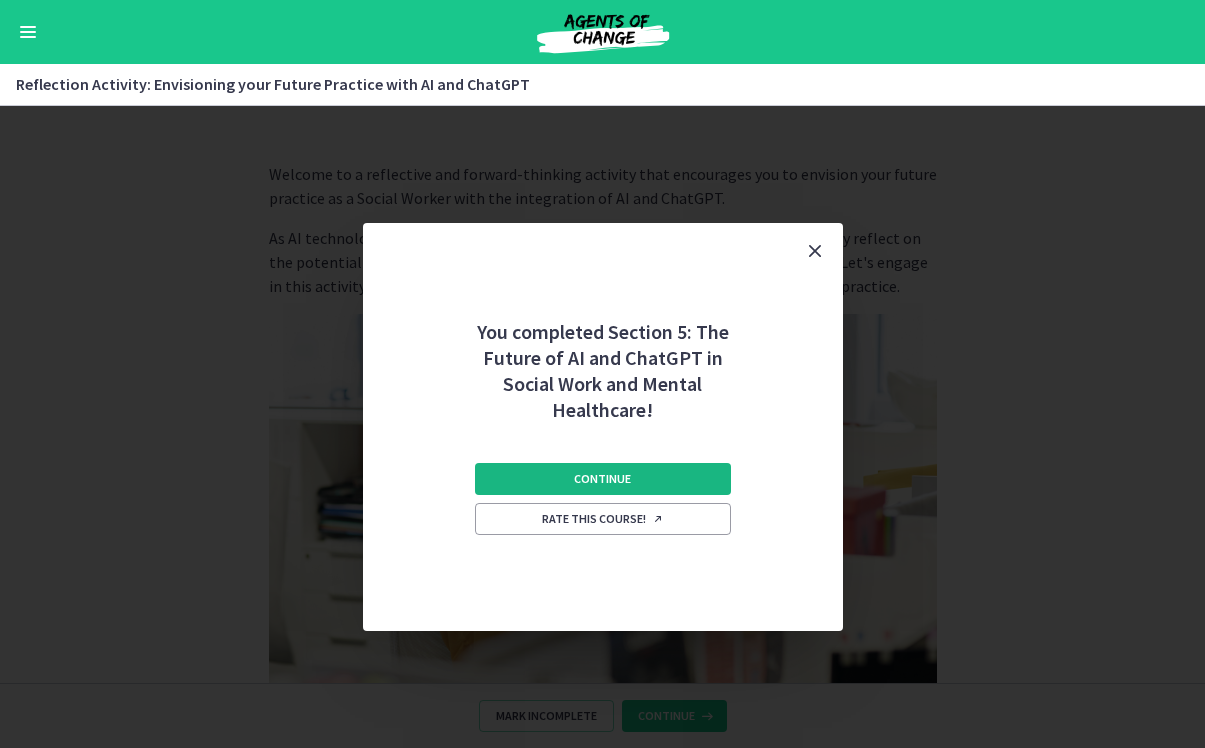 click on "Continue" at bounding box center [603, 479] 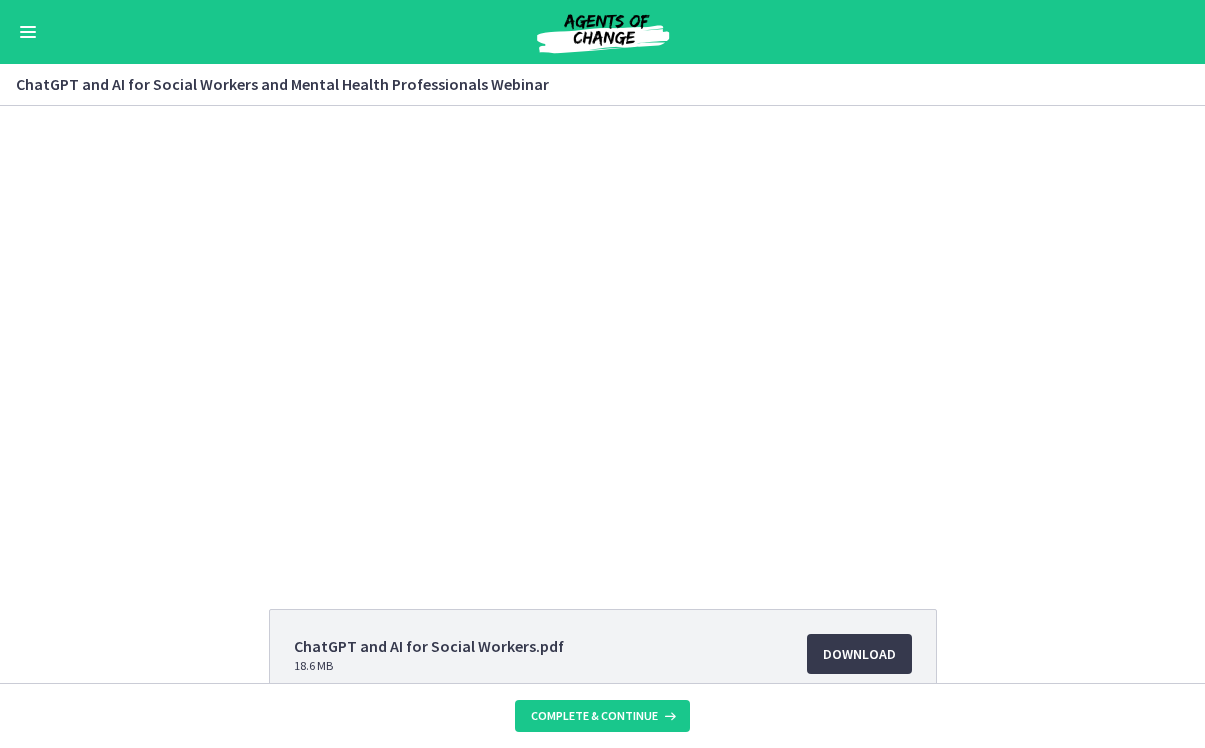 scroll, scrollTop: 0, scrollLeft: 0, axis: both 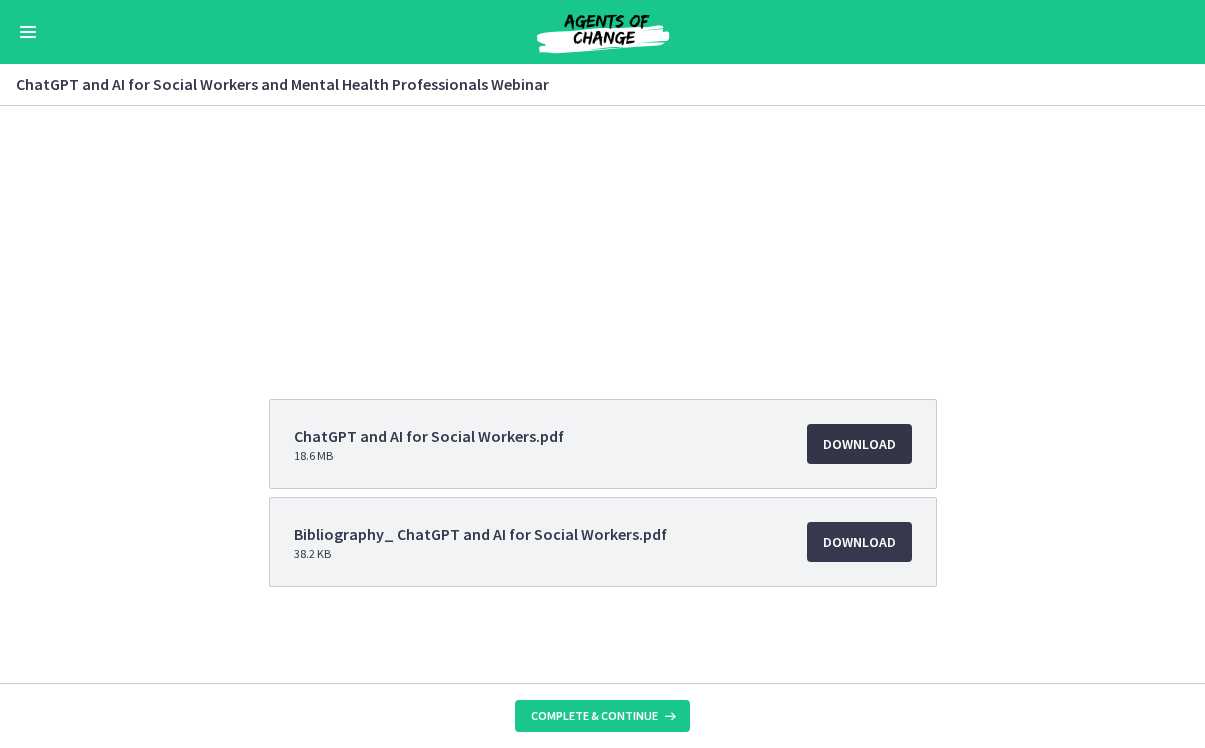 click on "Download
Opens in a new window" at bounding box center (859, 444) 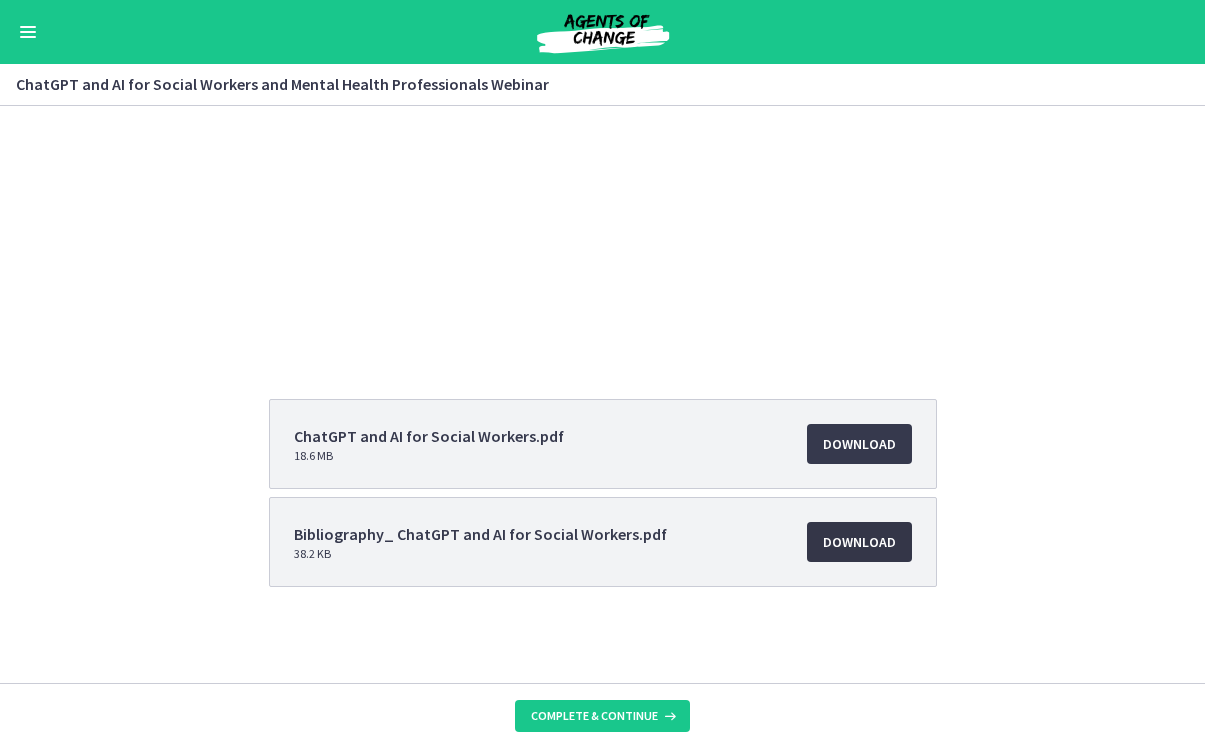 click on "Download
Opens in a new window" at bounding box center [859, 542] 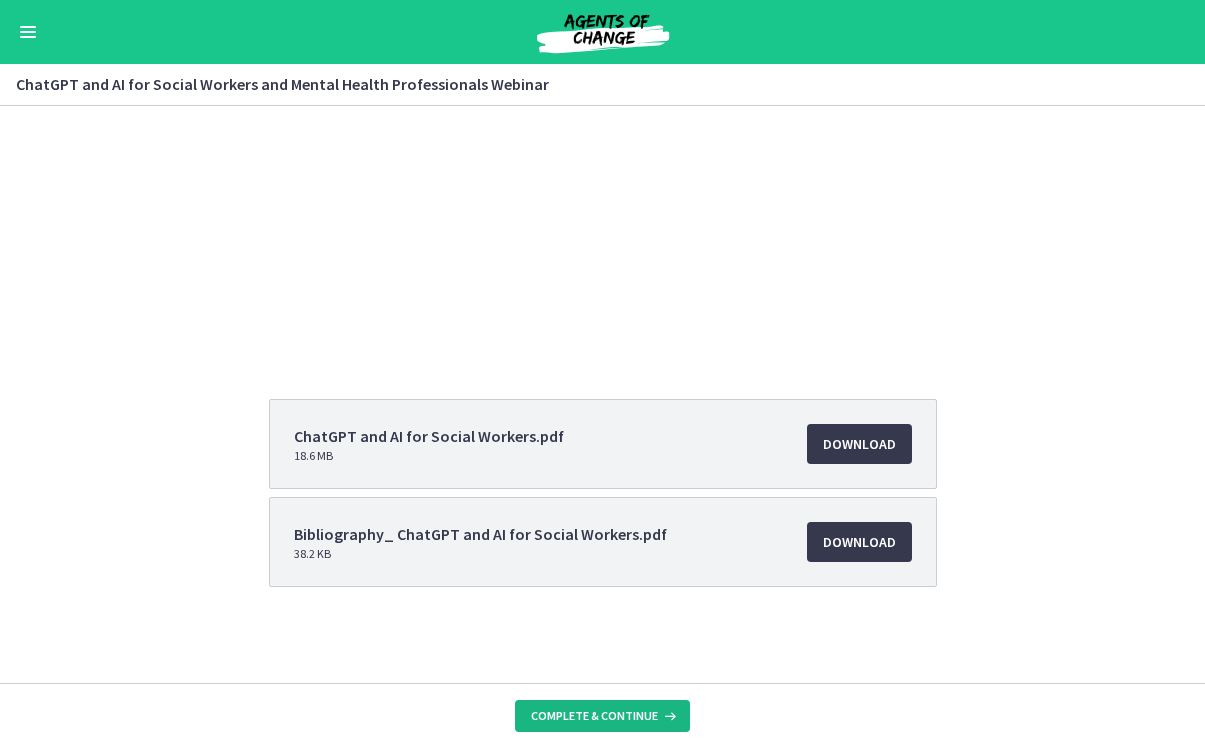 click on "Complete & continue" at bounding box center [594, 716] 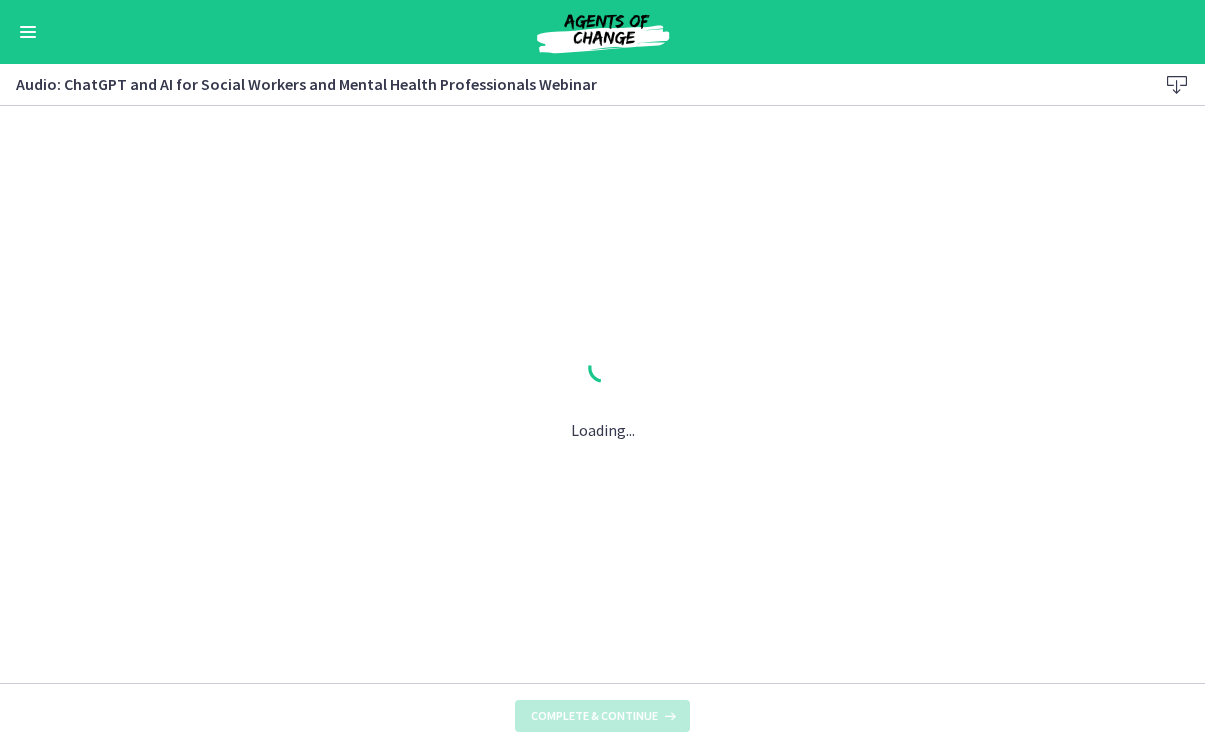 scroll, scrollTop: 0, scrollLeft: 0, axis: both 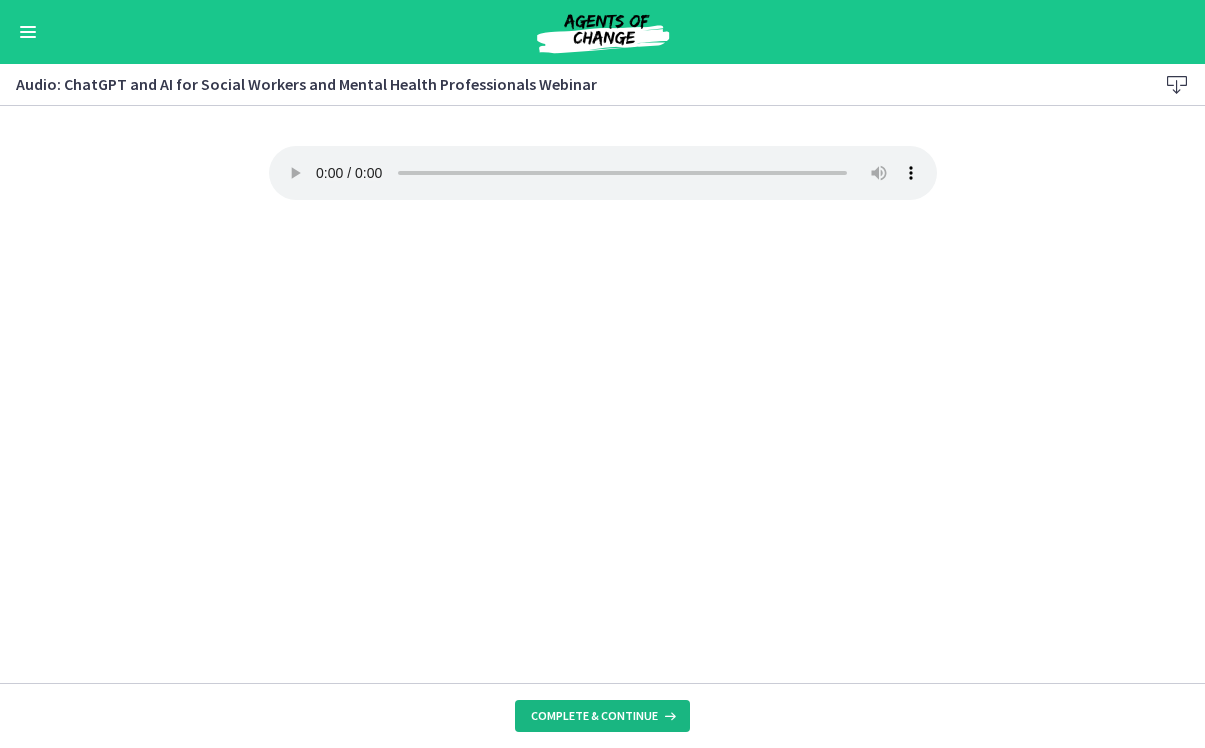 click on "Complete & continue" at bounding box center (594, 716) 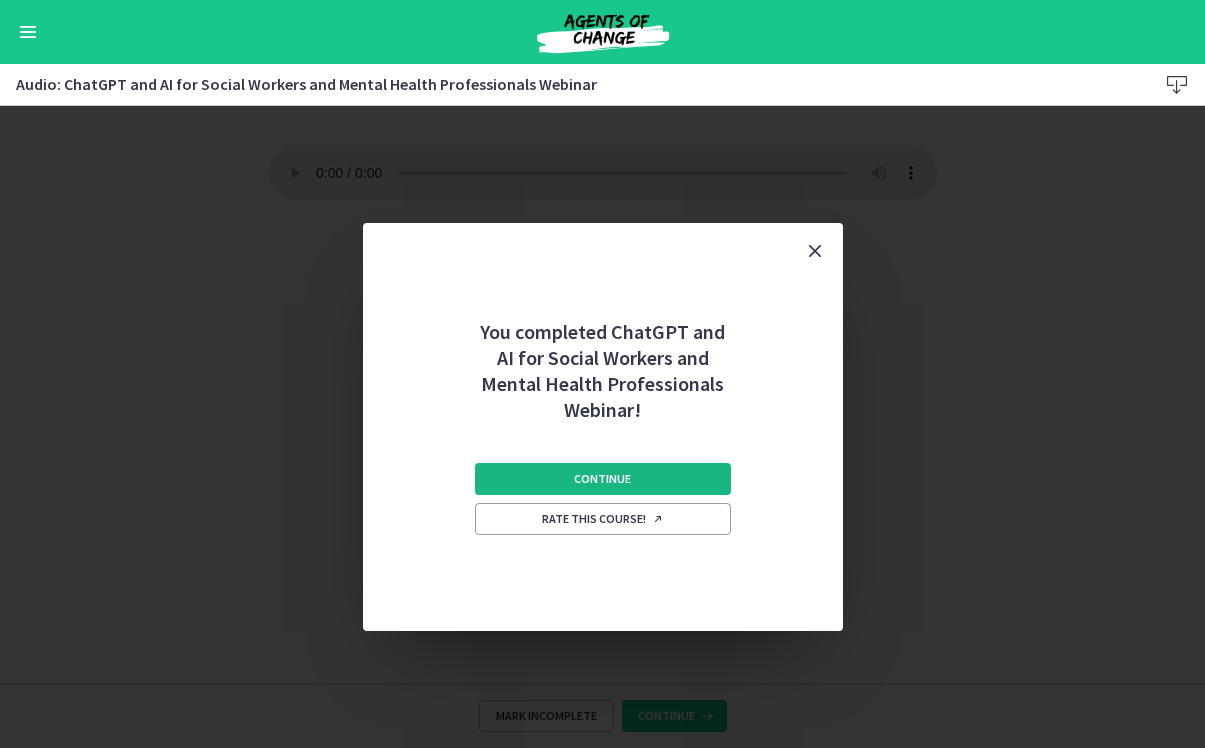 click on "Continue" at bounding box center (603, 479) 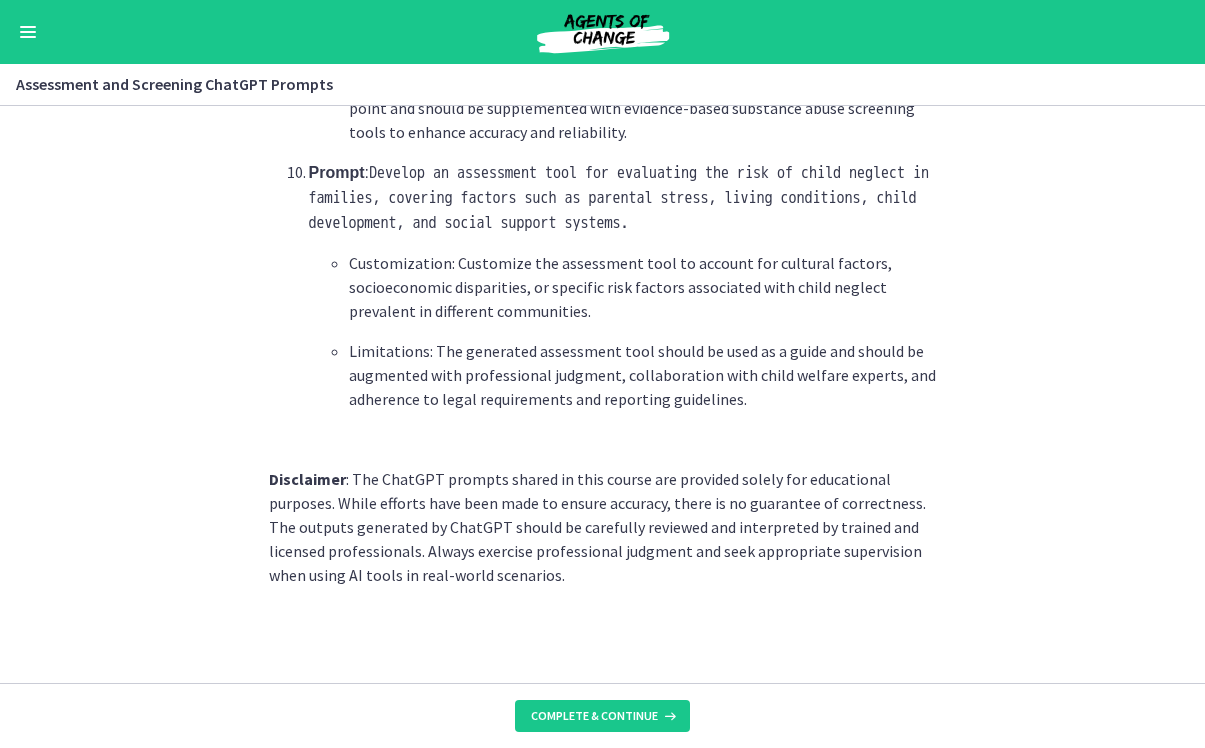 scroll, scrollTop: 3117, scrollLeft: 0, axis: vertical 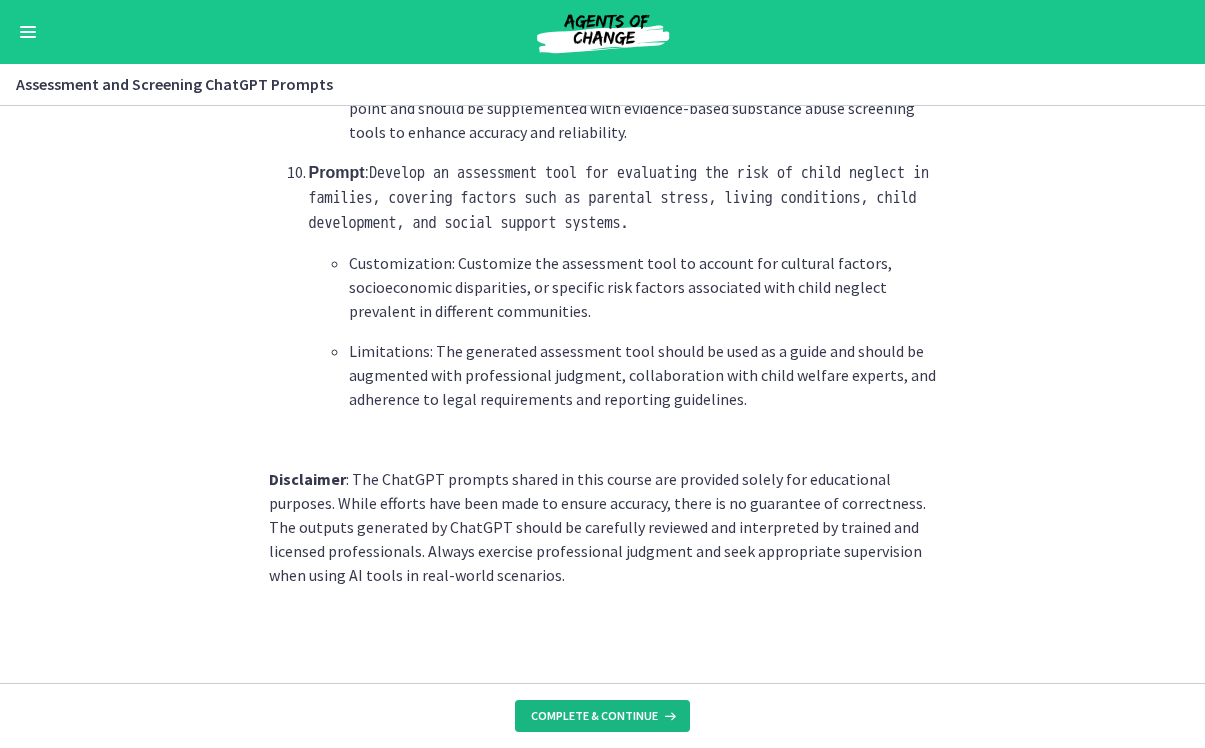 click on "Complete & continue" at bounding box center (594, 716) 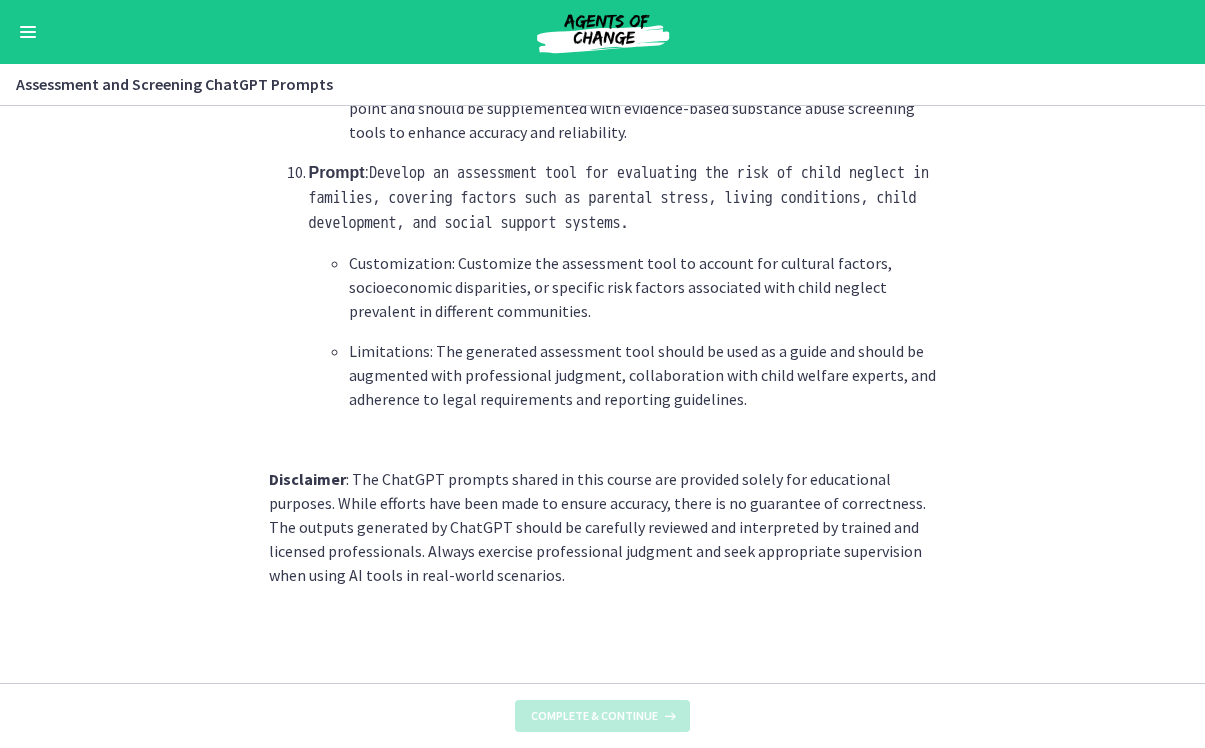 scroll, scrollTop: 0, scrollLeft: 0, axis: both 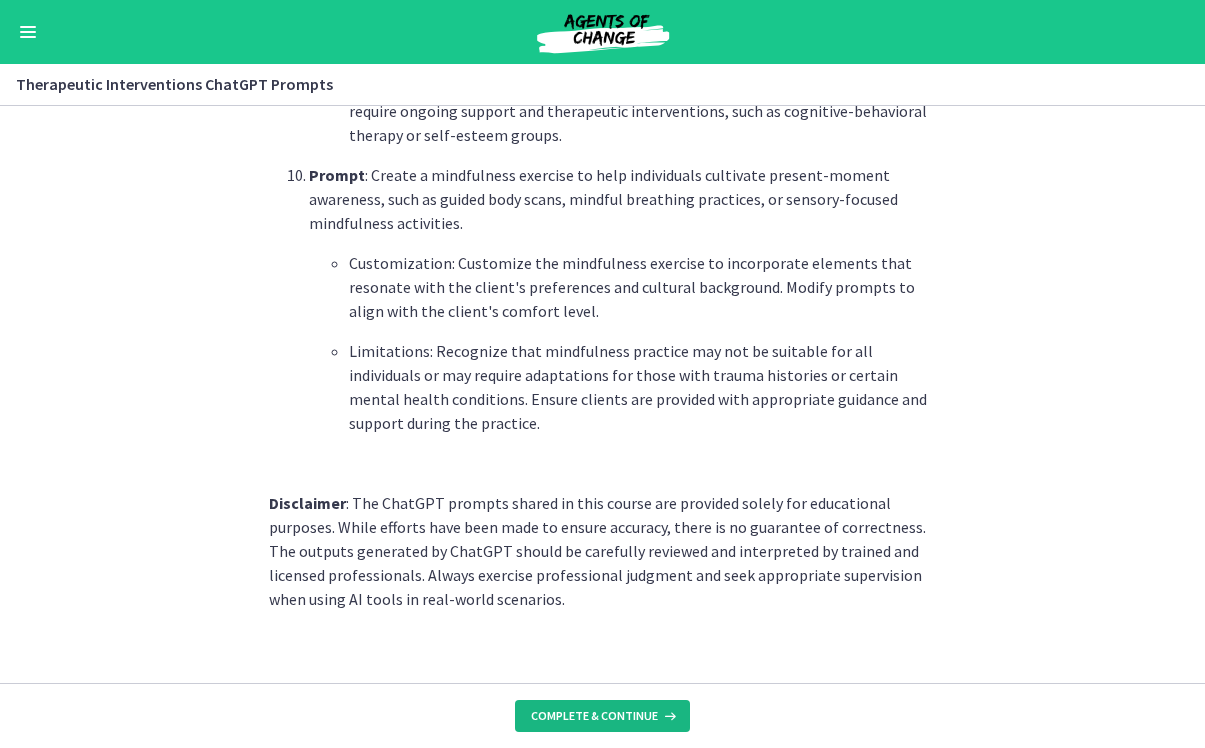 click on "Complete & continue" at bounding box center [594, 716] 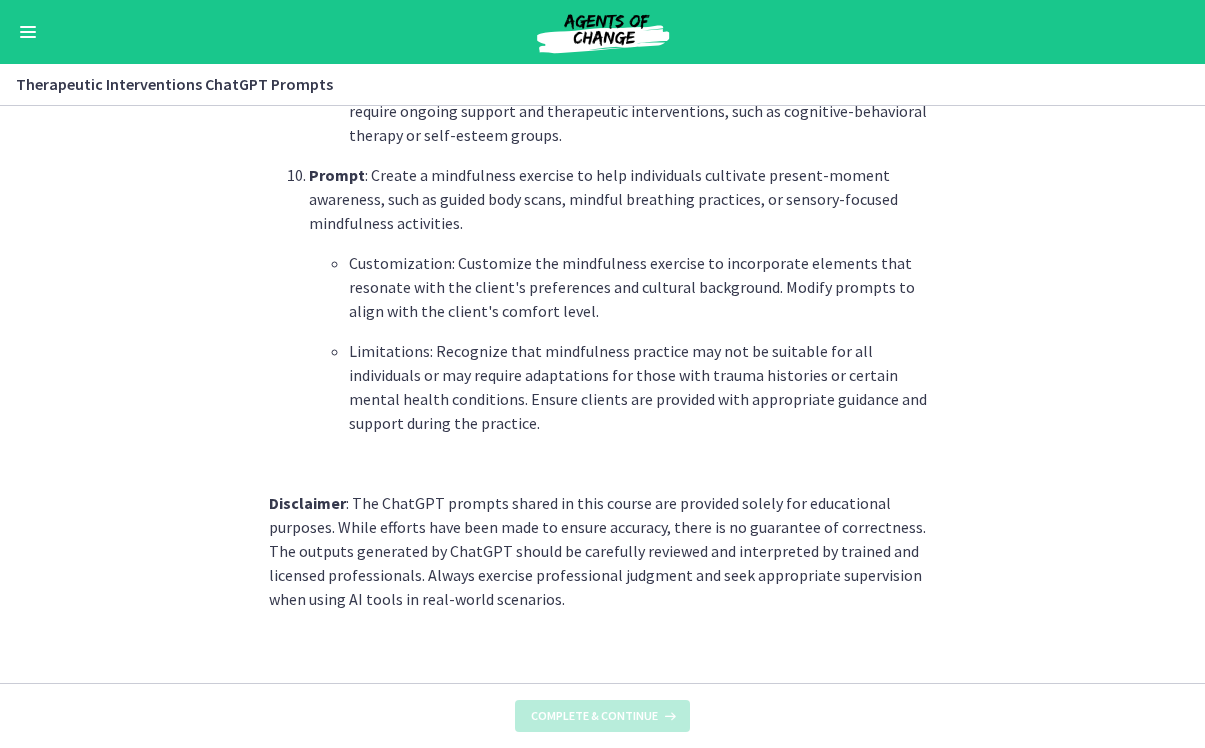 scroll, scrollTop: 0, scrollLeft: 0, axis: both 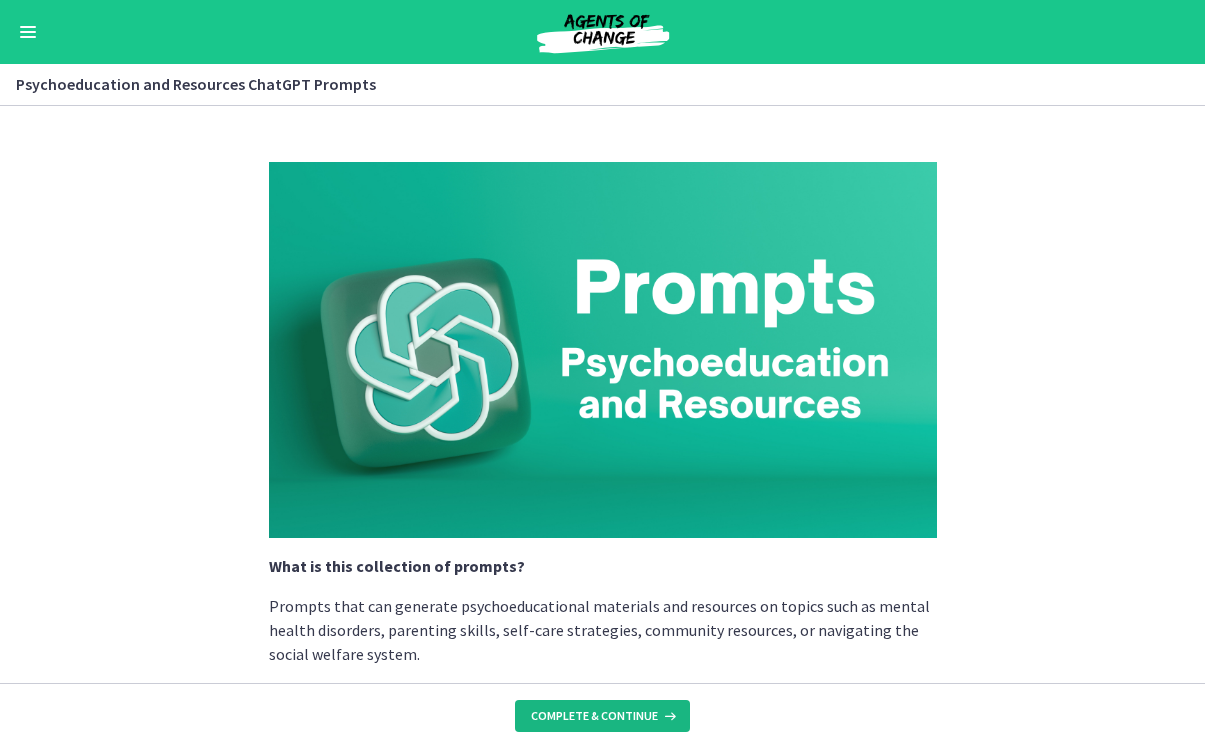 click on "Complete & continue" at bounding box center [594, 716] 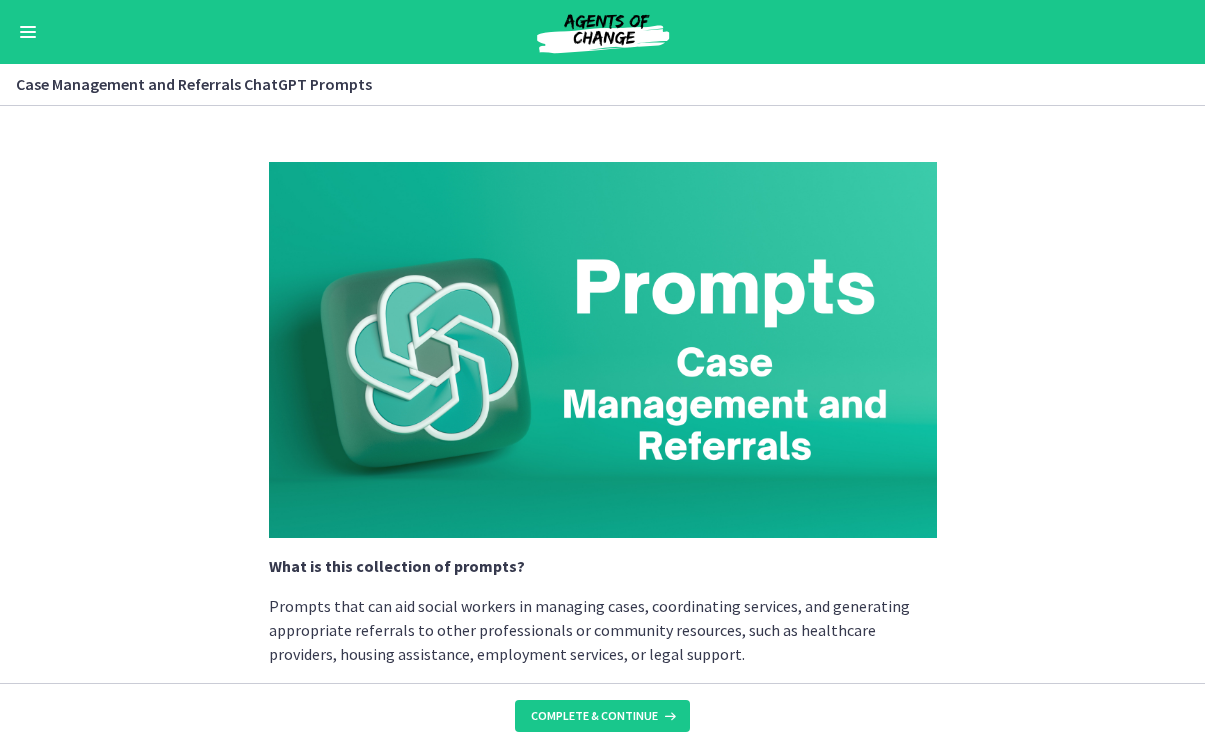 click on "Complete & continue" at bounding box center (594, 716) 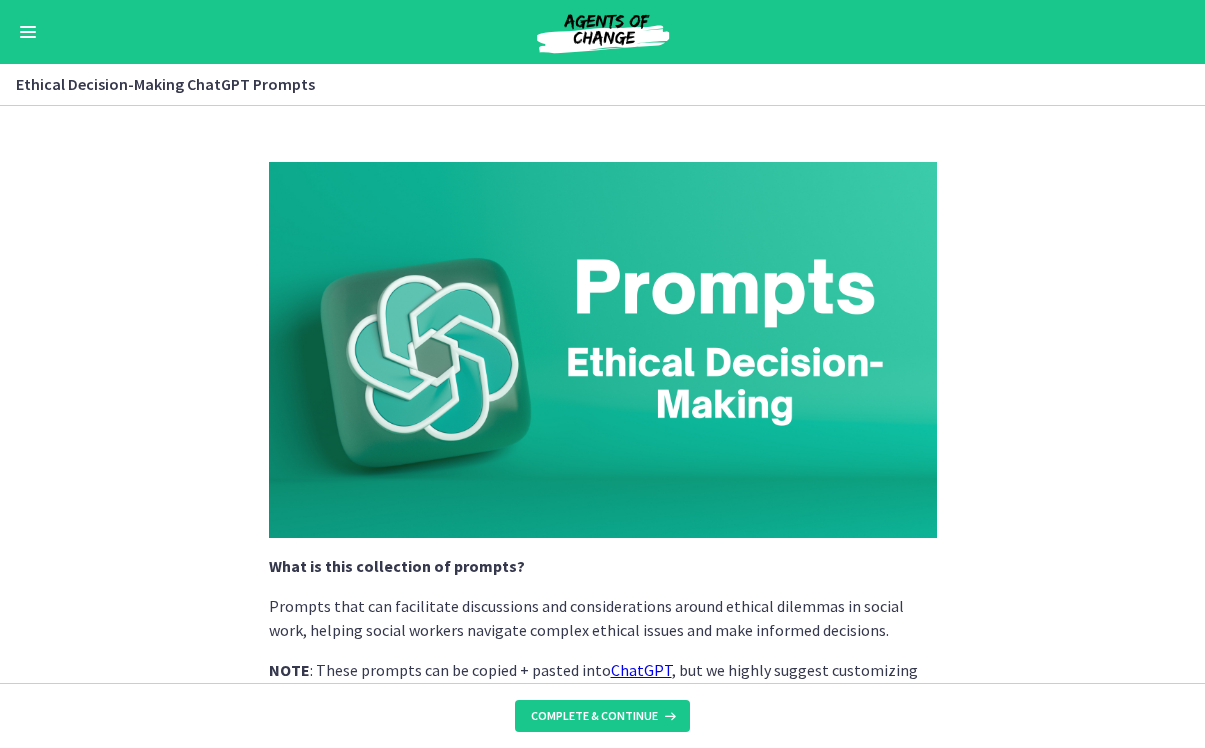click on "Complete & continue" at bounding box center [594, 716] 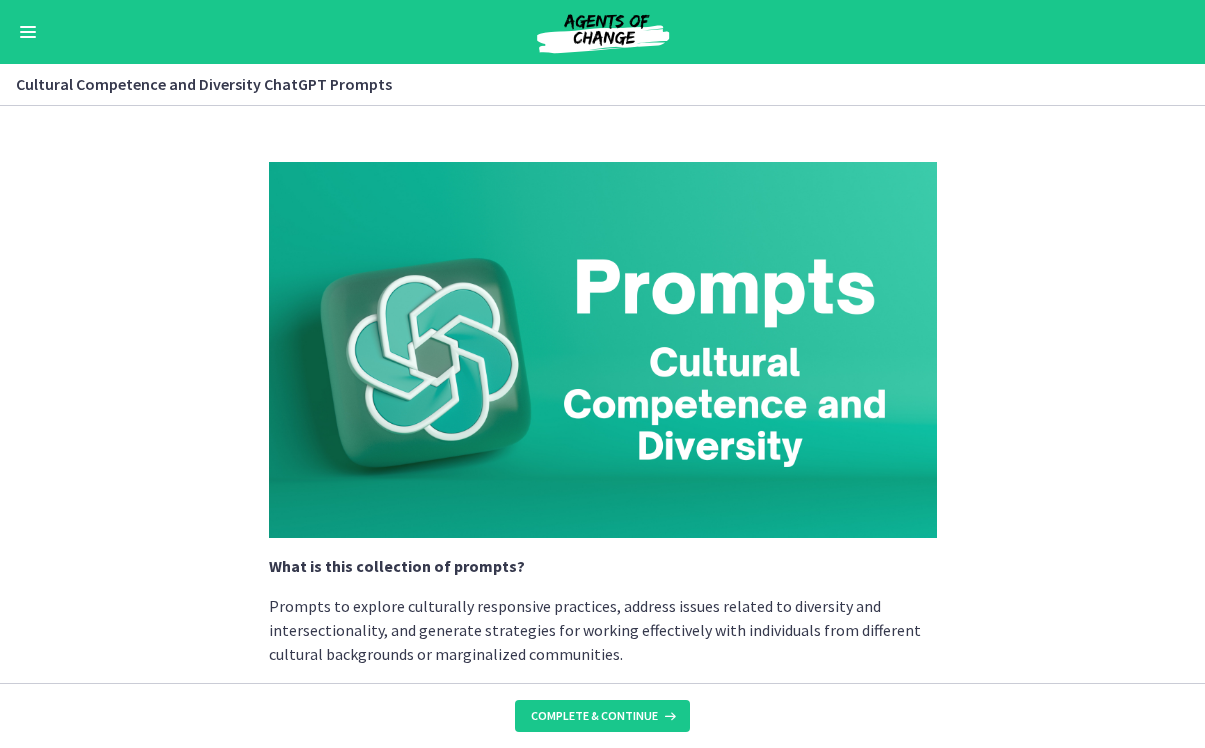 scroll, scrollTop: 0, scrollLeft: 0, axis: both 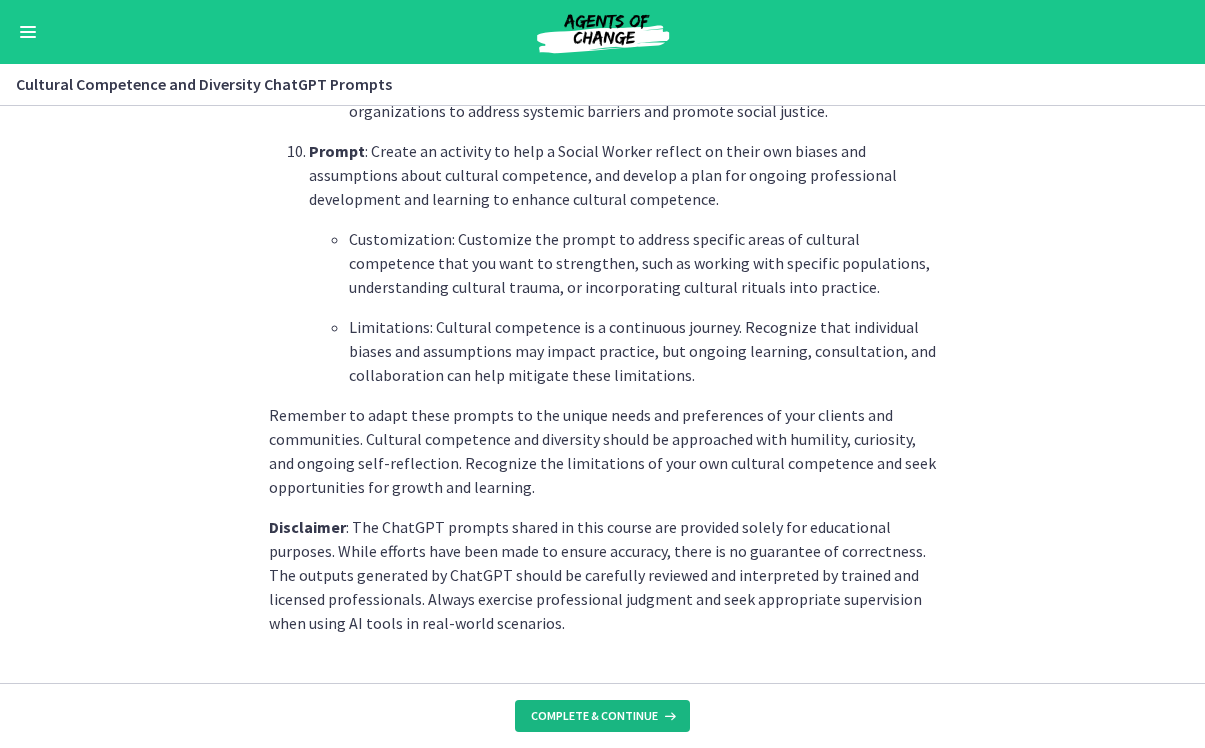 click on "Complete & continue" at bounding box center (594, 716) 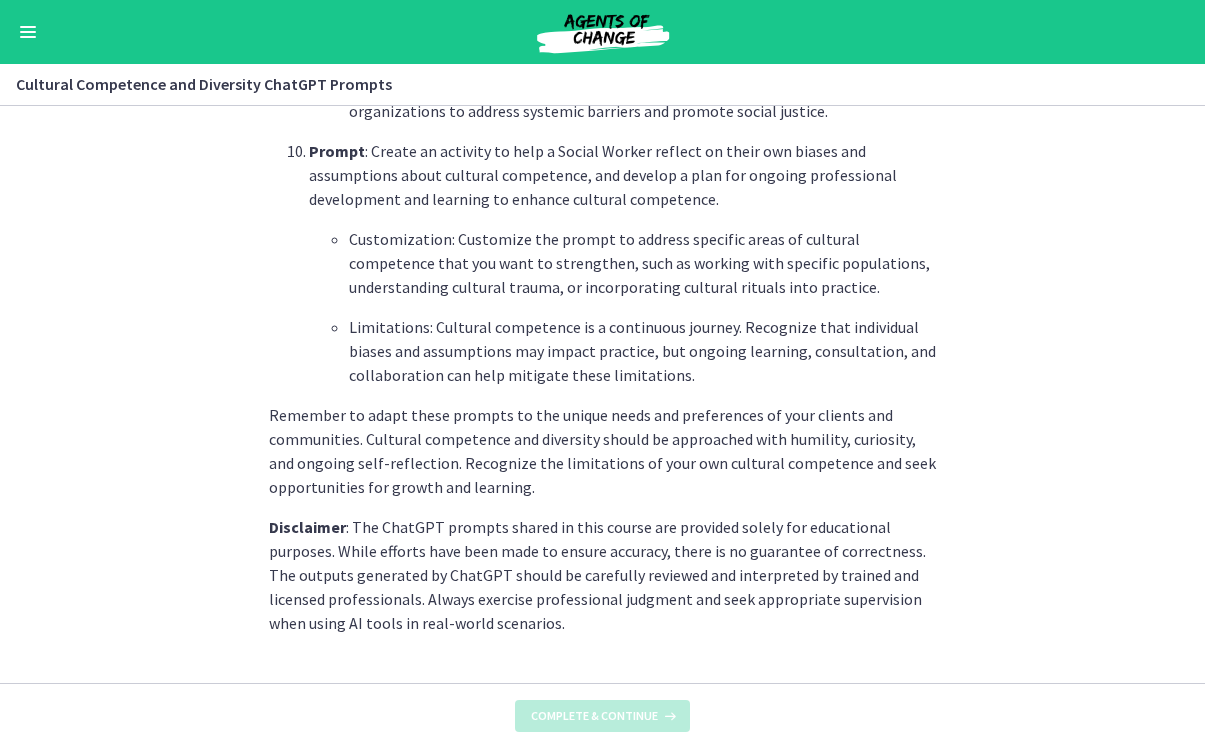 scroll, scrollTop: 0, scrollLeft: 0, axis: both 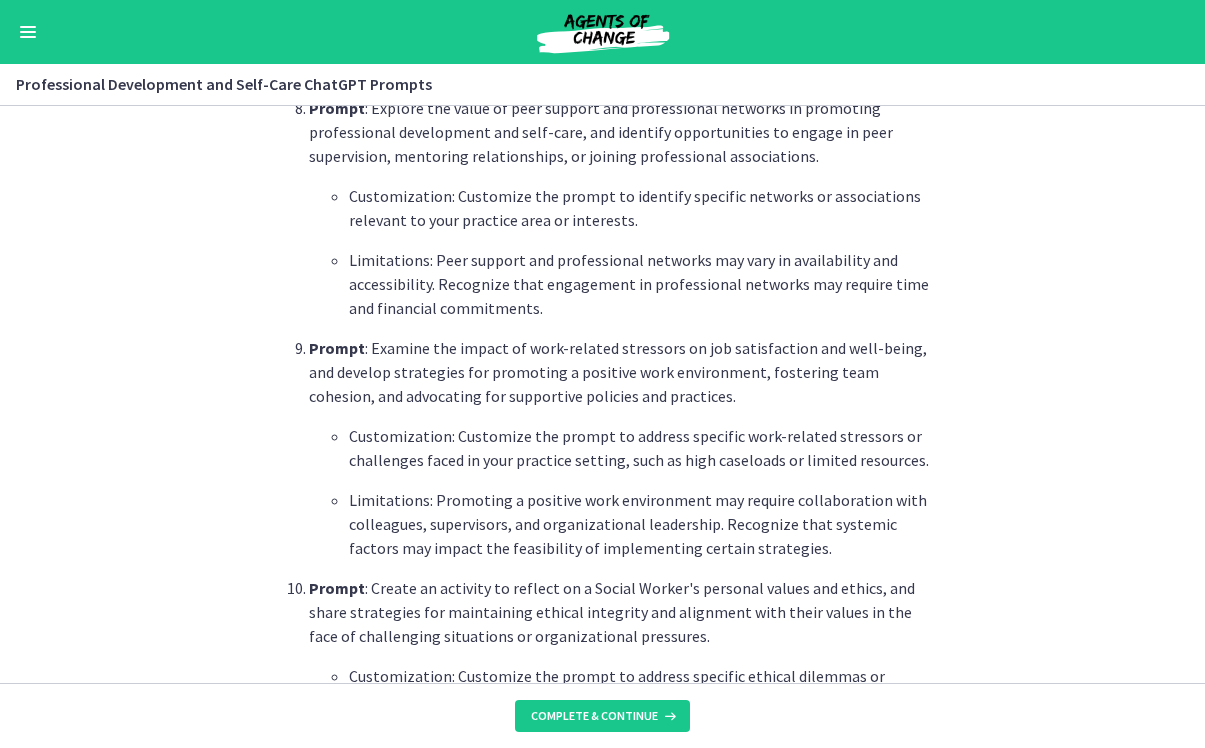 click on "Customization: Customize the prompt to identify specific networks or associations relevant to your practice area or interests.
Limitations: Peer support and professional networks may vary in availability and accessibility. Recognize that engagement in professional networks may require time and financial commitments." at bounding box center [623, 252] 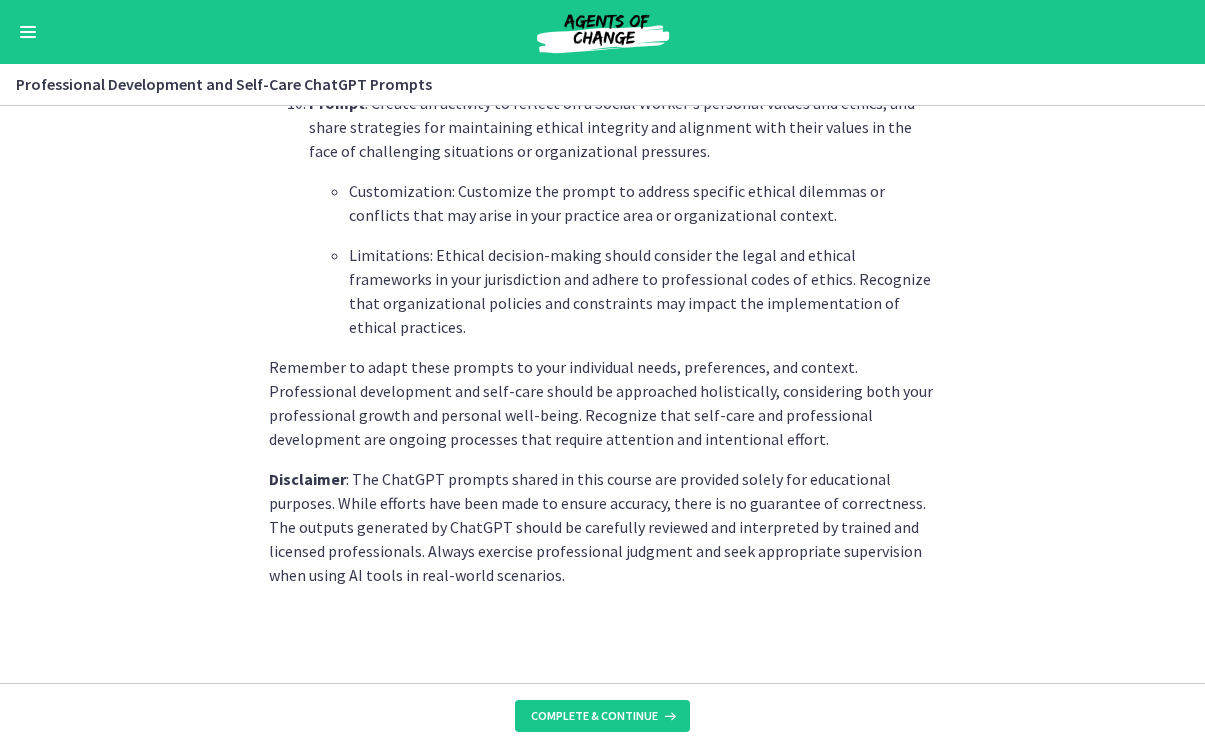 scroll, scrollTop: 2959, scrollLeft: 0, axis: vertical 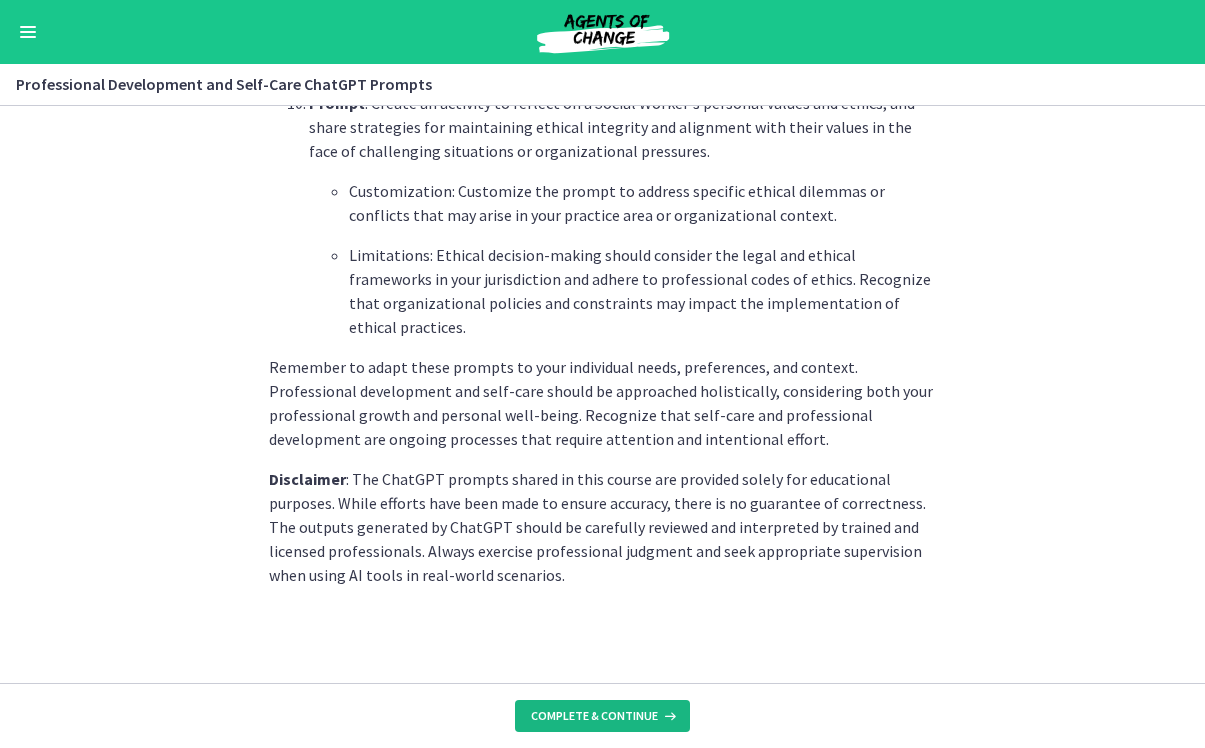 click on "Complete & continue" at bounding box center (594, 716) 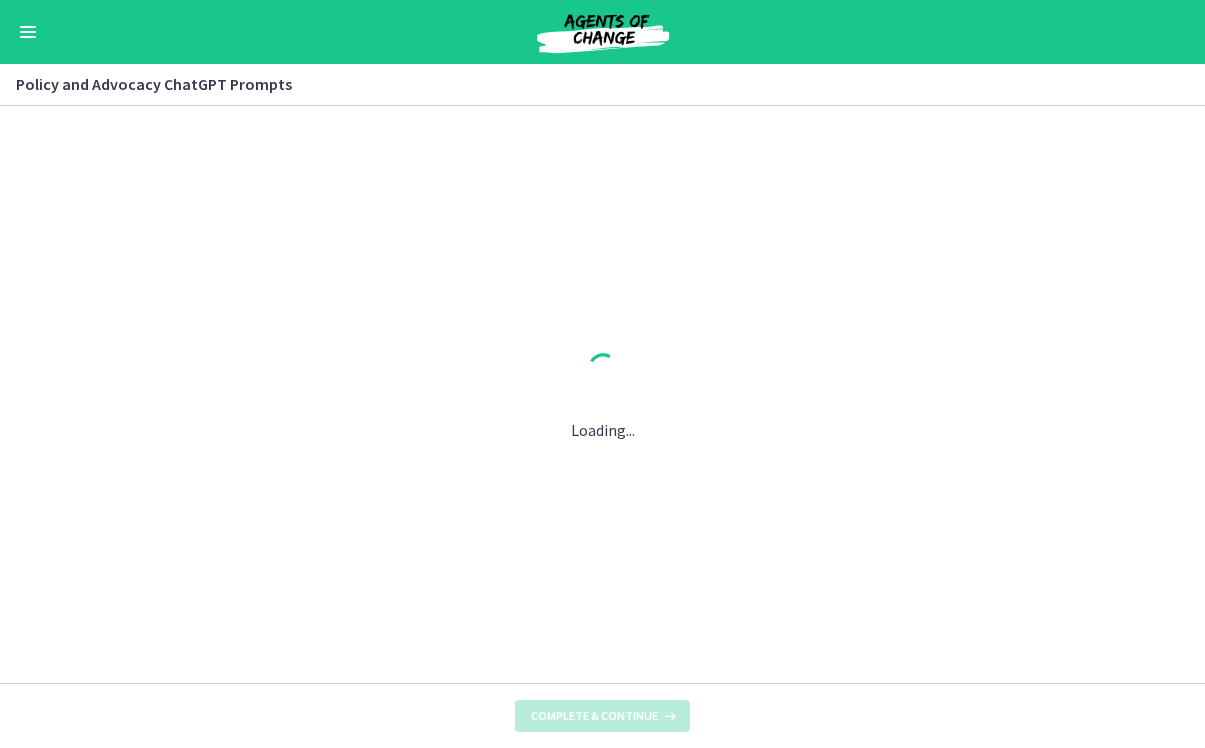 scroll, scrollTop: 0, scrollLeft: 0, axis: both 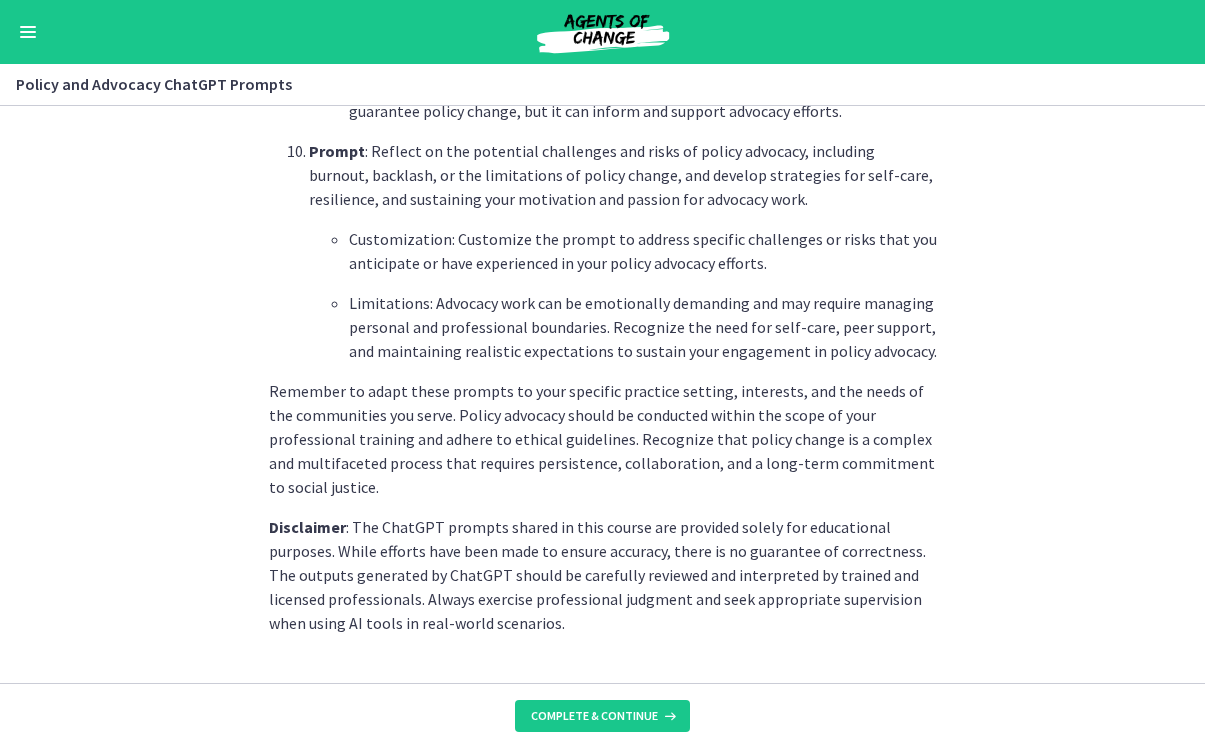 click on "What is this collection of prompts?
Prompts that can generate information and strategies for social workers to engage in policy advocacy, social justice initiatives, and systems-level change, promoting equitable policies and addressing social disparities.
NOTE : These prompts can be copied + pasted into  ChatGPT , but we highly suggest customizing them to meet your specific needs and adding more context to improve the quality of responses you receive!
Prompt : Develop a comprehensive plan for engaging in grassroots advocacy efforts to raise awareness, mobilize support, and influence policy change for [name a specific population with a policy concern].
Customization: Customize the prompt to address specific social issues or policy concerns relevant to your practice area or the population you serve.
Prompt
Prompt
Prompt
Prompt
Prompt
Prompt
Prompt
Prompt" 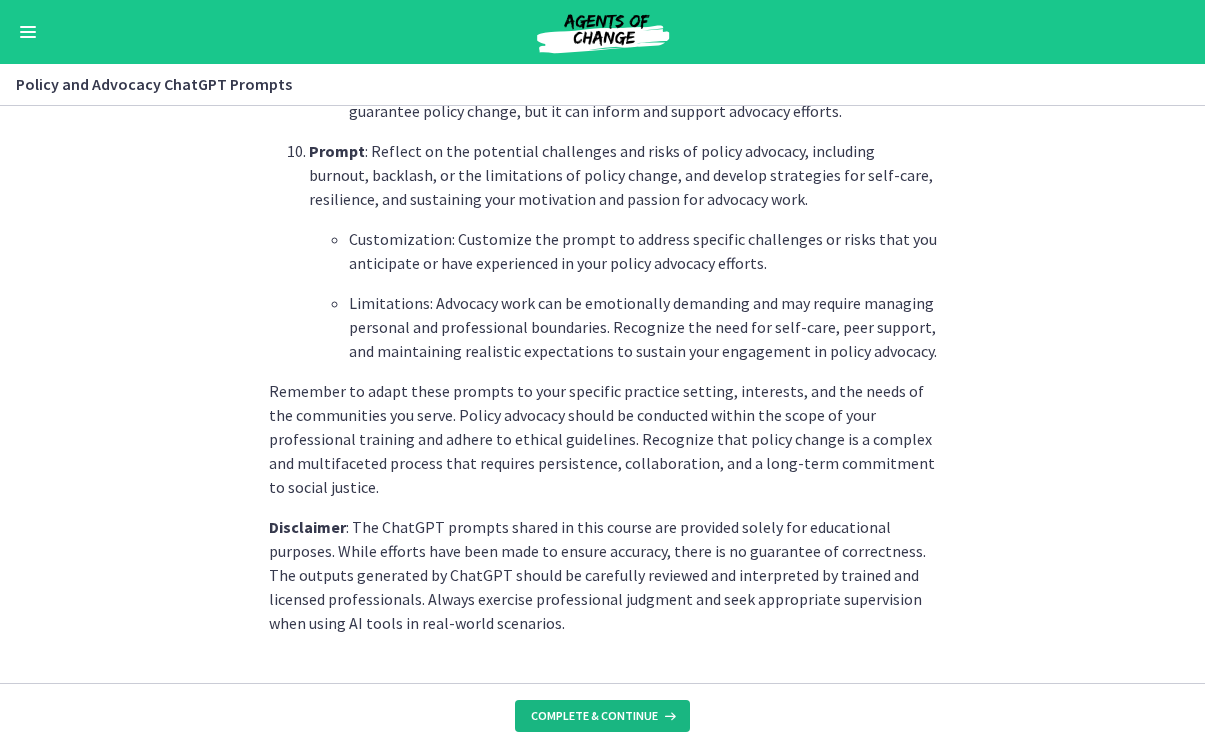 click on "Complete & continue" at bounding box center (594, 716) 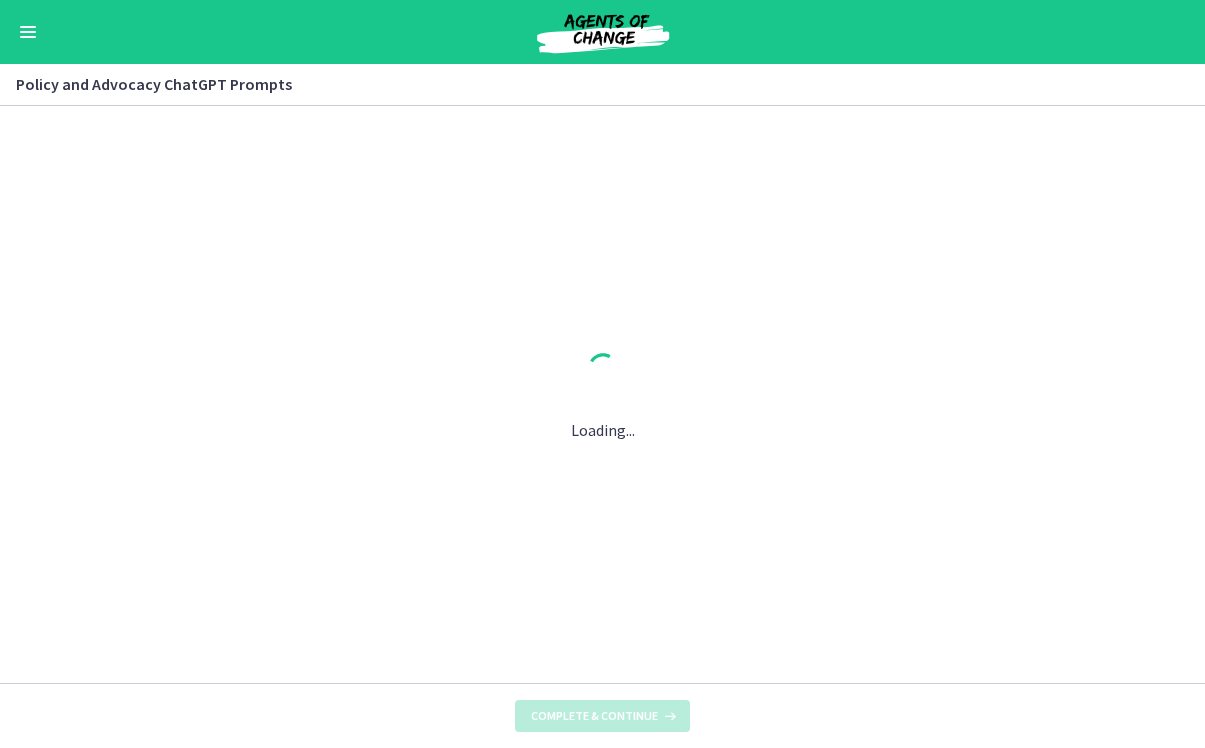 scroll, scrollTop: 0, scrollLeft: 0, axis: both 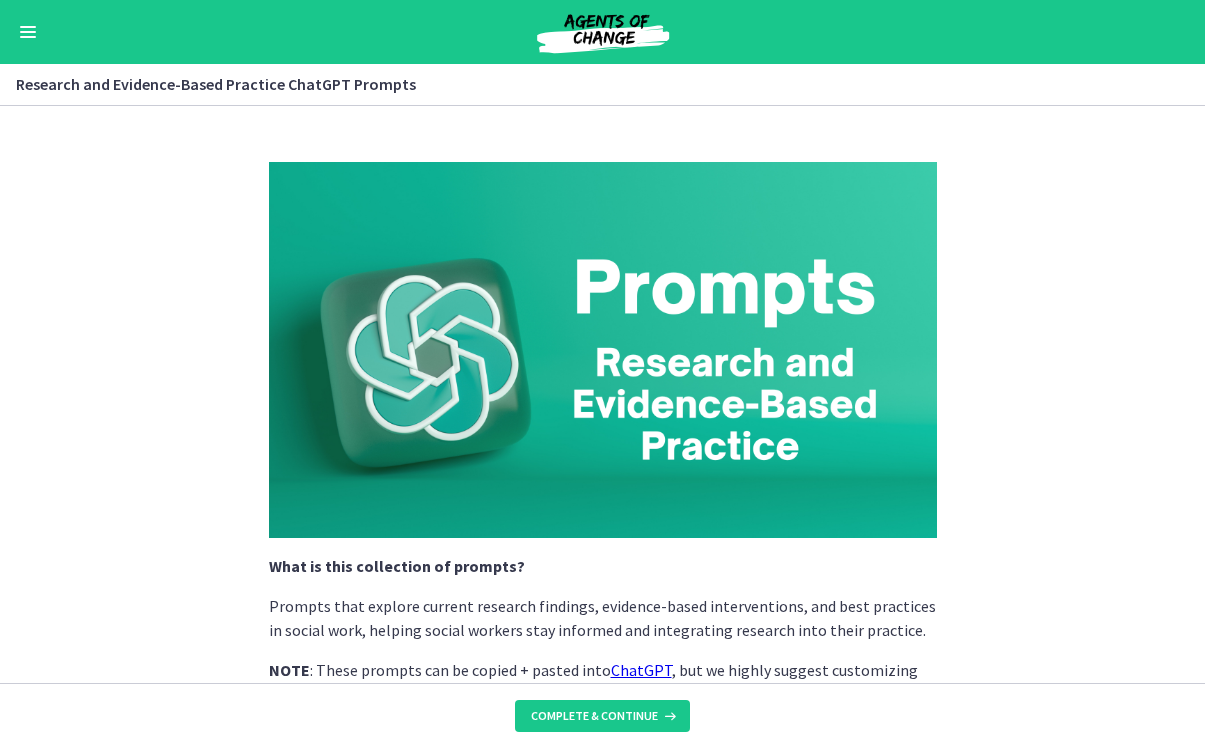 click at bounding box center [603, 350] 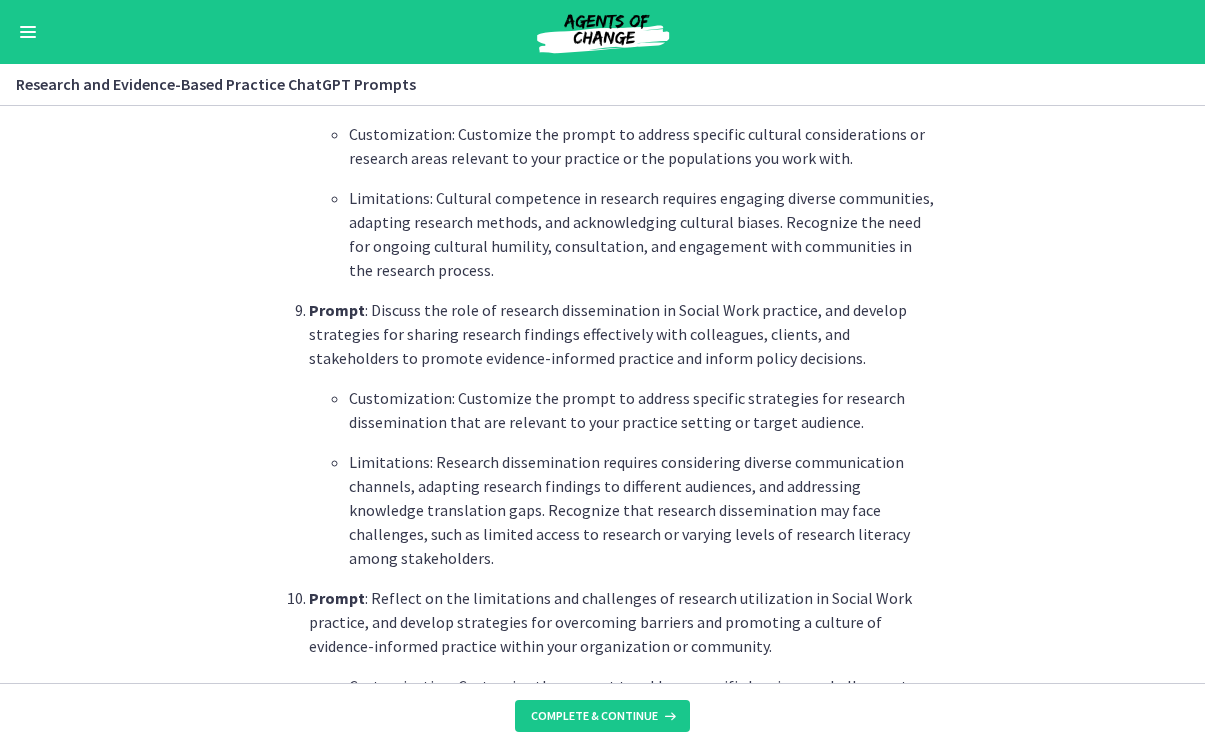 scroll, scrollTop: 3095, scrollLeft: 0, axis: vertical 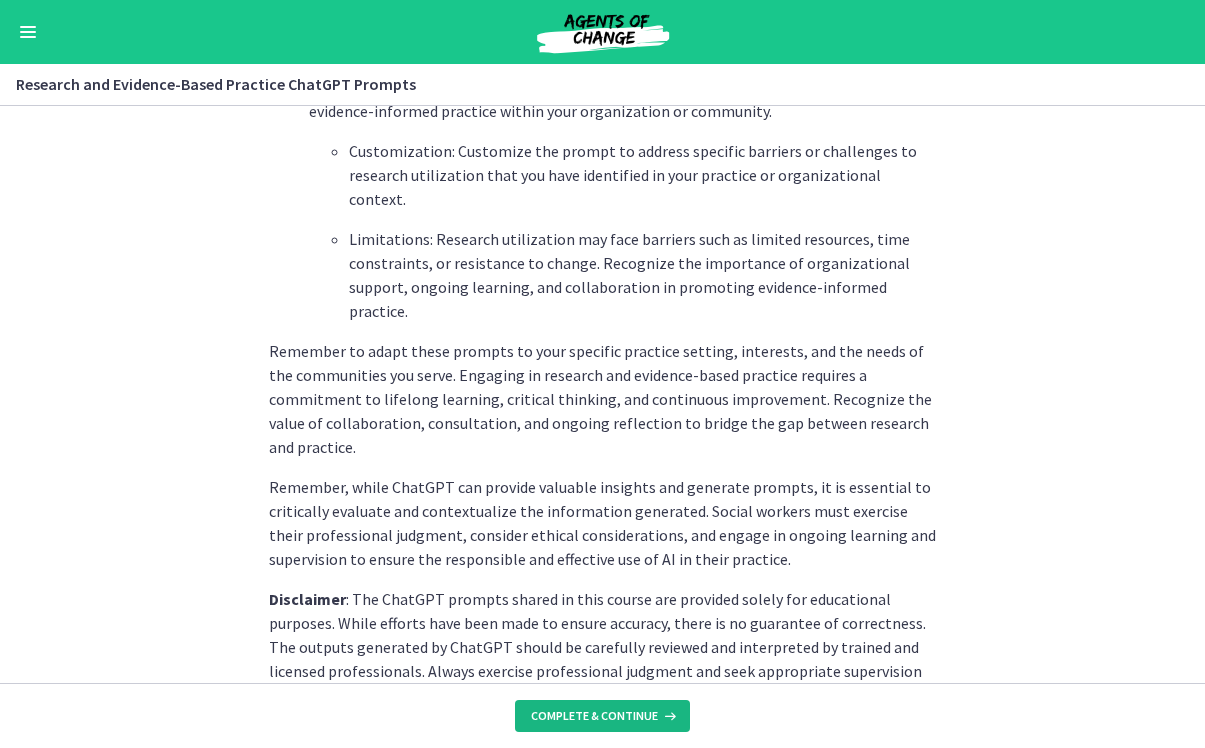 click on "Complete & continue" at bounding box center [594, 716] 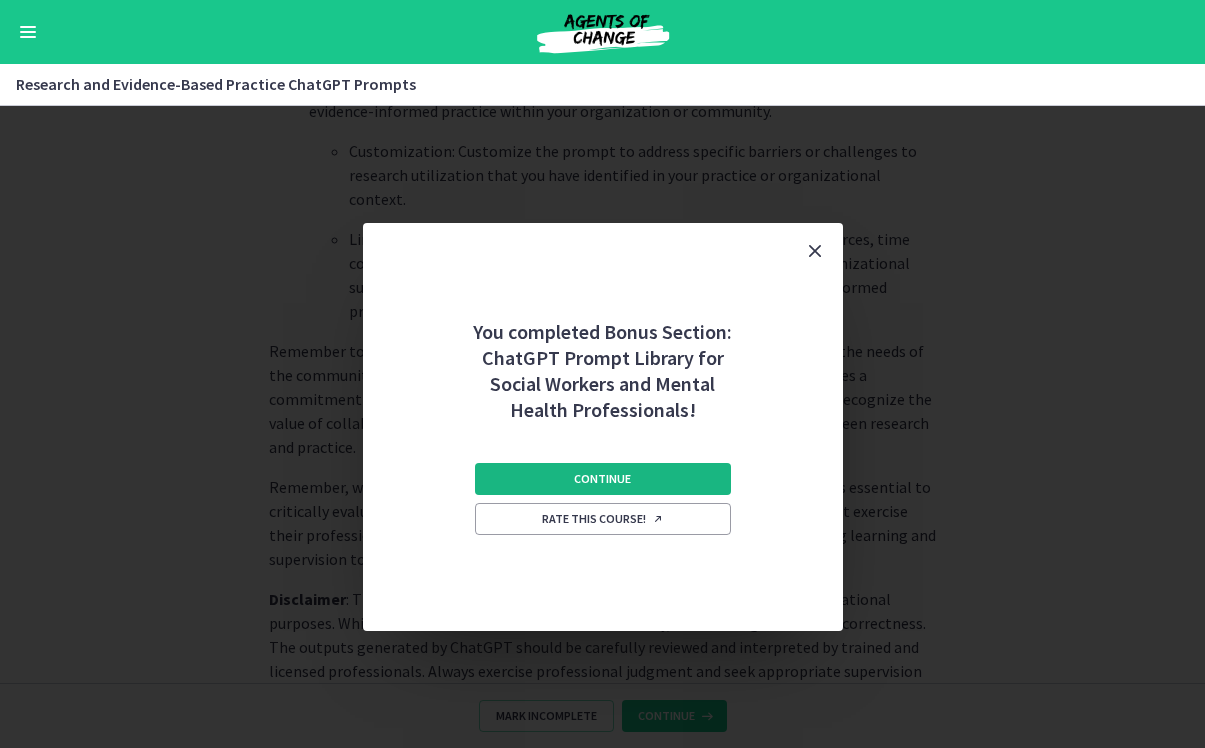 click on "Continue" at bounding box center (602, 479) 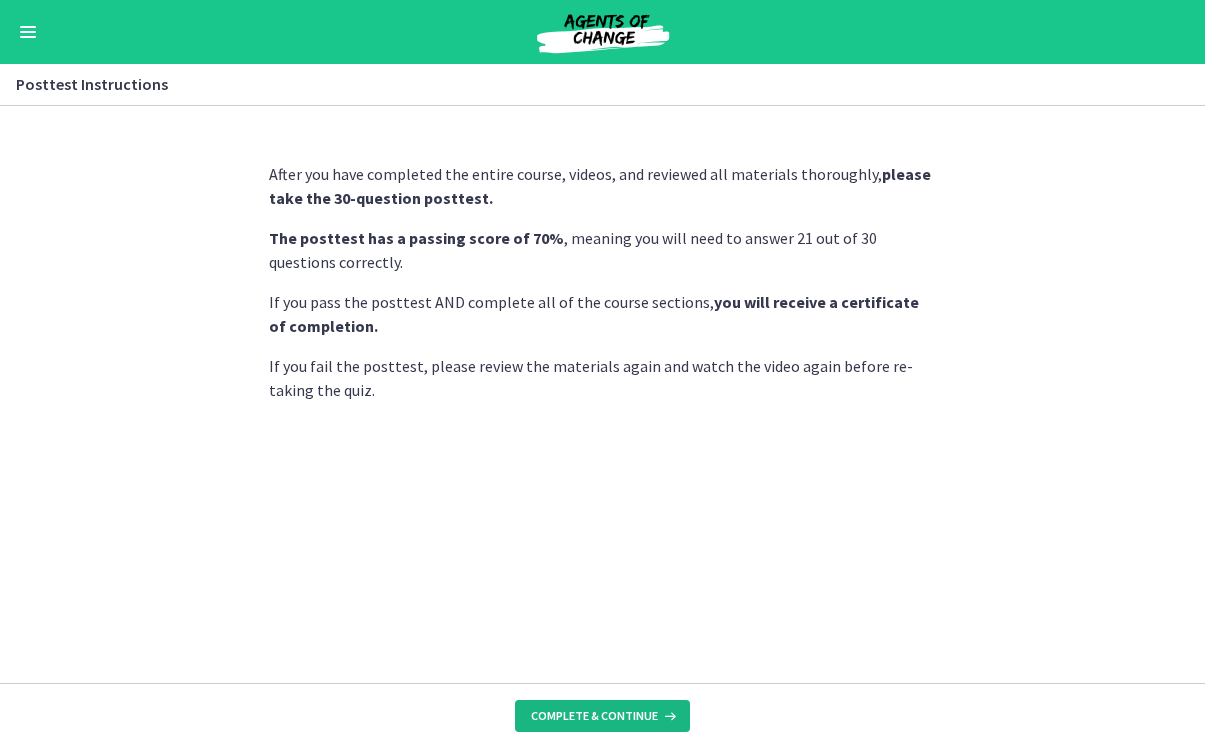 click on "Complete & continue" at bounding box center (594, 716) 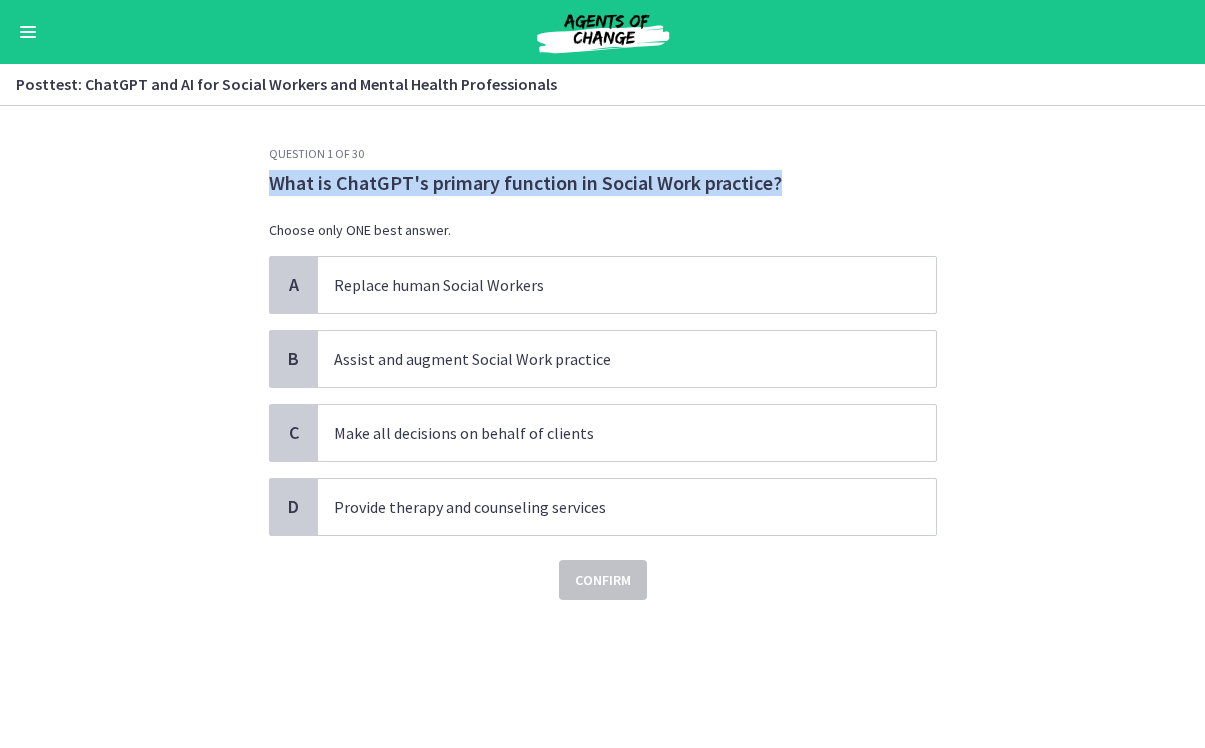 drag, startPoint x: 807, startPoint y: 191, endPoint x: 252, endPoint y: 189, distance: 555.0036 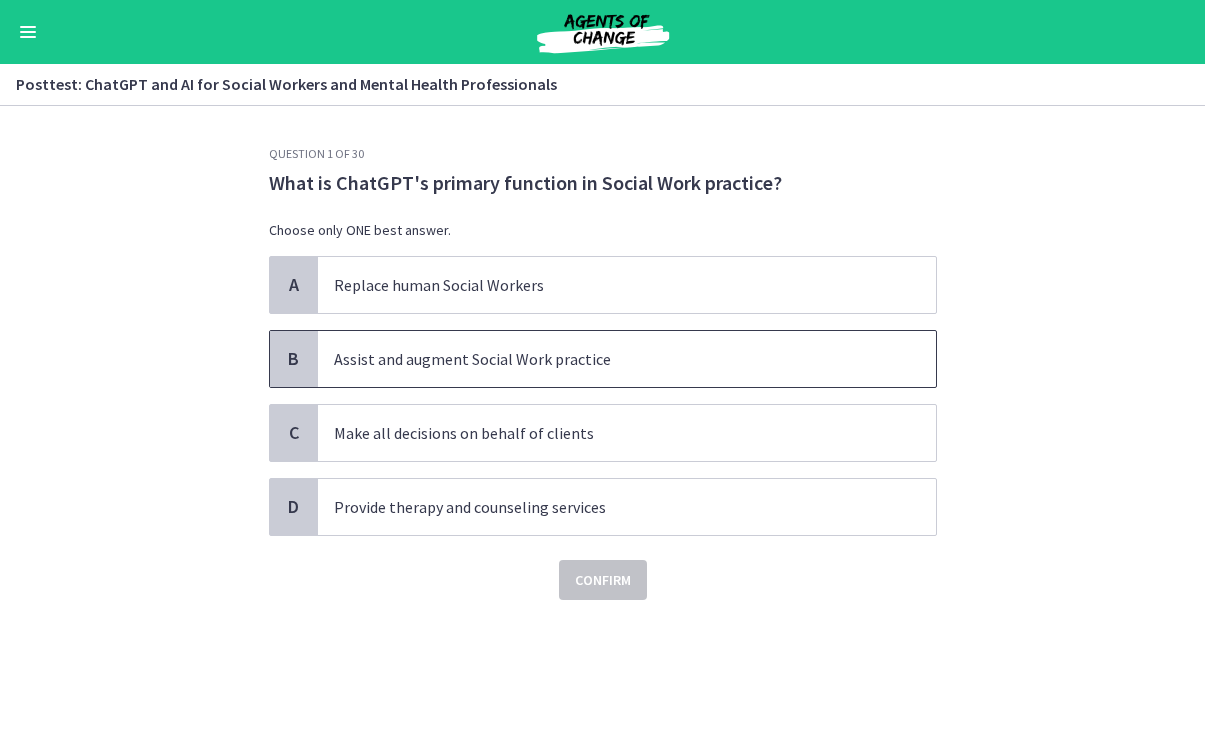 click on "Assist and augment Social Work practice" at bounding box center [607, 359] 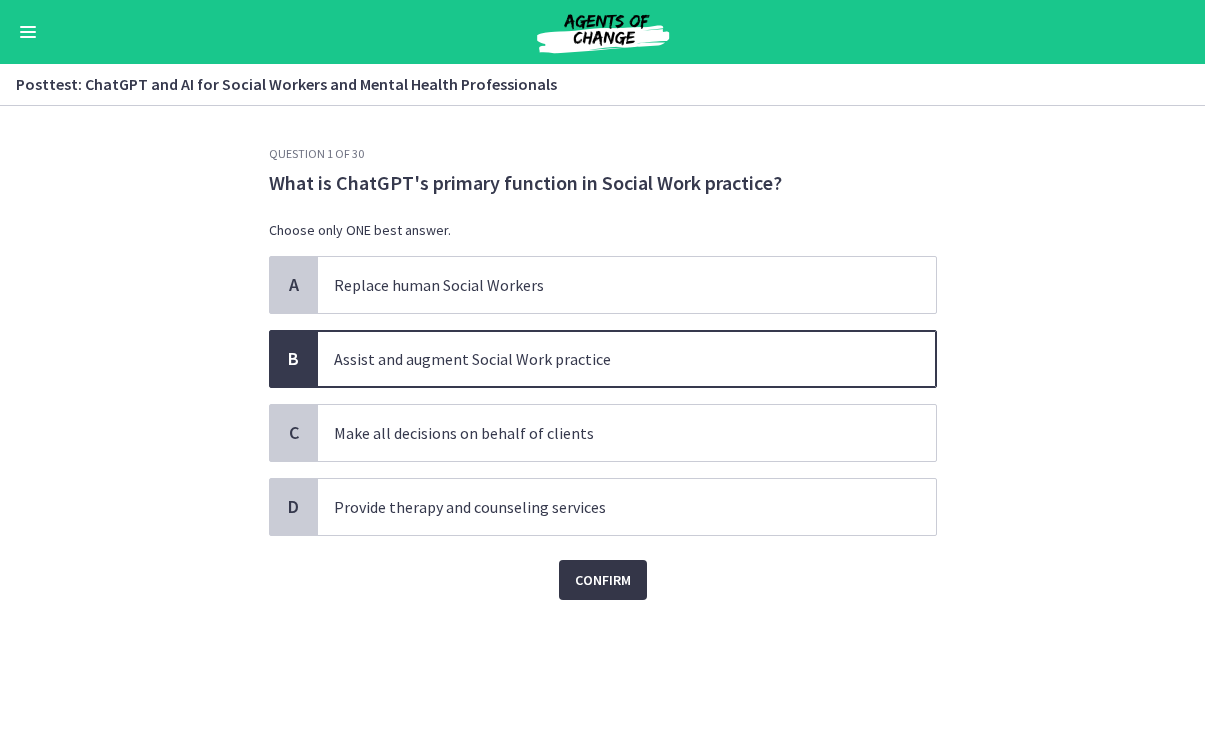 click on "Confirm" at bounding box center [603, 580] 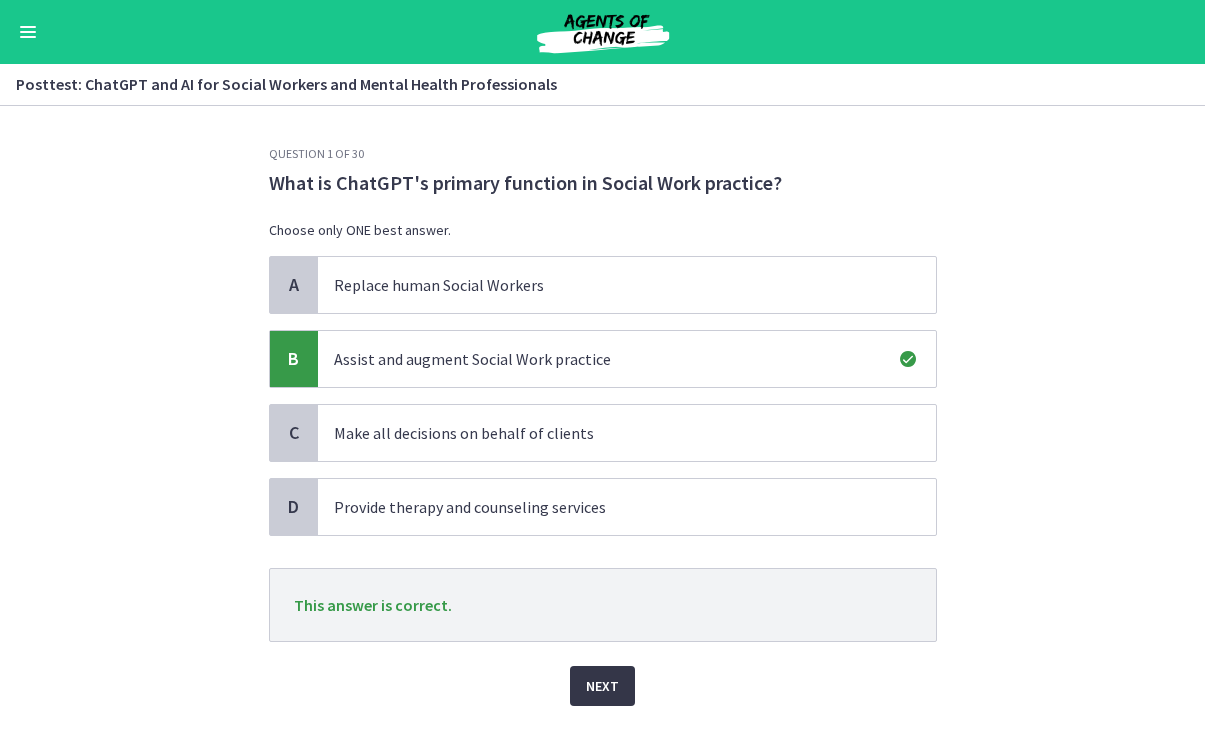 click on "Next" at bounding box center (602, 686) 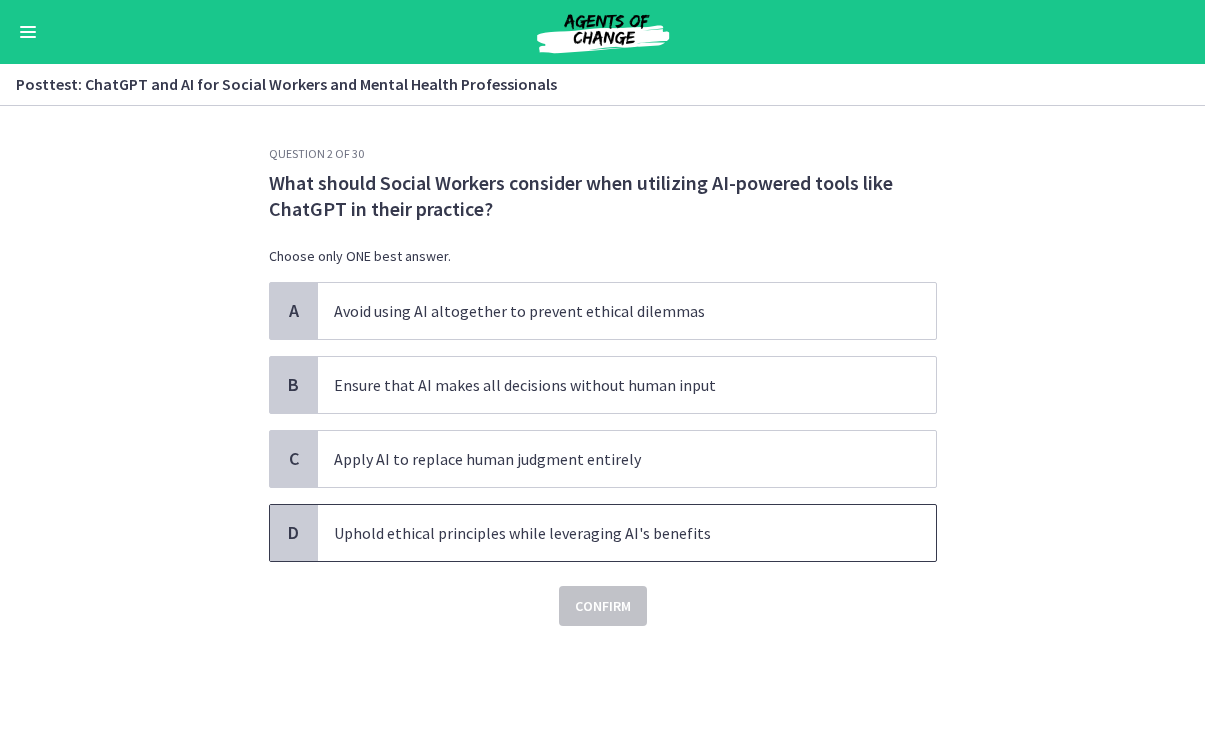 click on "Uphold ethical principles while leveraging AI's benefits" at bounding box center (607, 533) 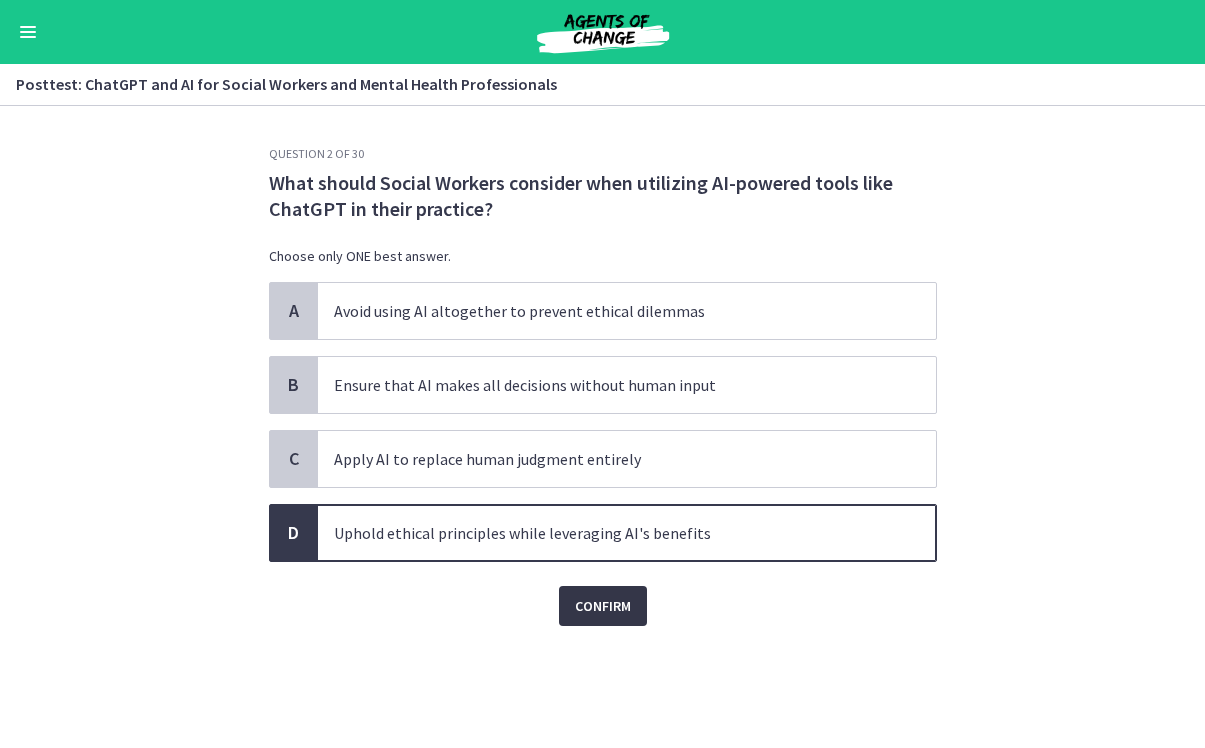 click on "Confirm" at bounding box center (603, 606) 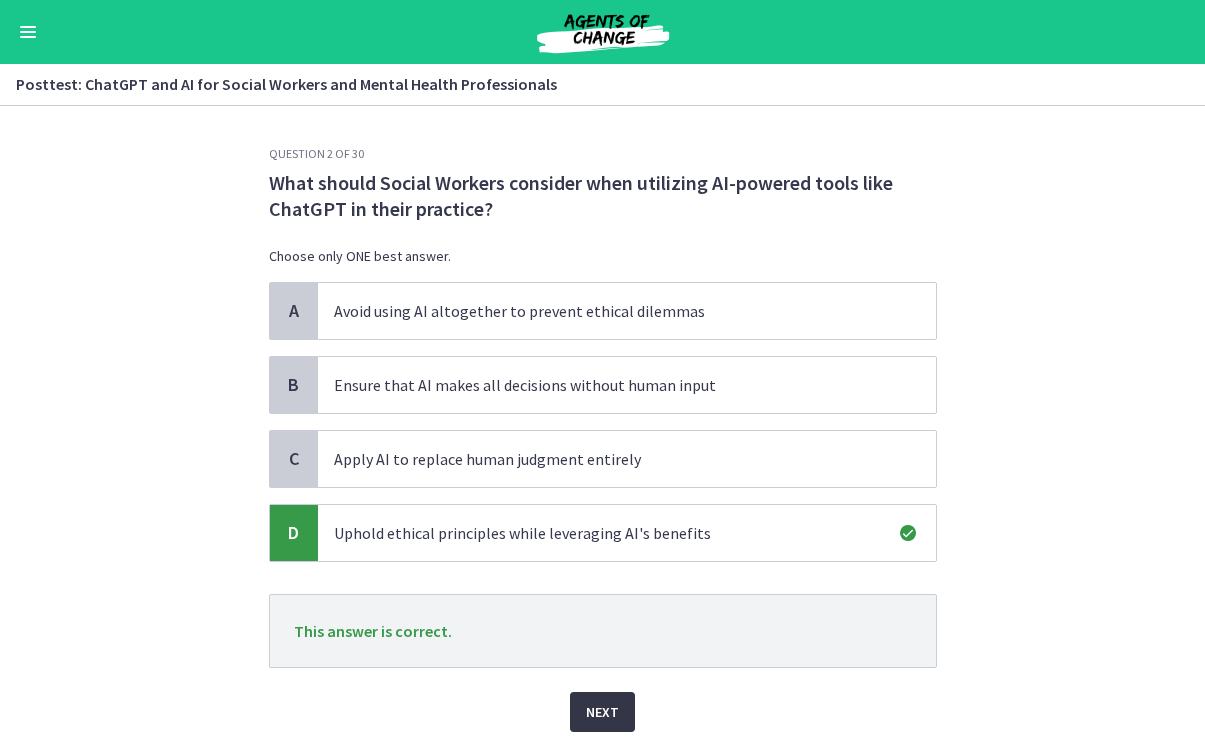 click on "Next" at bounding box center (602, 712) 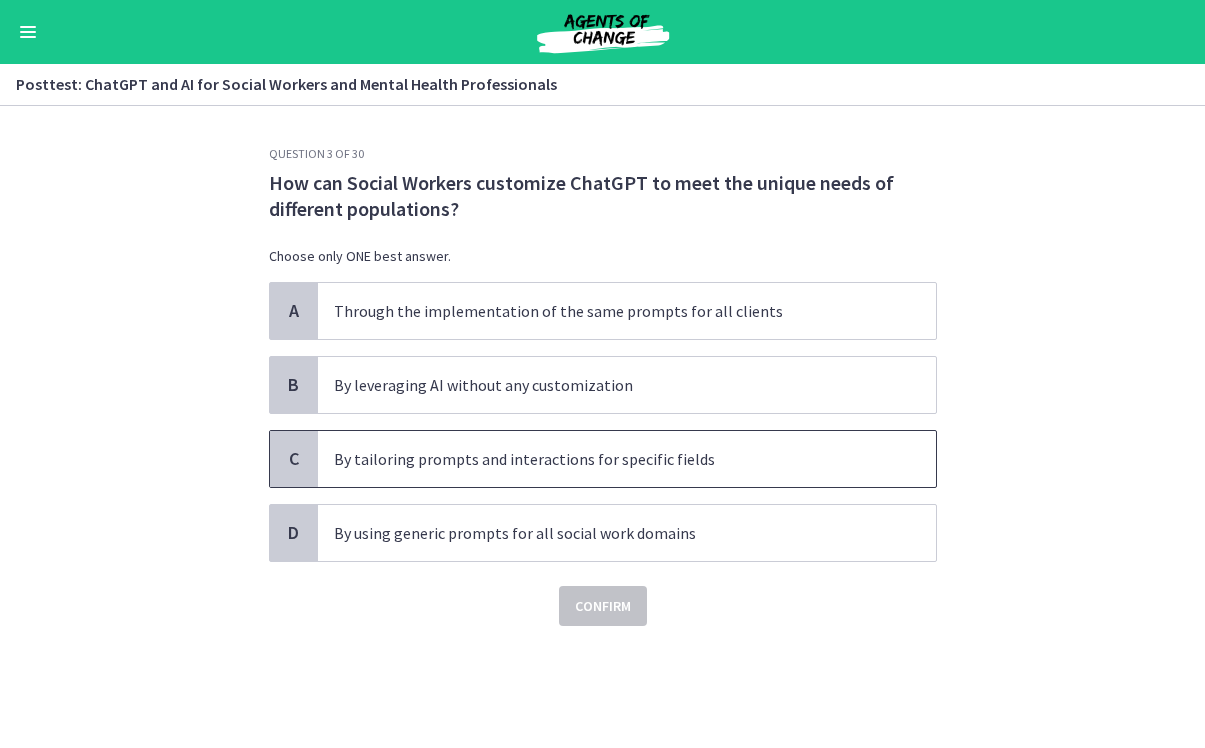 click on "By tailoring prompts and interactions for specific fields" at bounding box center [607, 459] 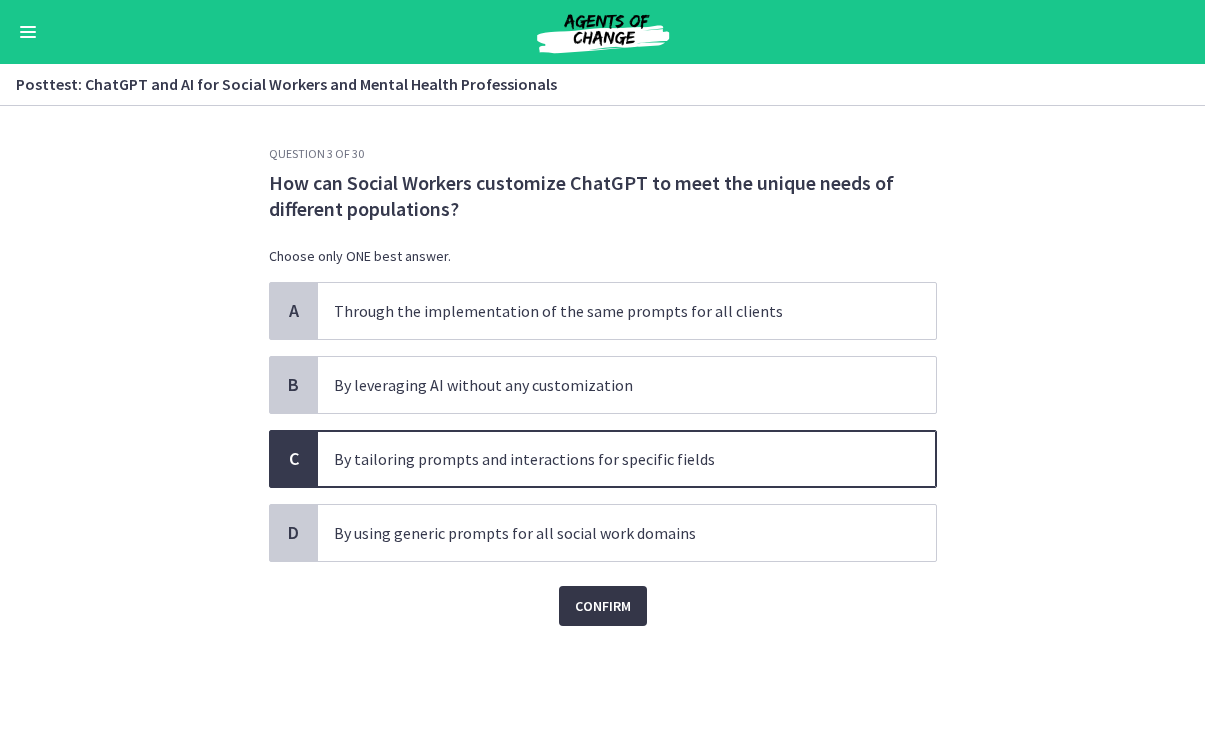 click on "Confirm" at bounding box center [603, 606] 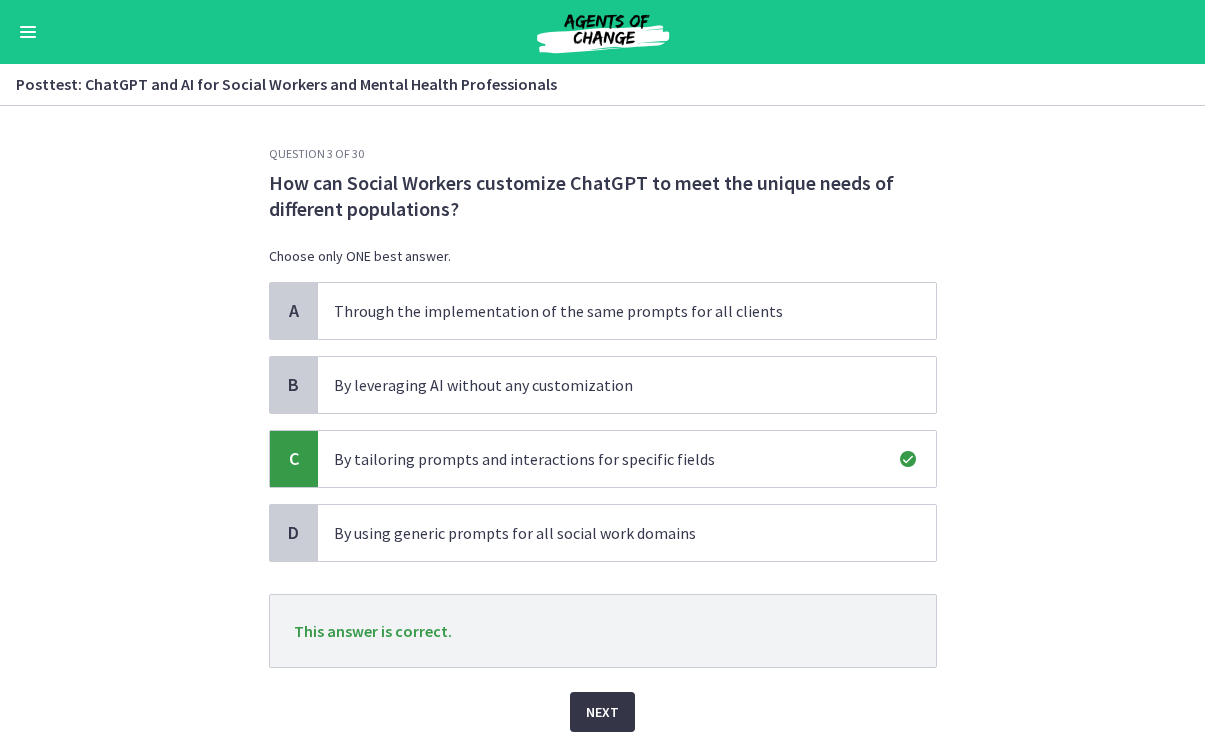 click on "Next" at bounding box center [602, 712] 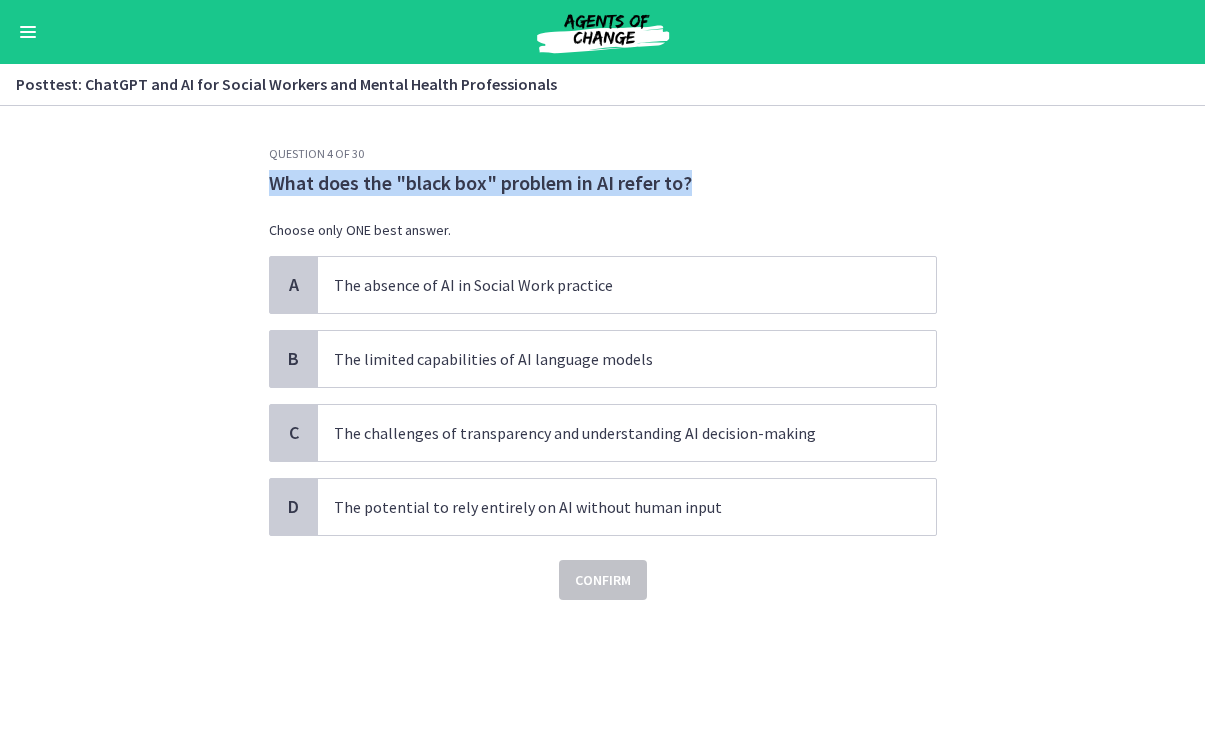 drag, startPoint x: 707, startPoint y: 184, endPoint x: 271, endPoint y: 188, distance: 436.01834 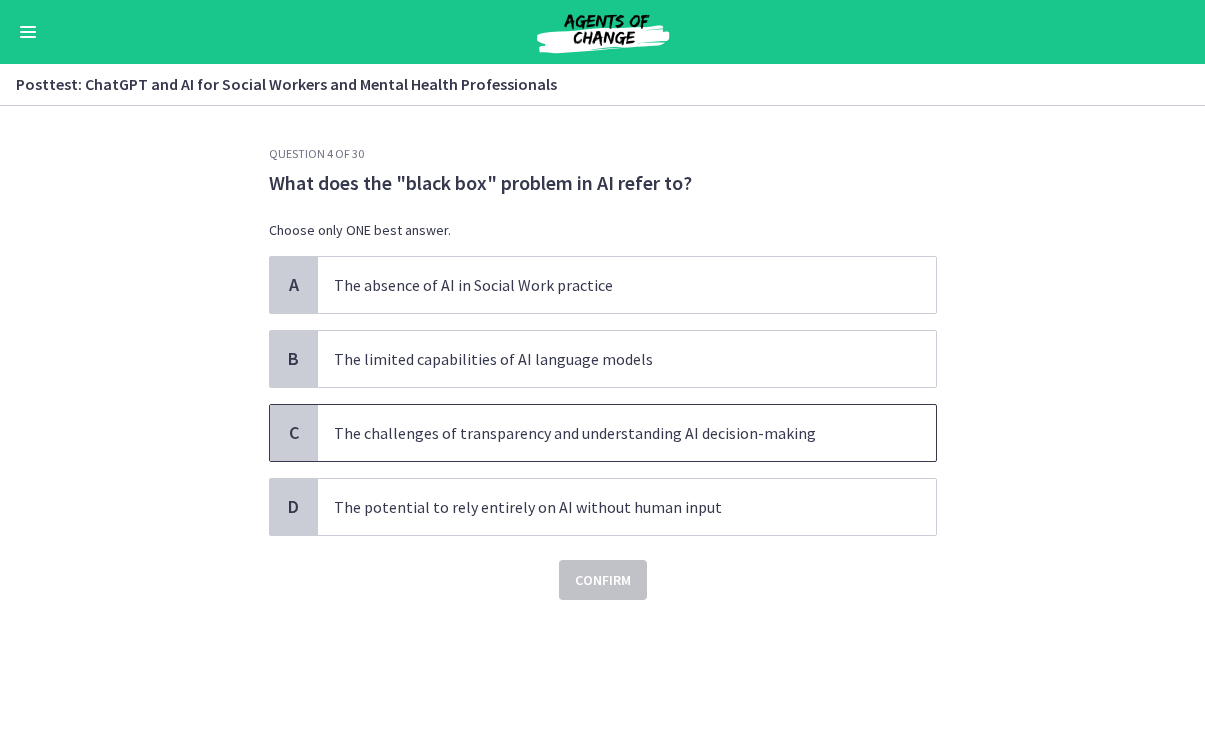 click on "The challenges of transparency and understanding AI decision-making" at bounding box center [607, 433] 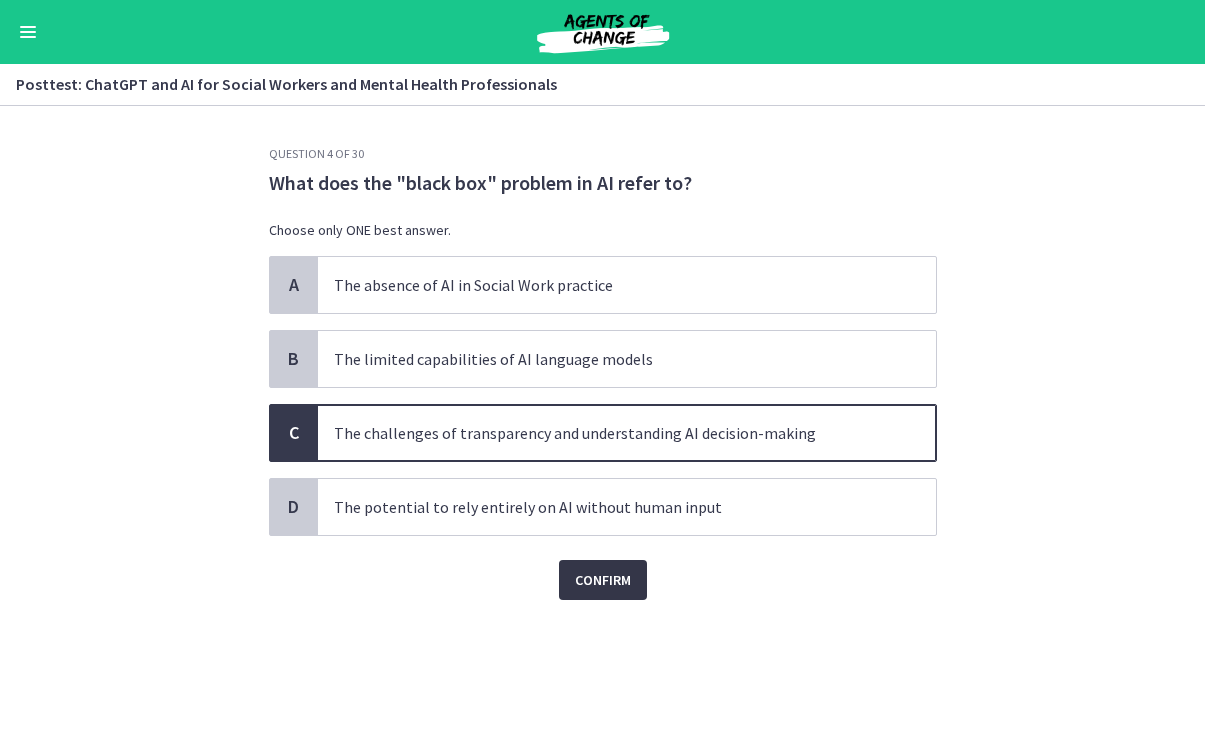 click on "Confirm" at bounding box center (603, 580) 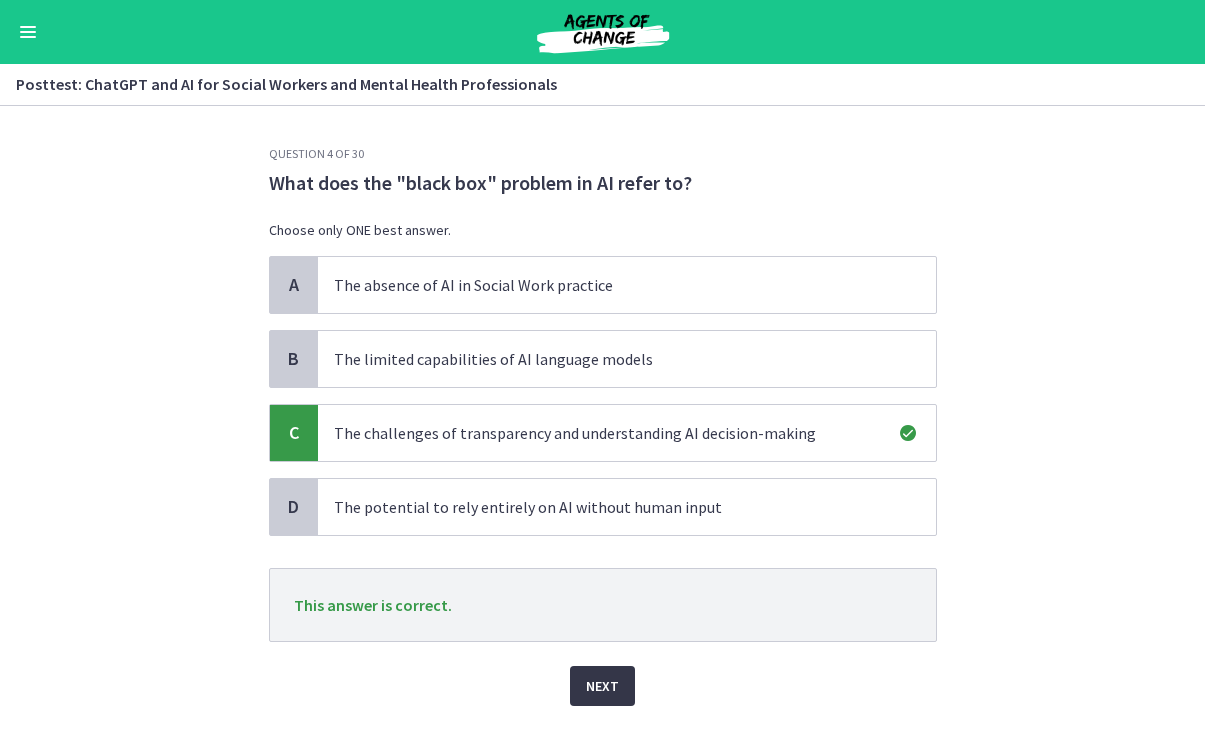 click on "Next" at bounding box center (602, 686) 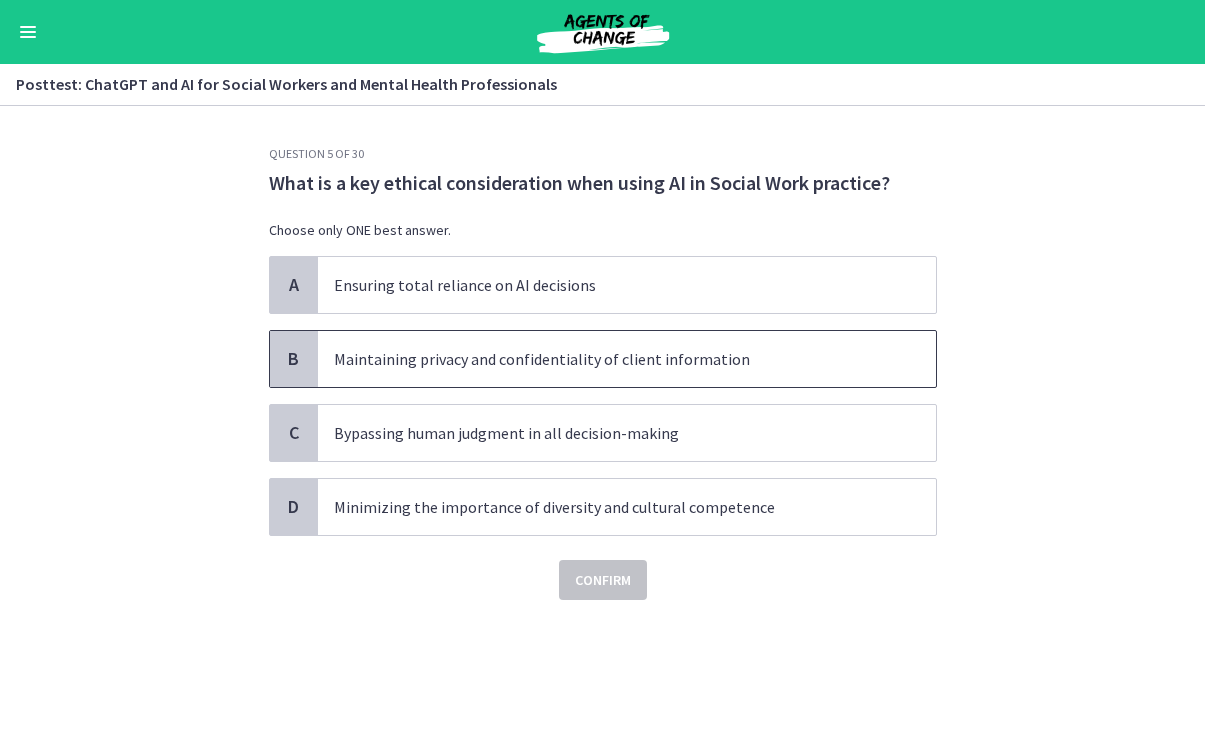 click on "Maintaining privacy and confidentiality of client information" at bounding box center (607, 359) 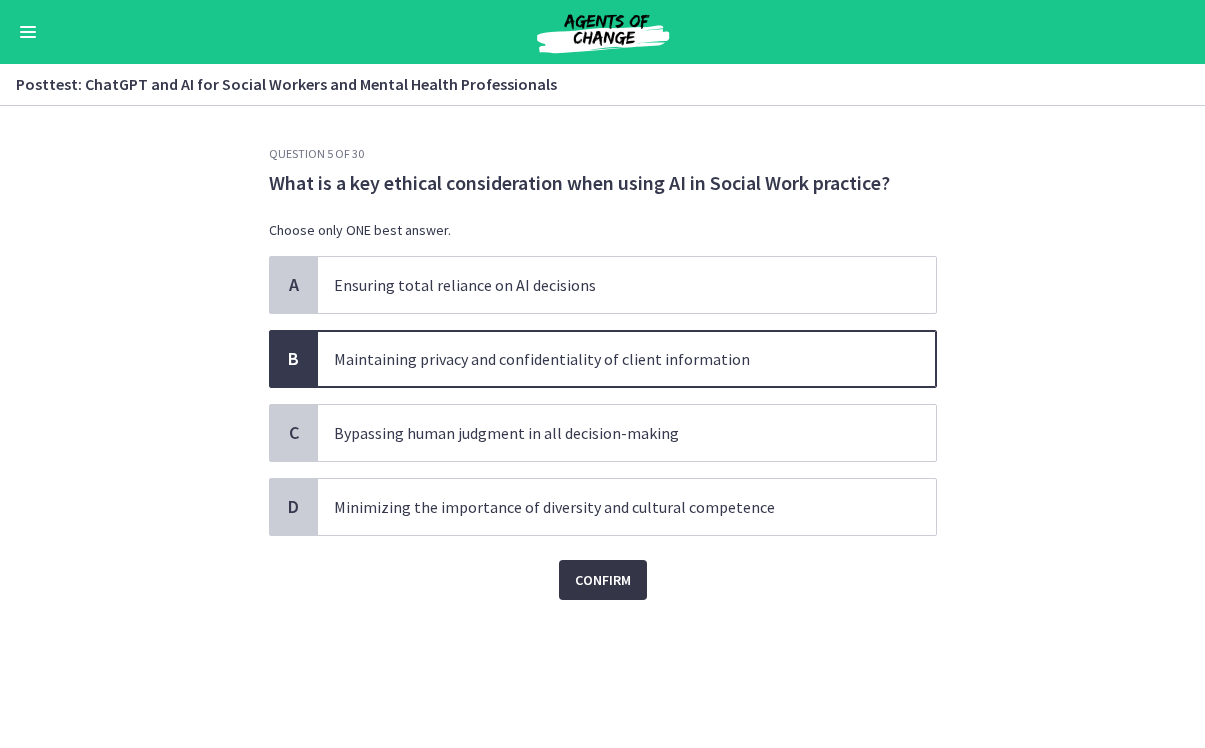 click on "Confirm" at bounding box center (603, 580) 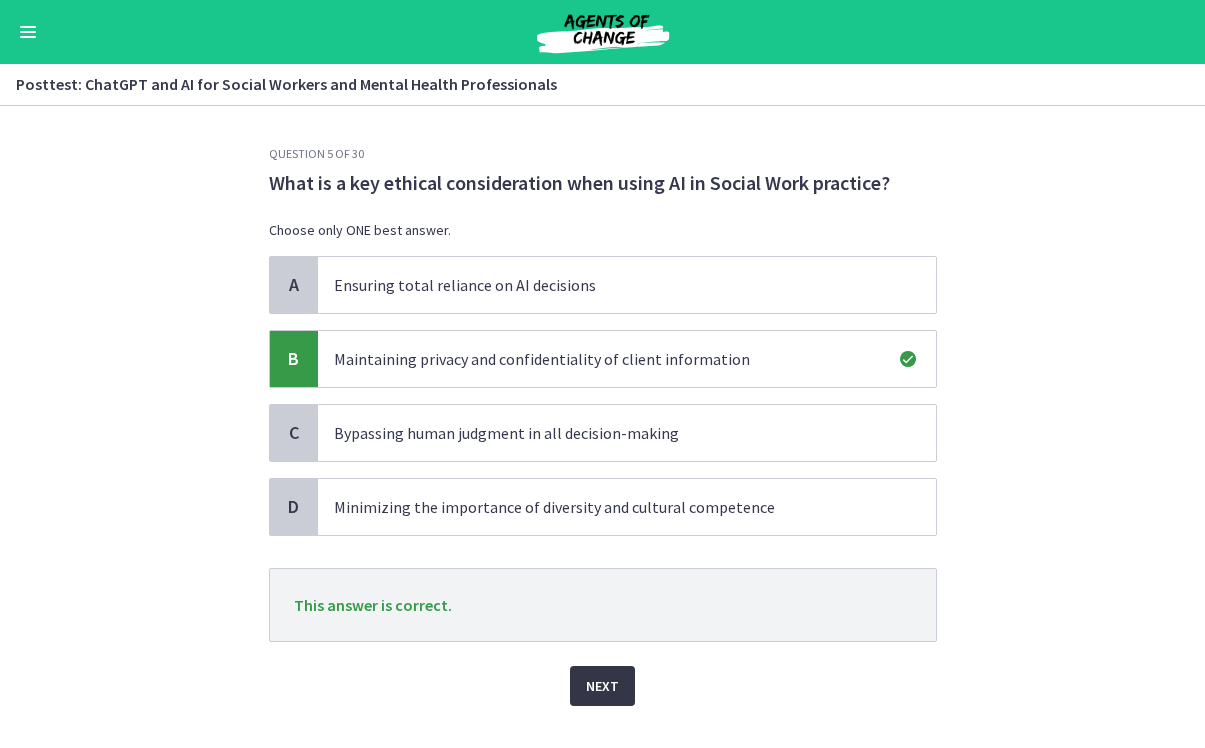 click on "Next" at bounding box center (602, 686) 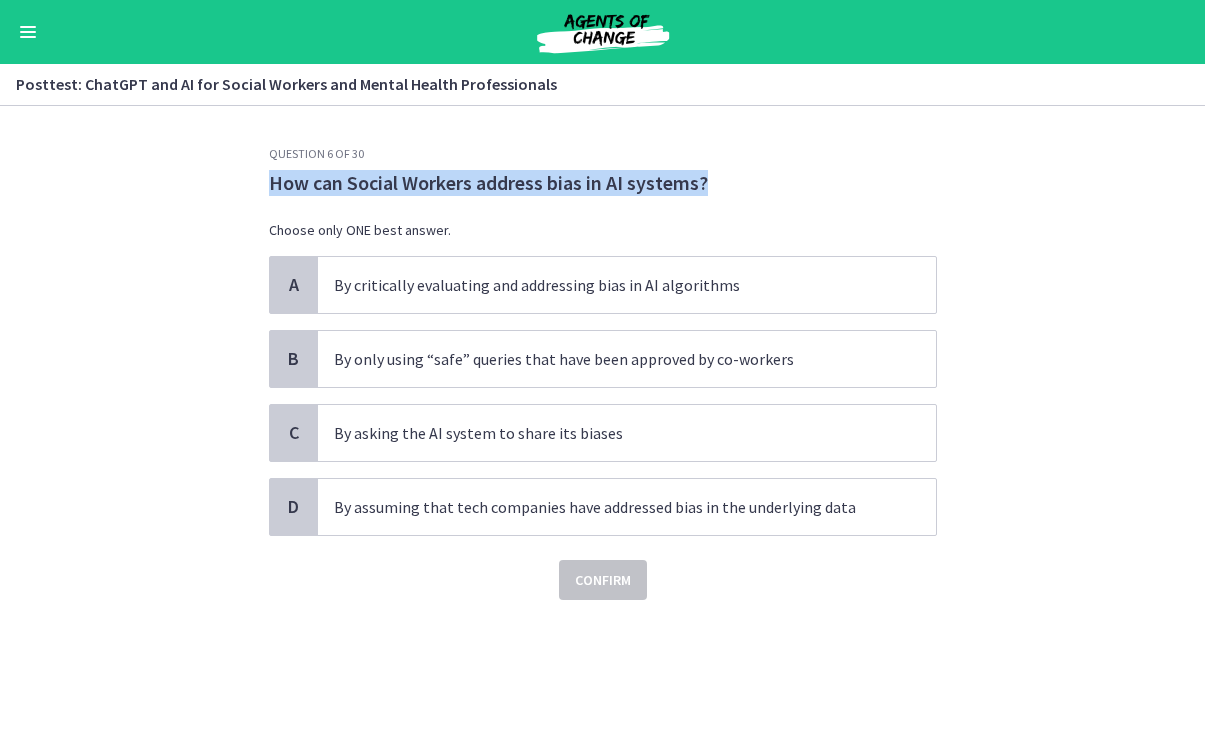 drag, startPoint x: 713, startPoint y: 179, endPoint x: 268, endPoint y: 185, distance: 445.04044 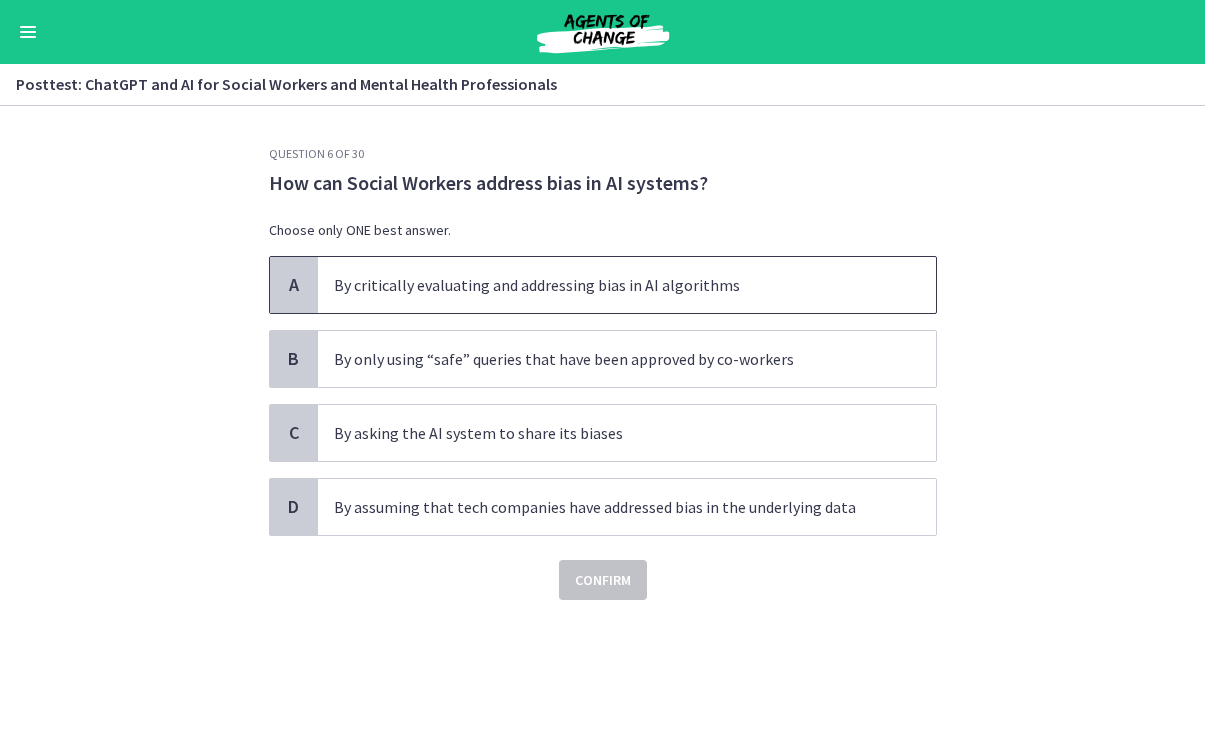 click on "By critically evaluating and addressing bias in AI algorithms" at bounding box center [607, 285] 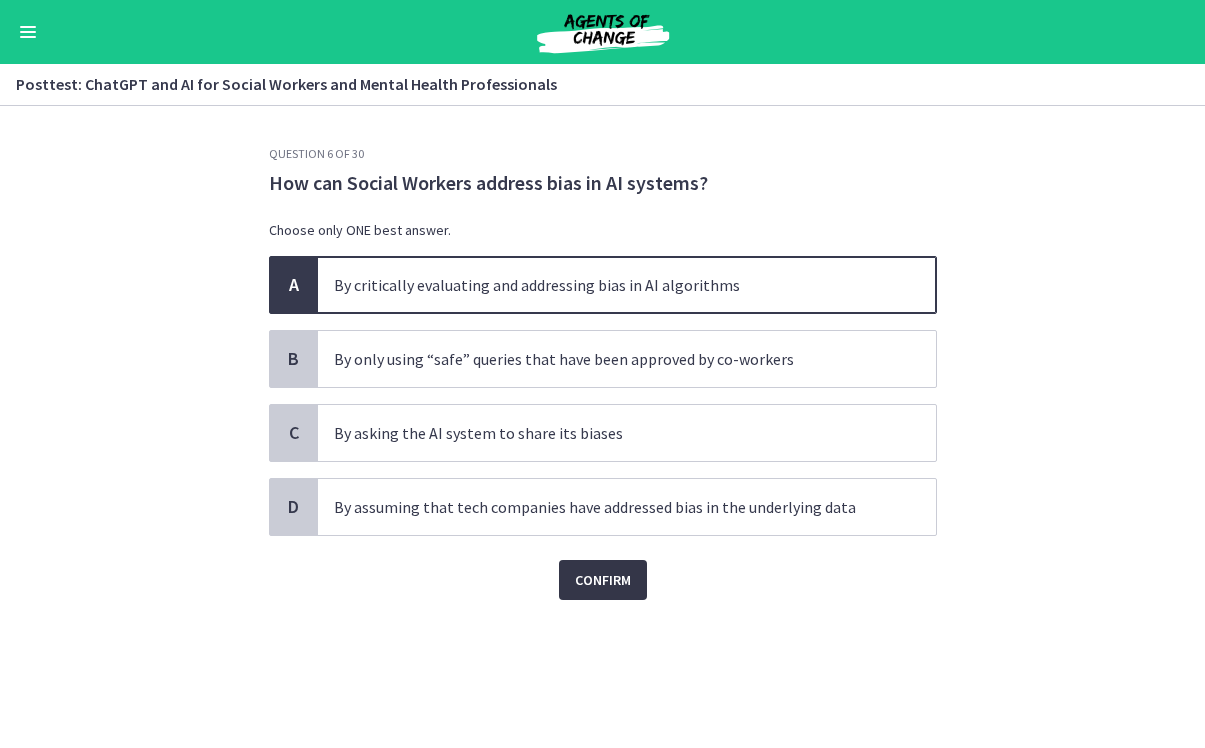 click on "Confirm" at bounding box center (603, 580) 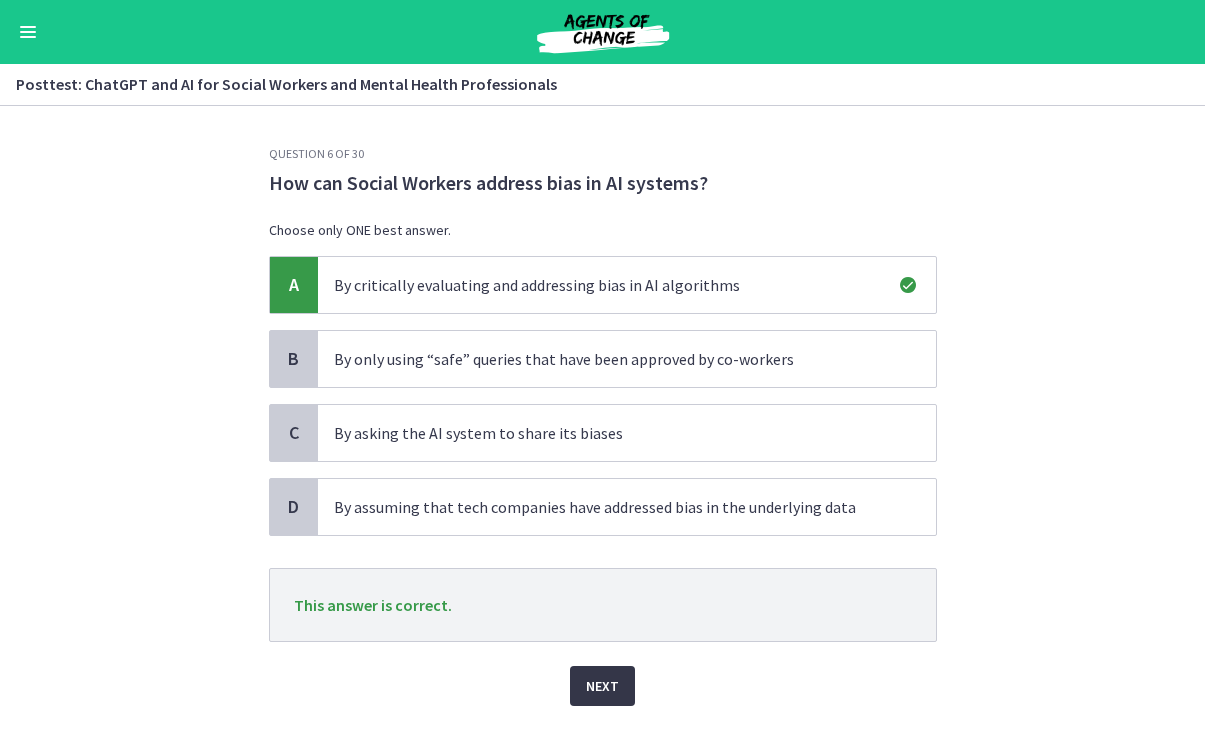 click on "Next" at bounding box center (602, 686) 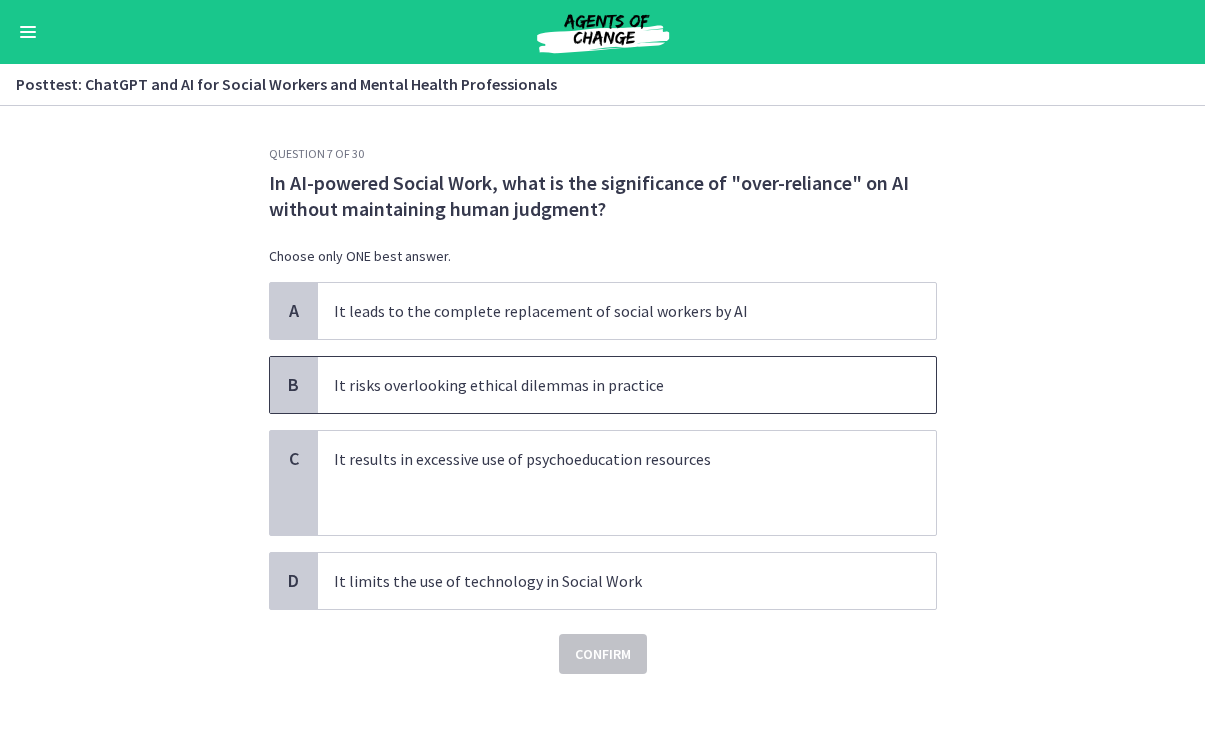 click on "It risks overlooking ethical dilemmas in practice" at bounding box center (607, 385) 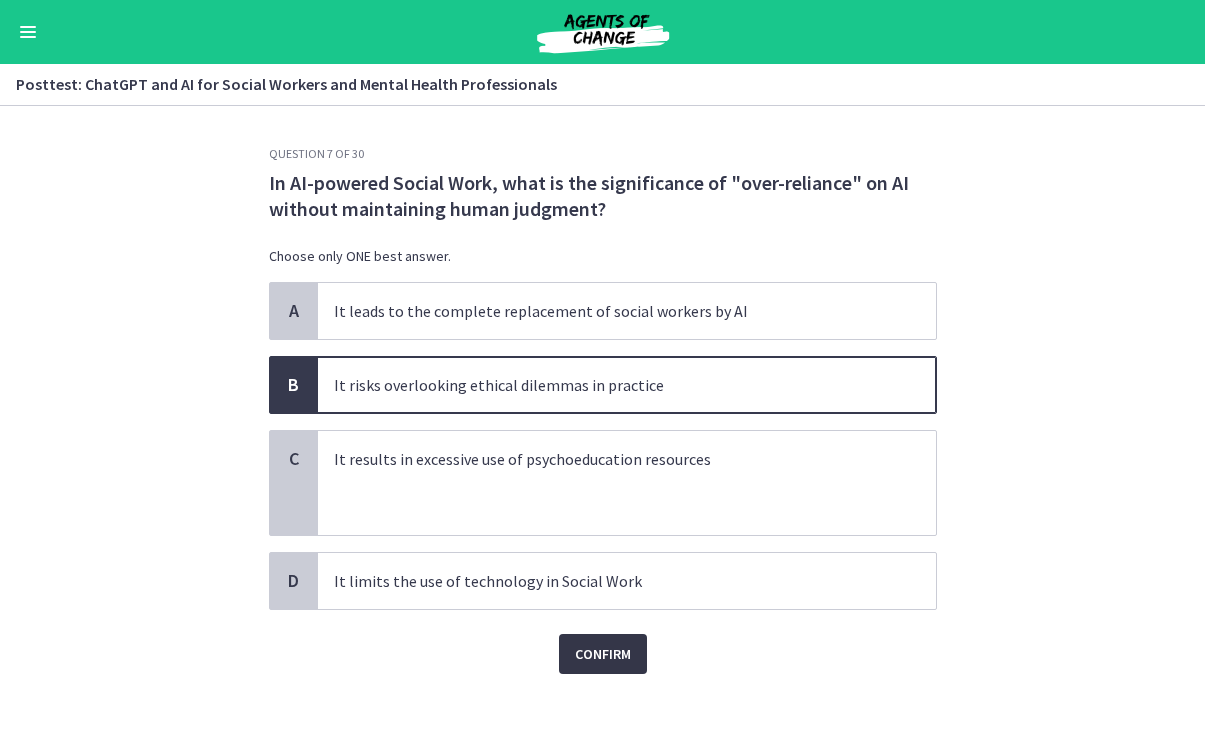 click on "Confirm" at bounding box center (603, 654) 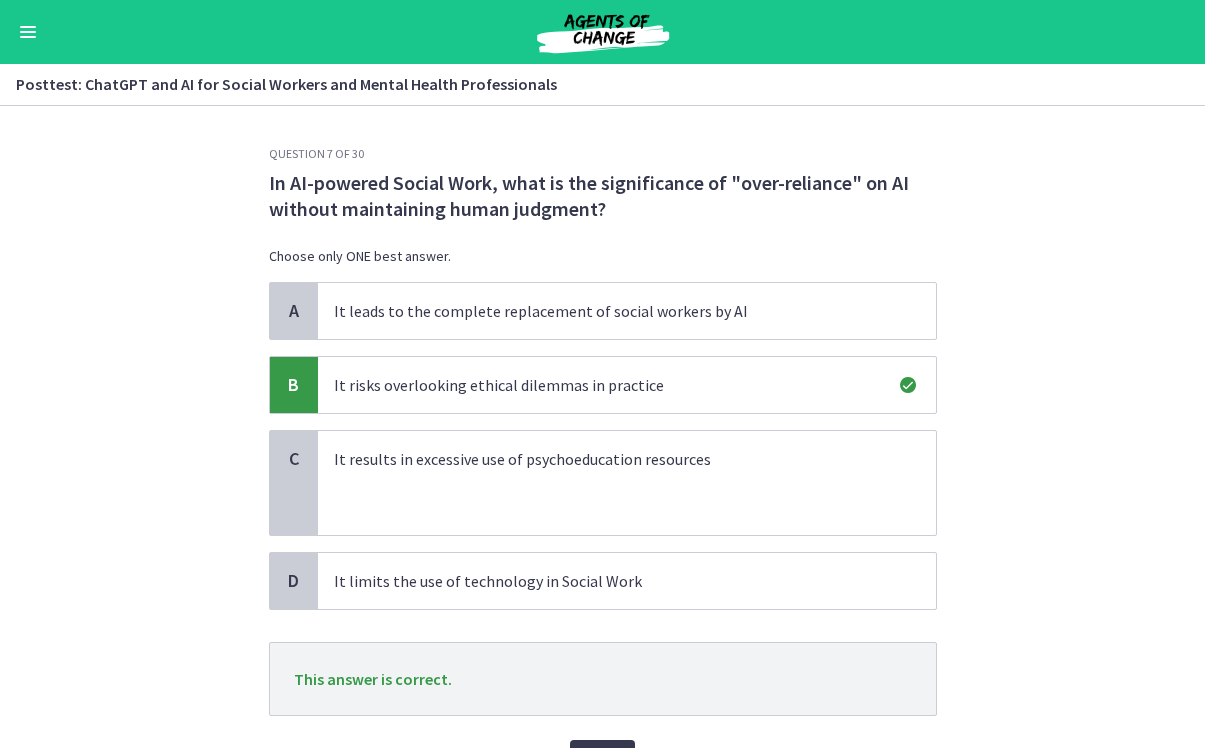 scroll, scrollTop: 90, scrollLeft: 0, axis: vertical 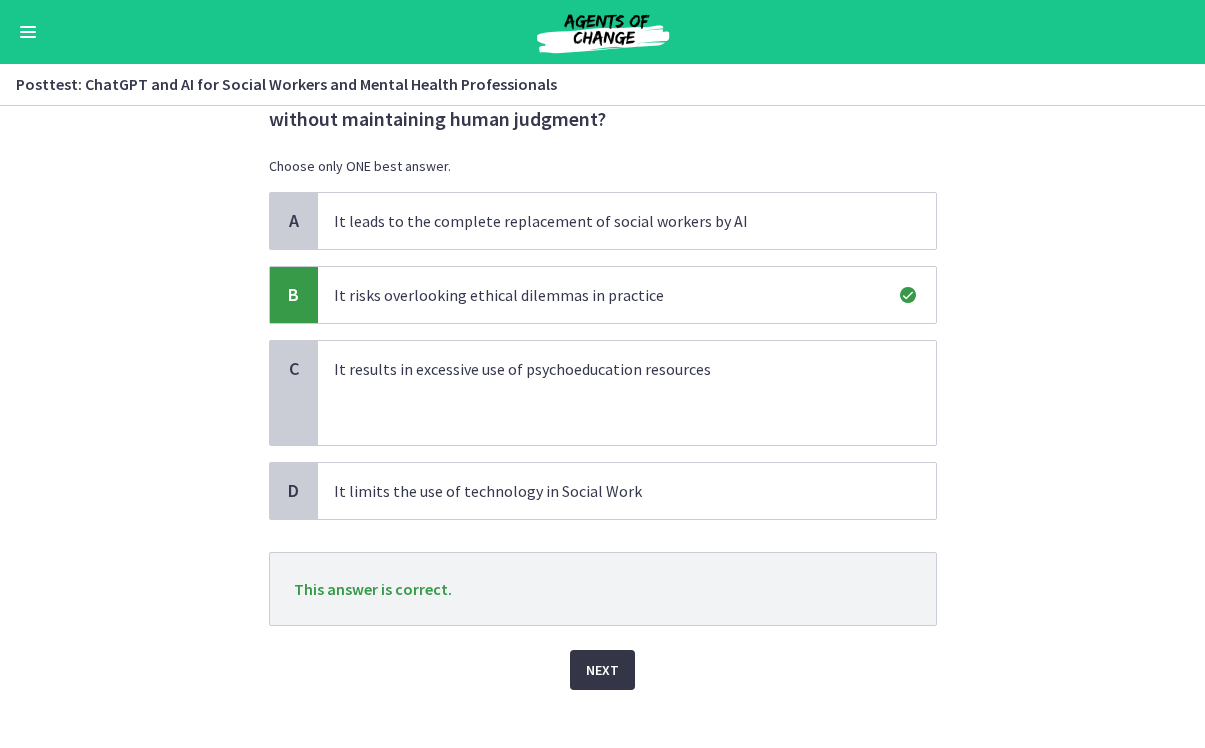 click on "Next" at bounding box center [602, 670] 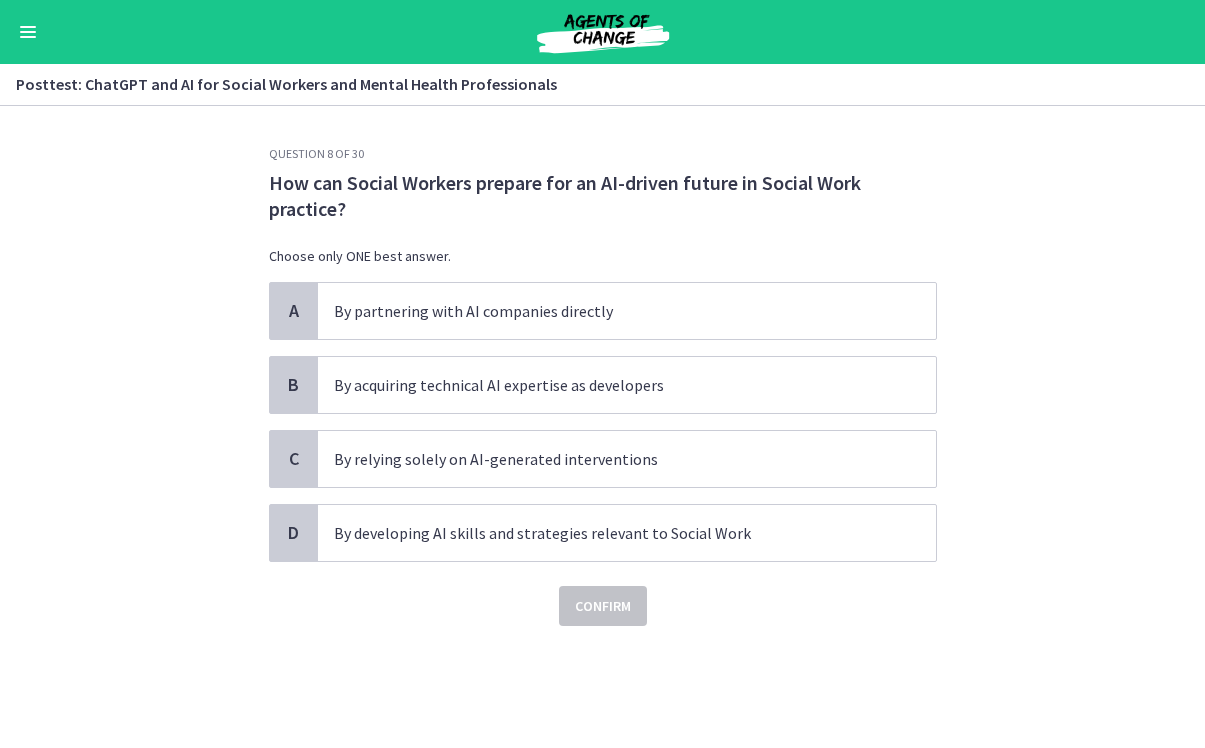scroll, scrollTop: 0, scrollLeft: 0, axis: both 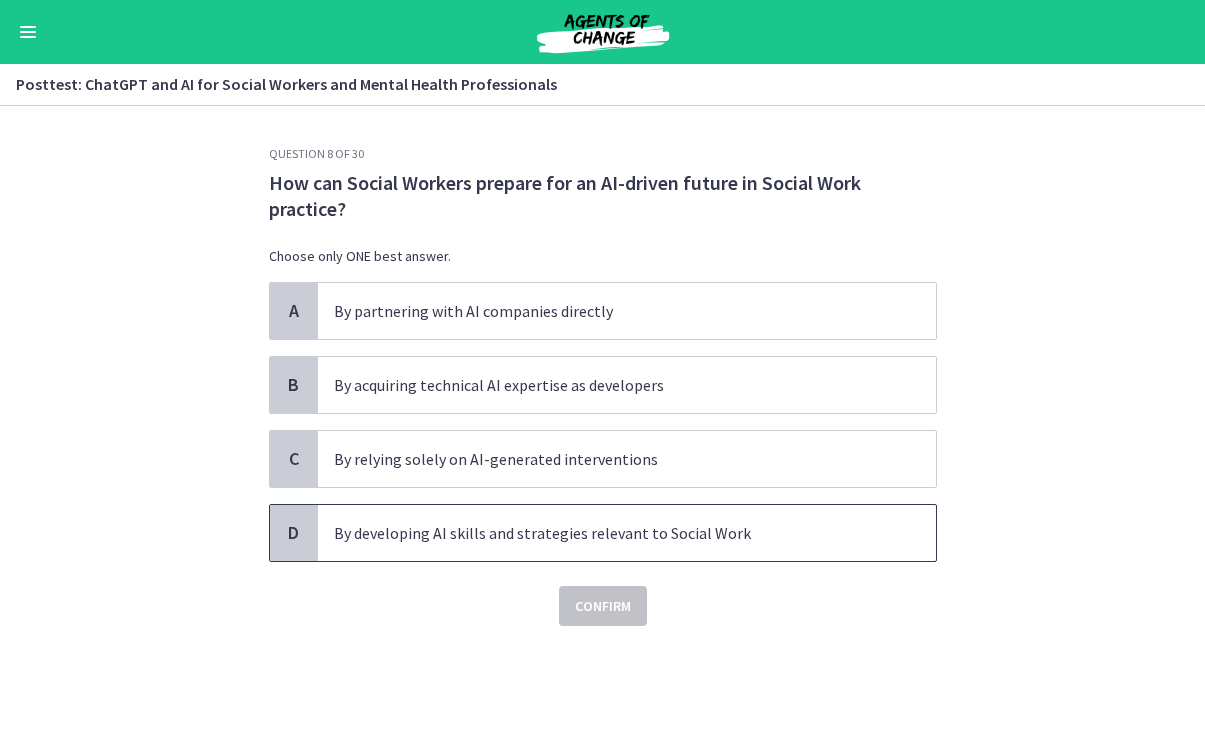 click on "By developing AI skills and strategies relevant to Social Work" at bounding box center (607, 533) 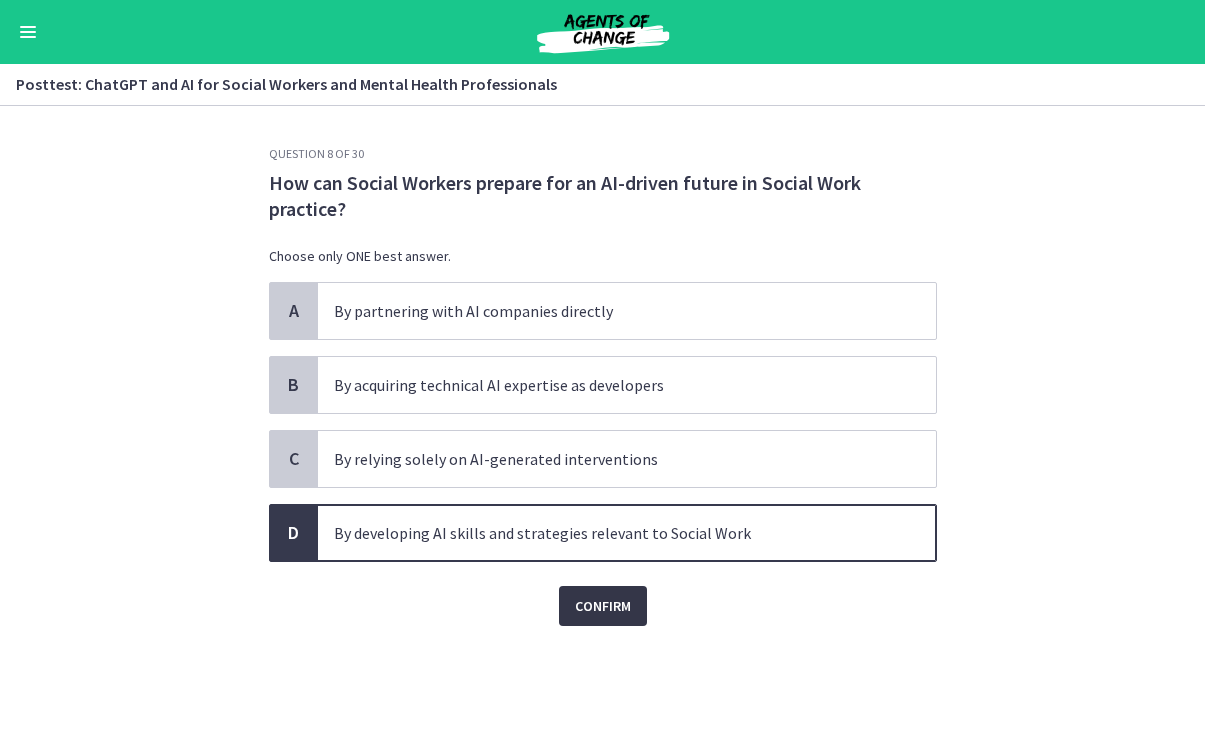 click on "Confirm" at bounding box center [603, 606] 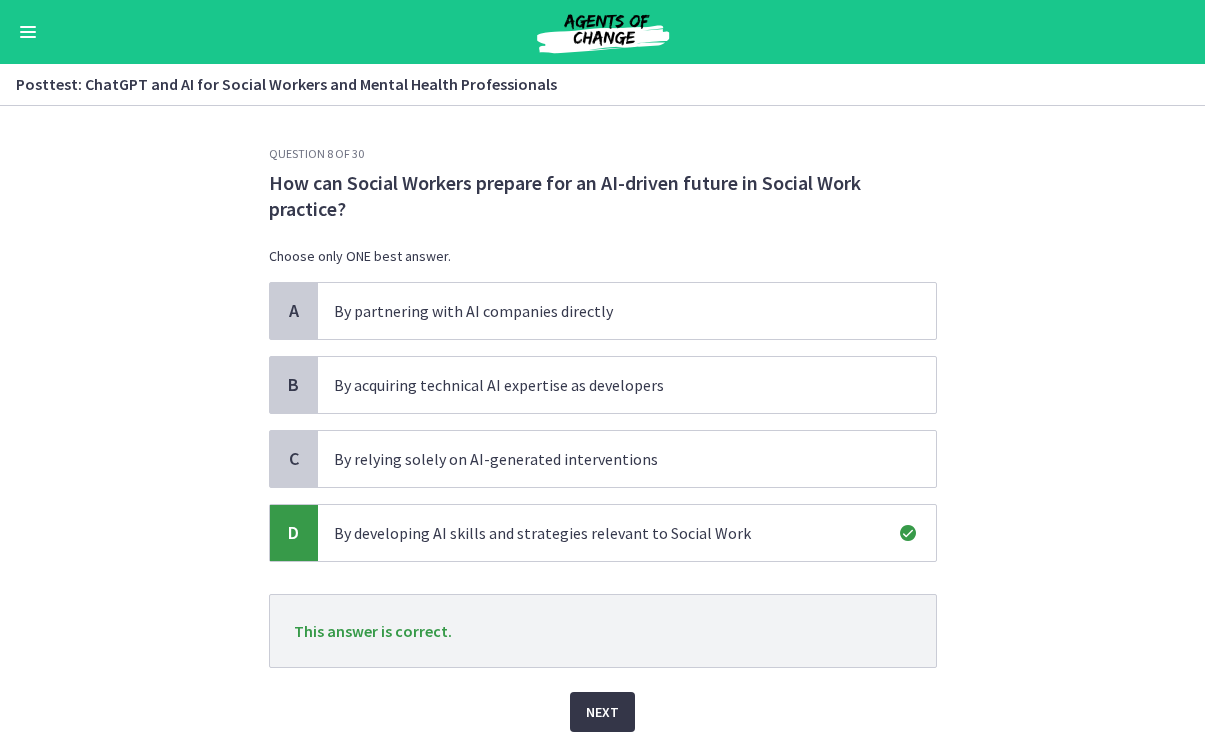 click on "Next" at bounding box center (602, 712) 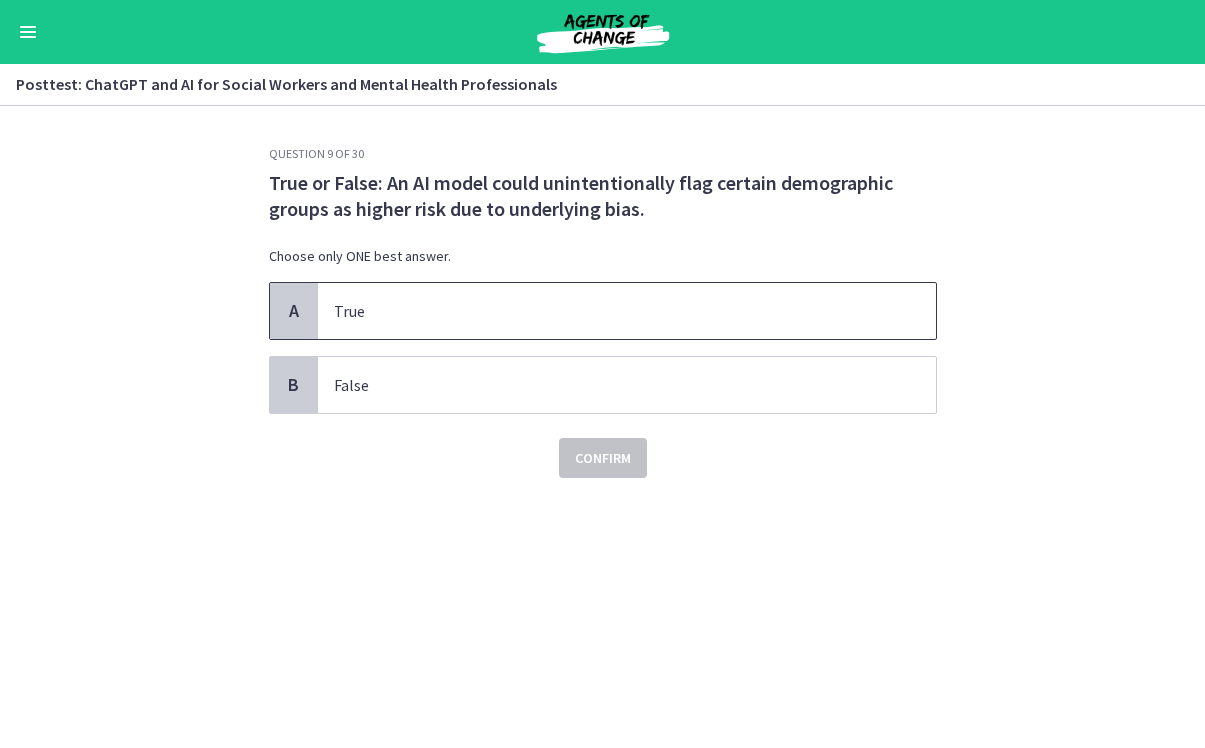 click on "True" at bounding box center (607, 311) 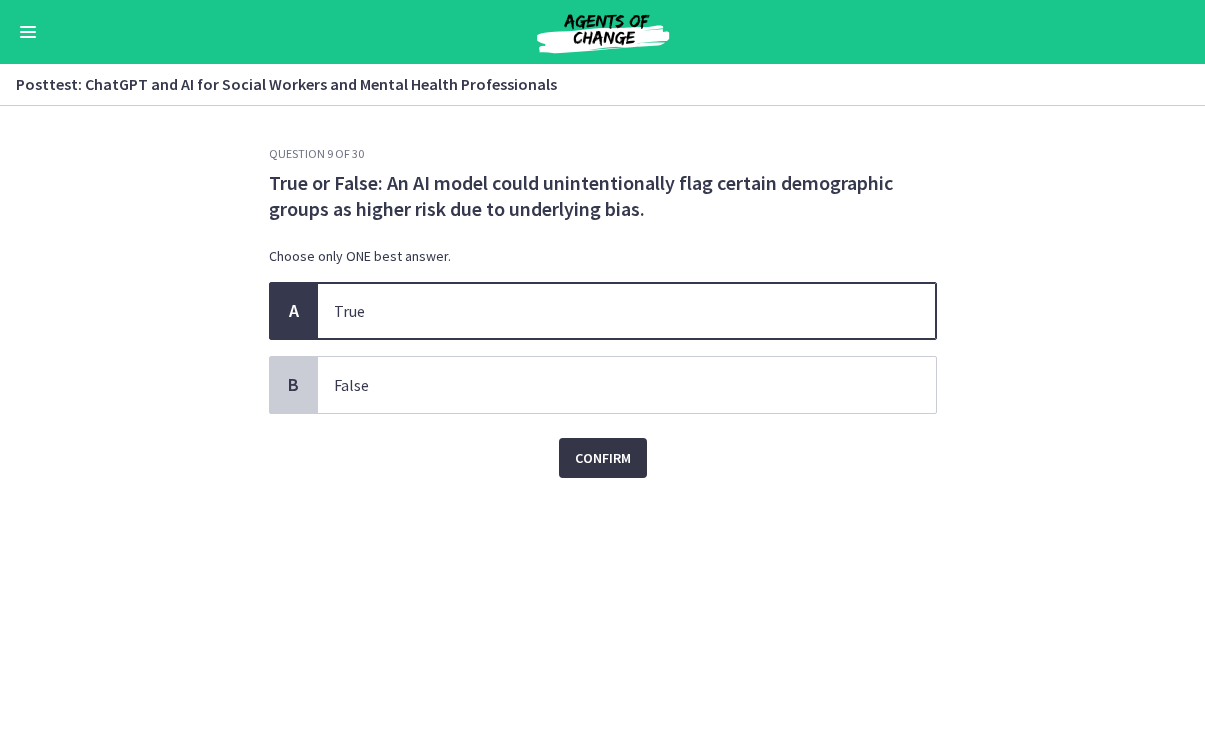click on "Confirm" at bounding box center (603, 458) 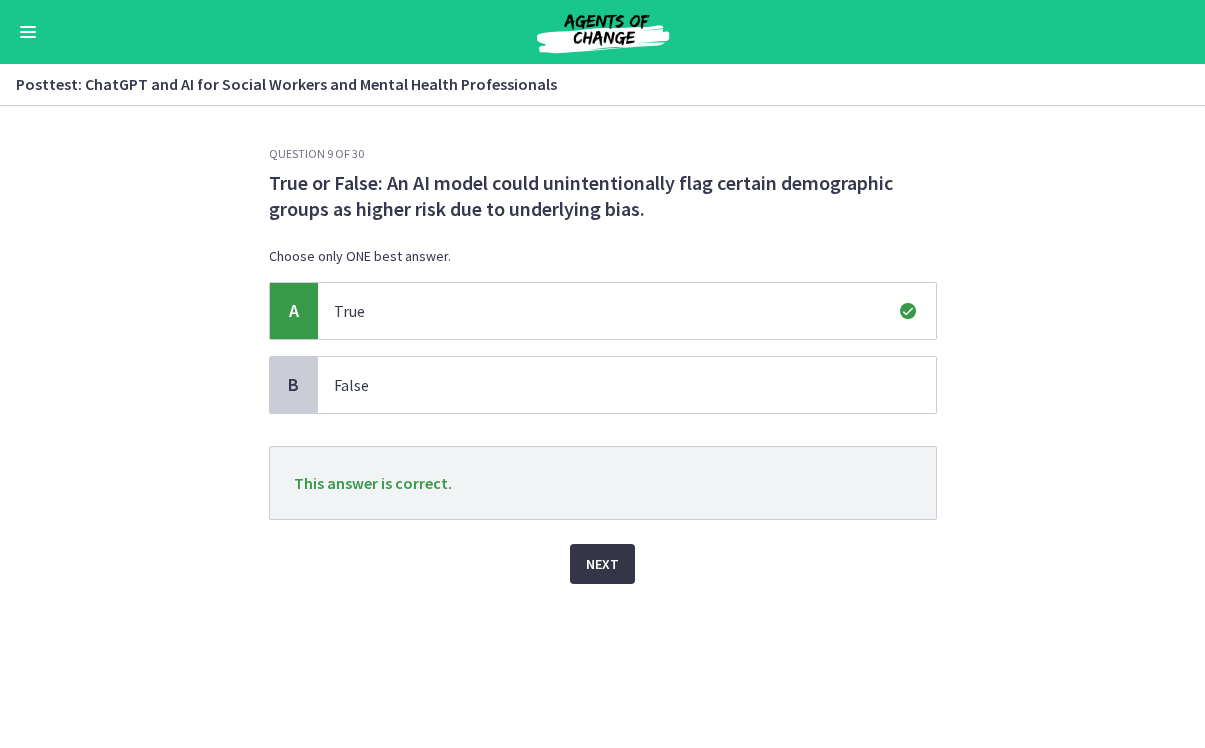 click on "Next" at bounding box center [602, 564] 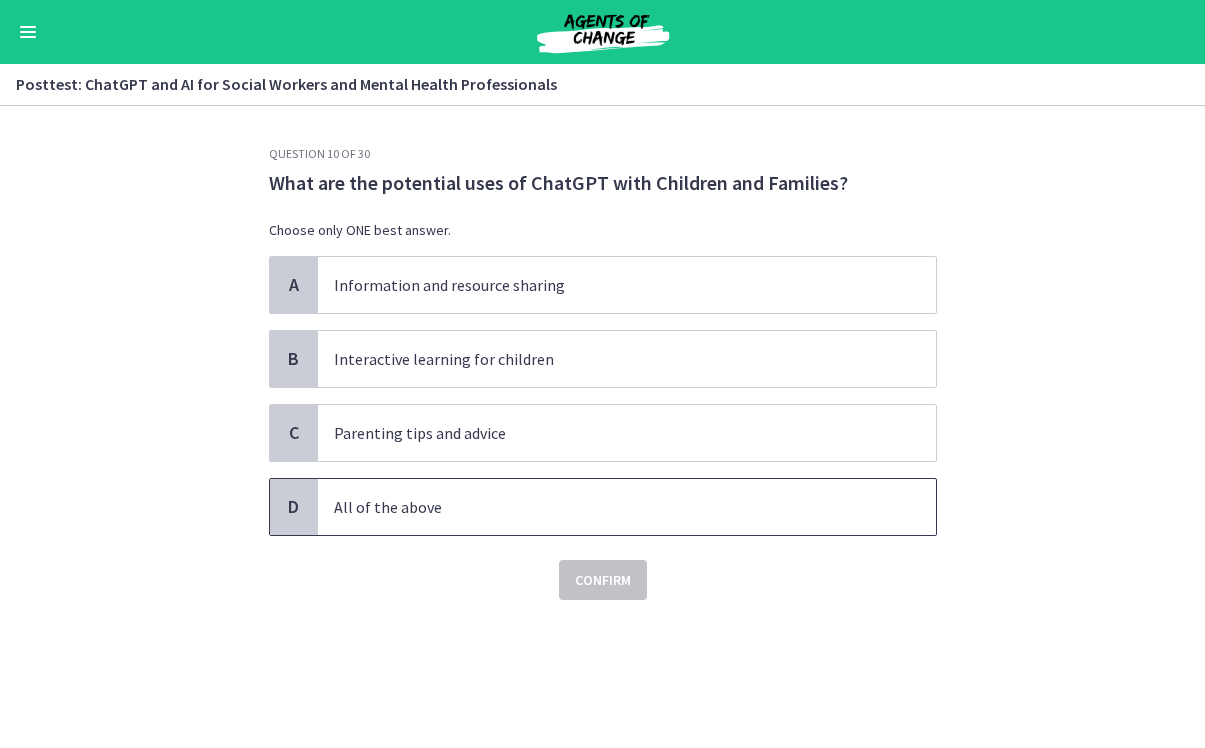 click on "All of the above" at bounding box center [627, 507] 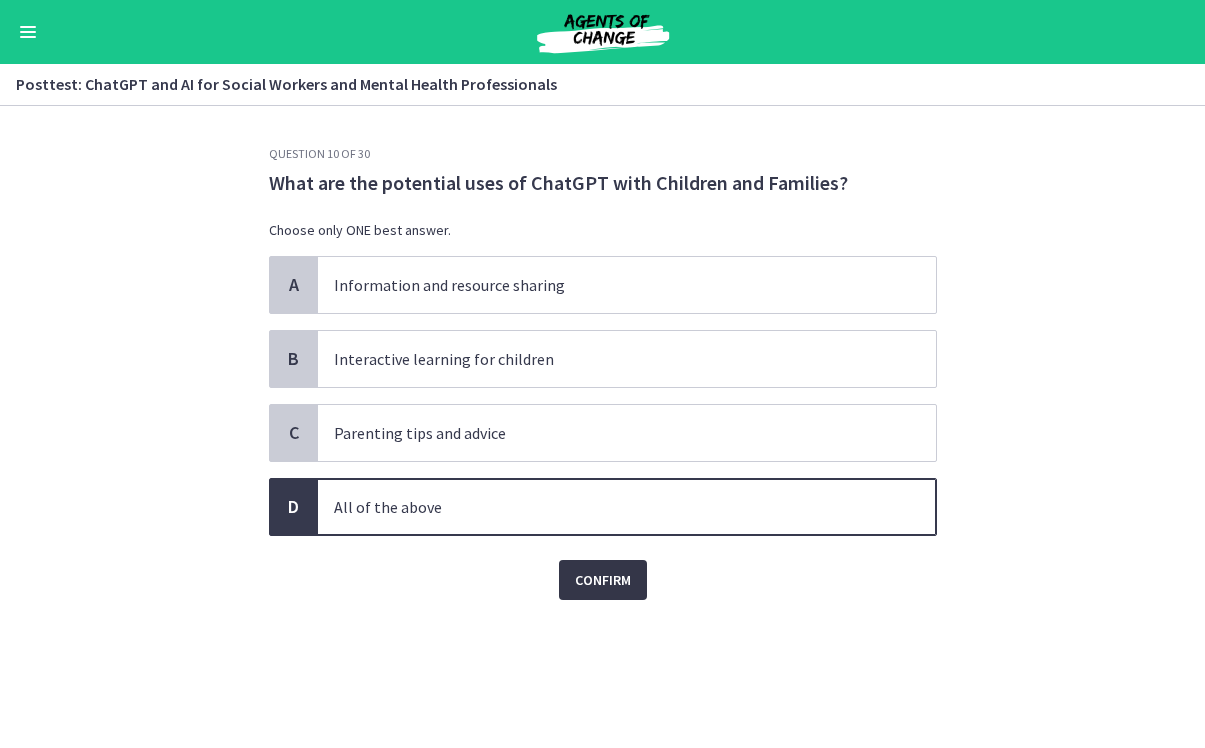 click on "Confirm" at bounding box center (603, 580) 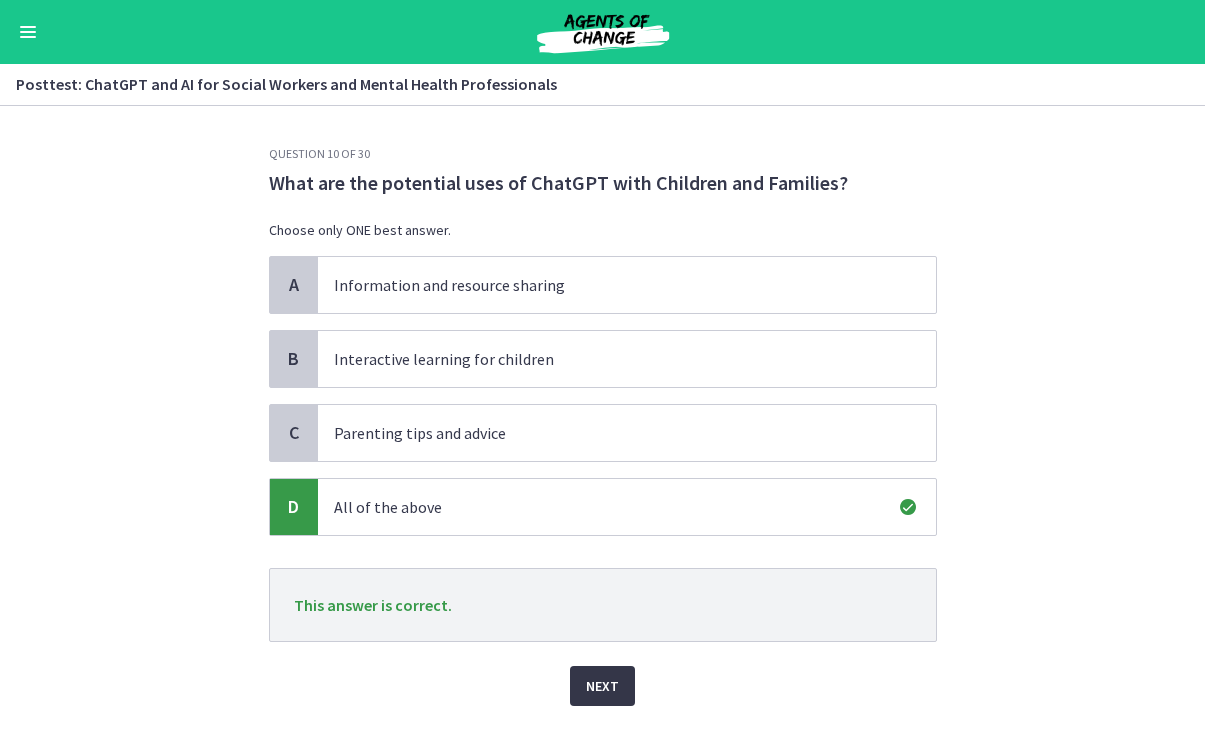 click on "Next" at bounding box center [602, 686] 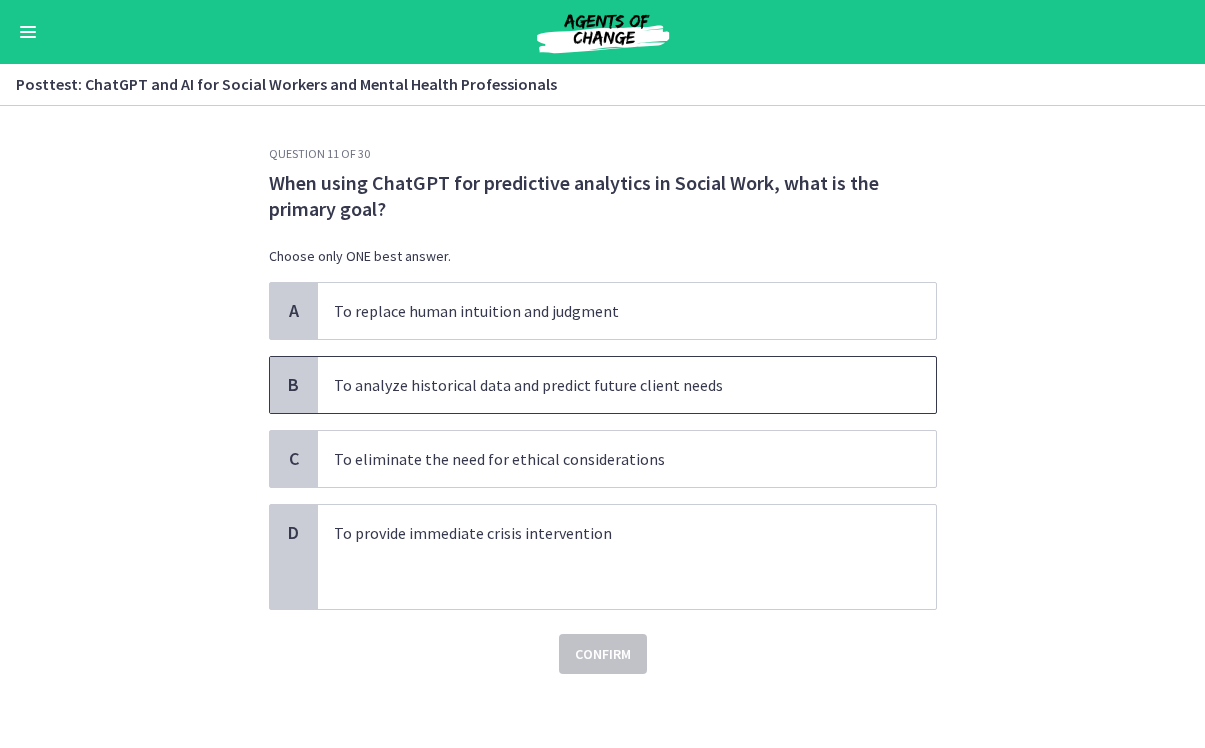click on "To analyze historical data and predict future client needs" at bounding box center (607, 385) 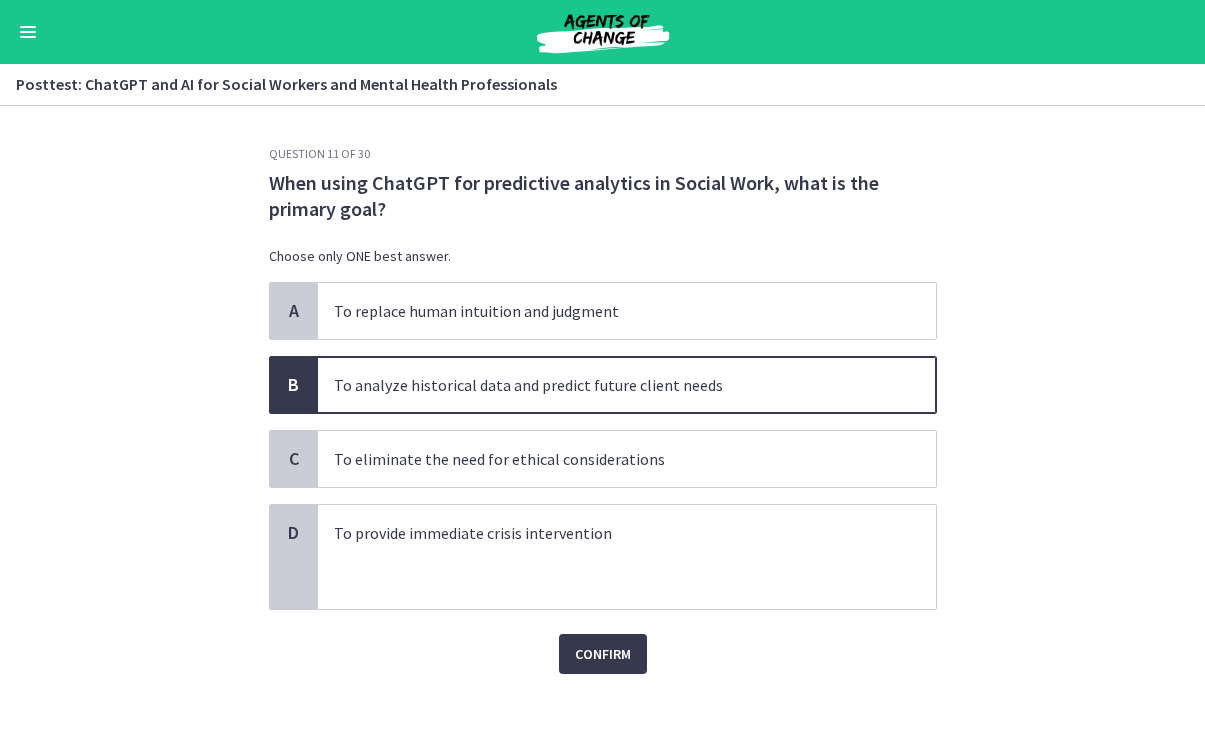click on "Question   11   of   30
When using ChatGPT for predictive analytics in Social Work, what is the primary goal?
Choose only ONE best answer.
A
To replace human intuition and judgment
B
To analyze historical data and predict future client needs
C
To eliminate the need for ethical considerations
D
To provide immediate crisis intervention
Confirm" 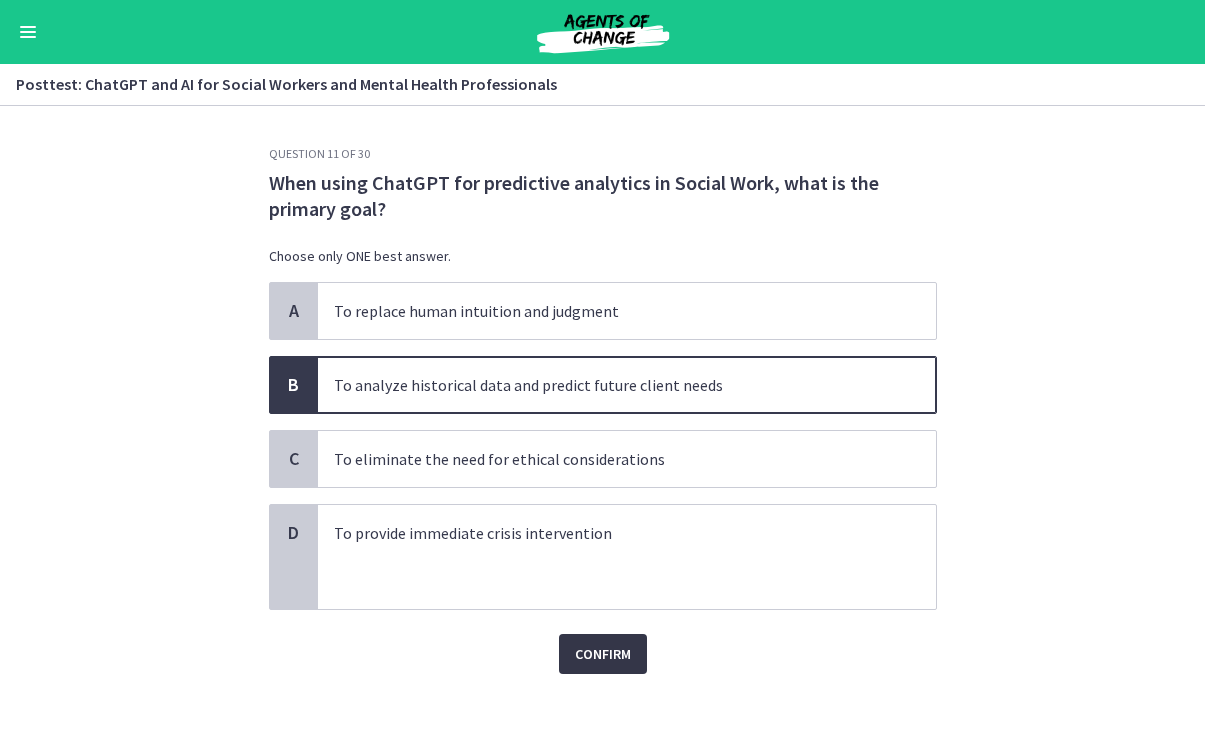 click on "Confirm" at bounding box center (603, 654) 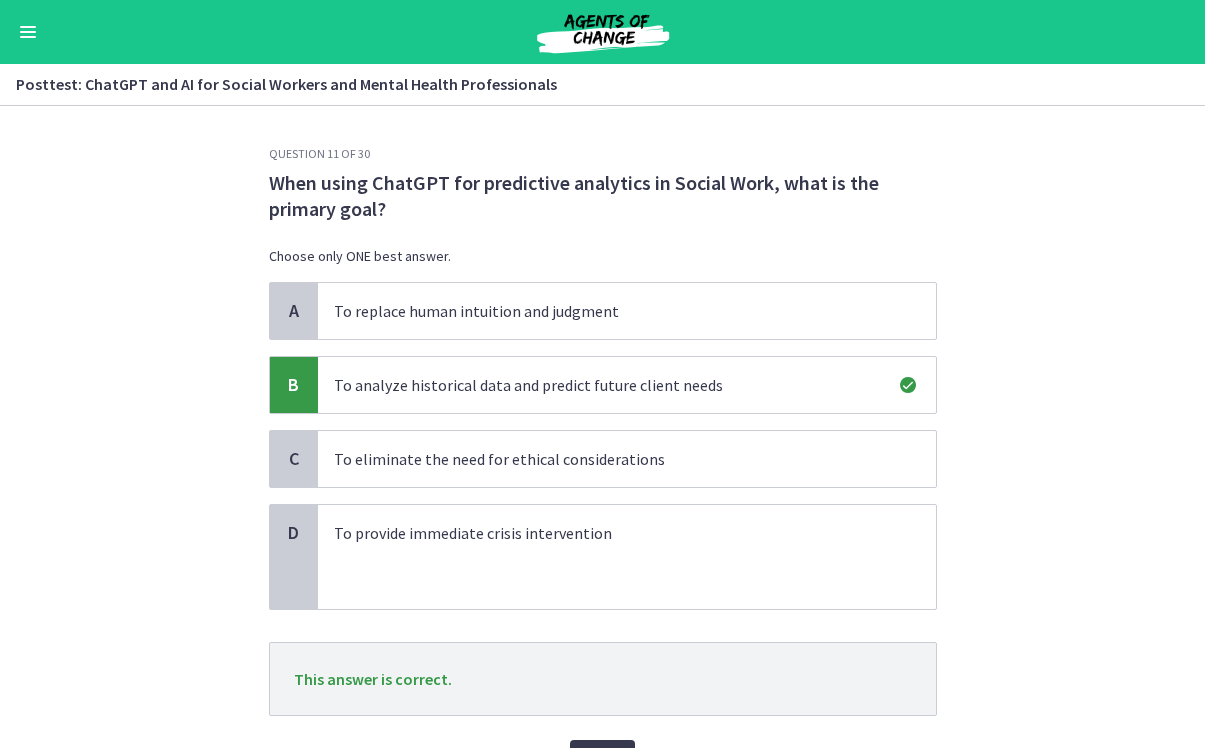 scroll, scrollTop: 54, scrollLeft: 0, axis: vertical 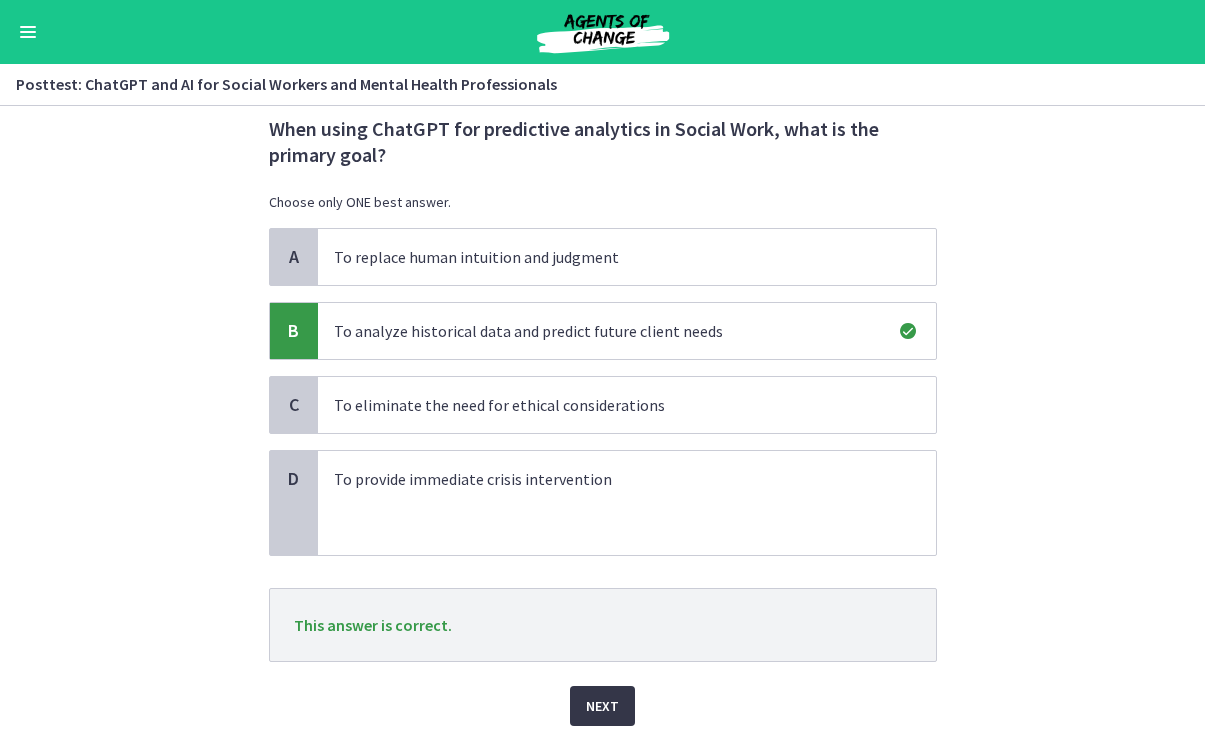 click on "Next" at bounding box center [602, 706] 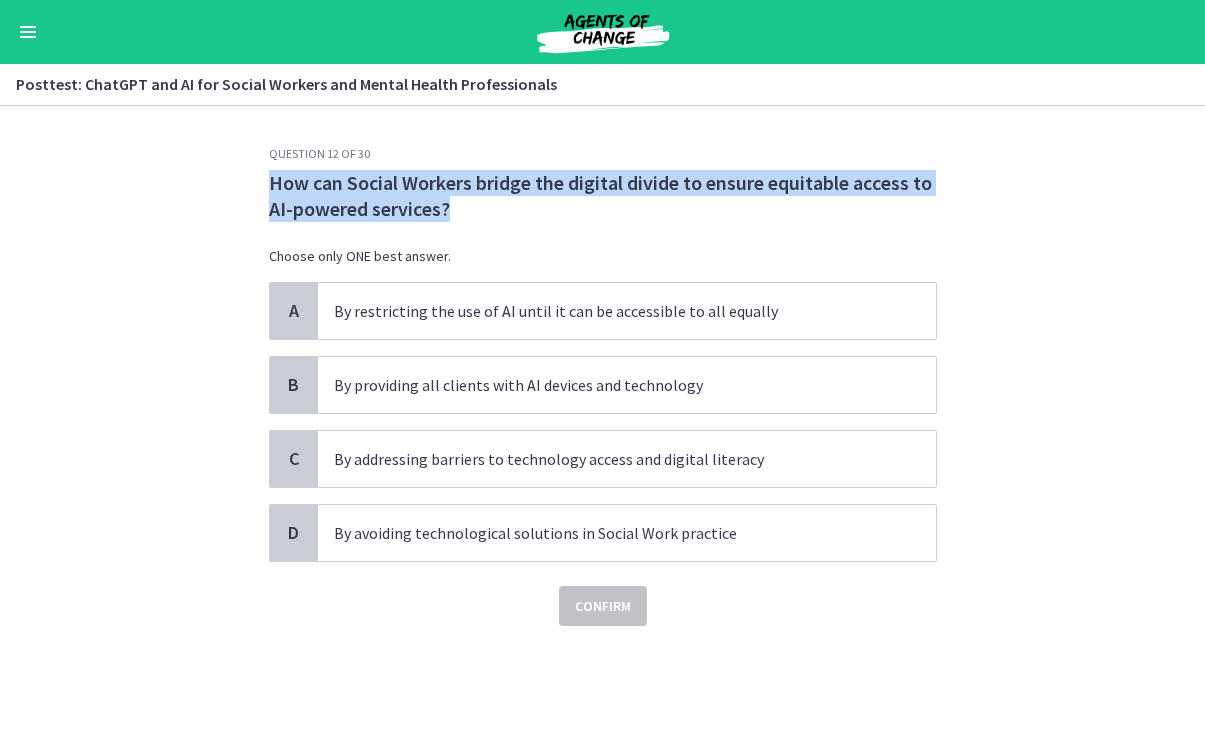 drag, startPoint x: 270, startPoint y: 178, endPoint x: 470, endPoint y: 218, distance: 203.96078 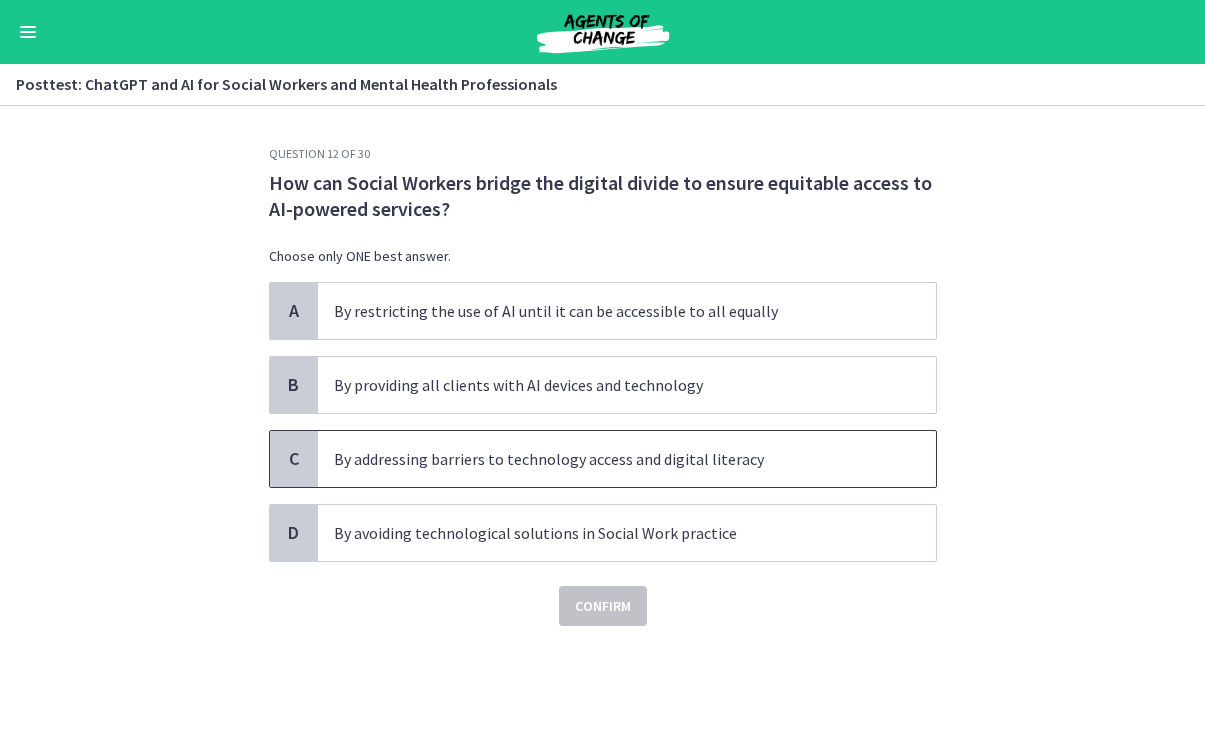 click on "By addressing barriers to technology access and digital literacy" at bounding box center (627, 459) 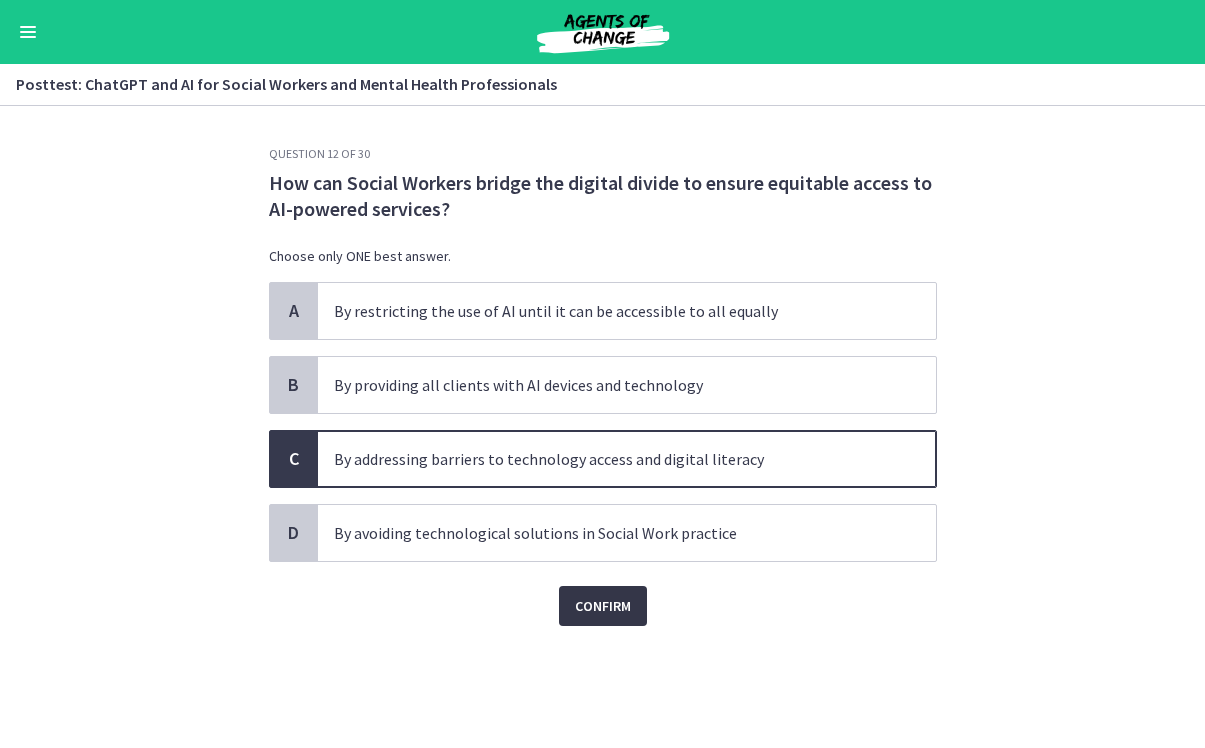 click on "Confirm" at bounding box center [603, 606] 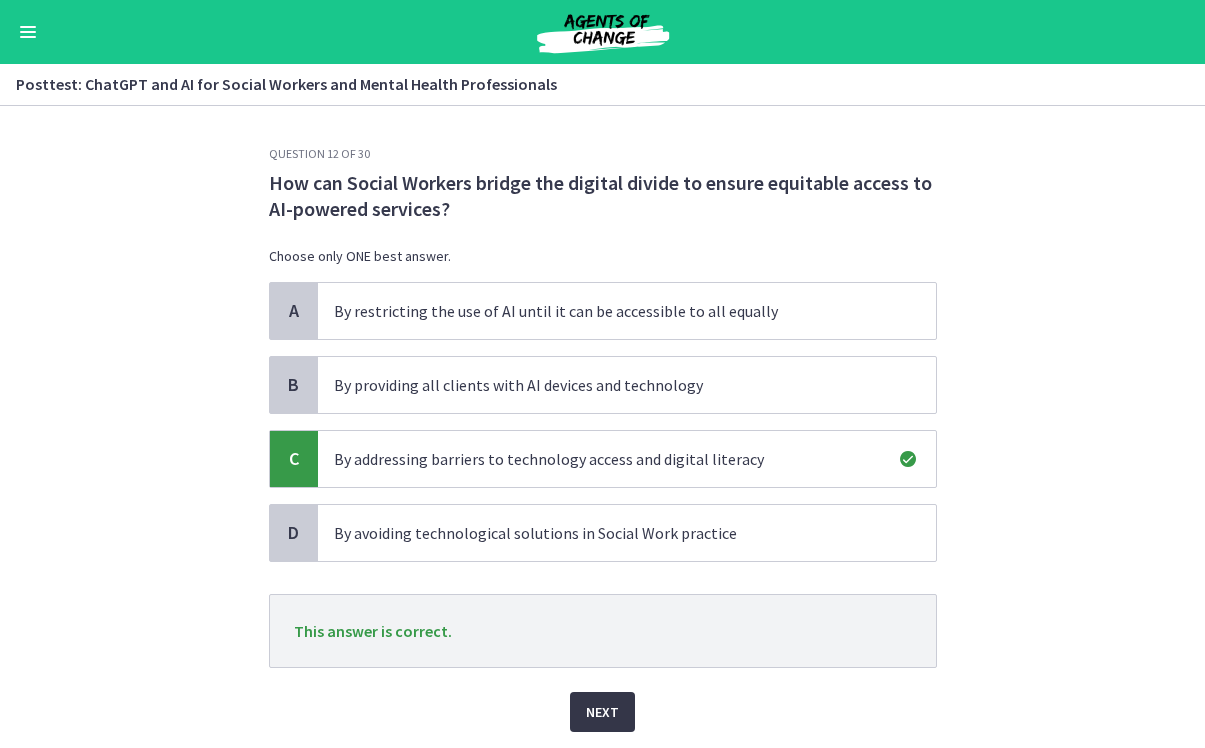 click on "Next" at bounding box center (602, 712) 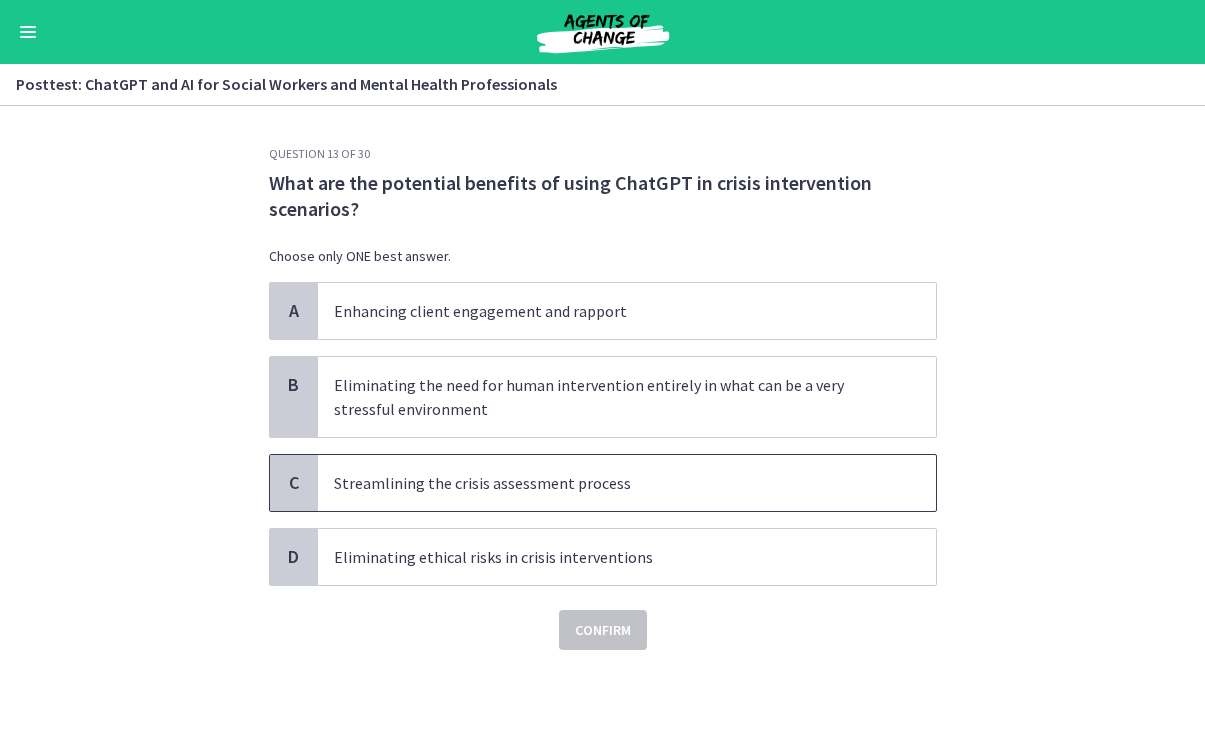 click on "Streamlining the crisis assessment process" at bounding box center [607, 483] 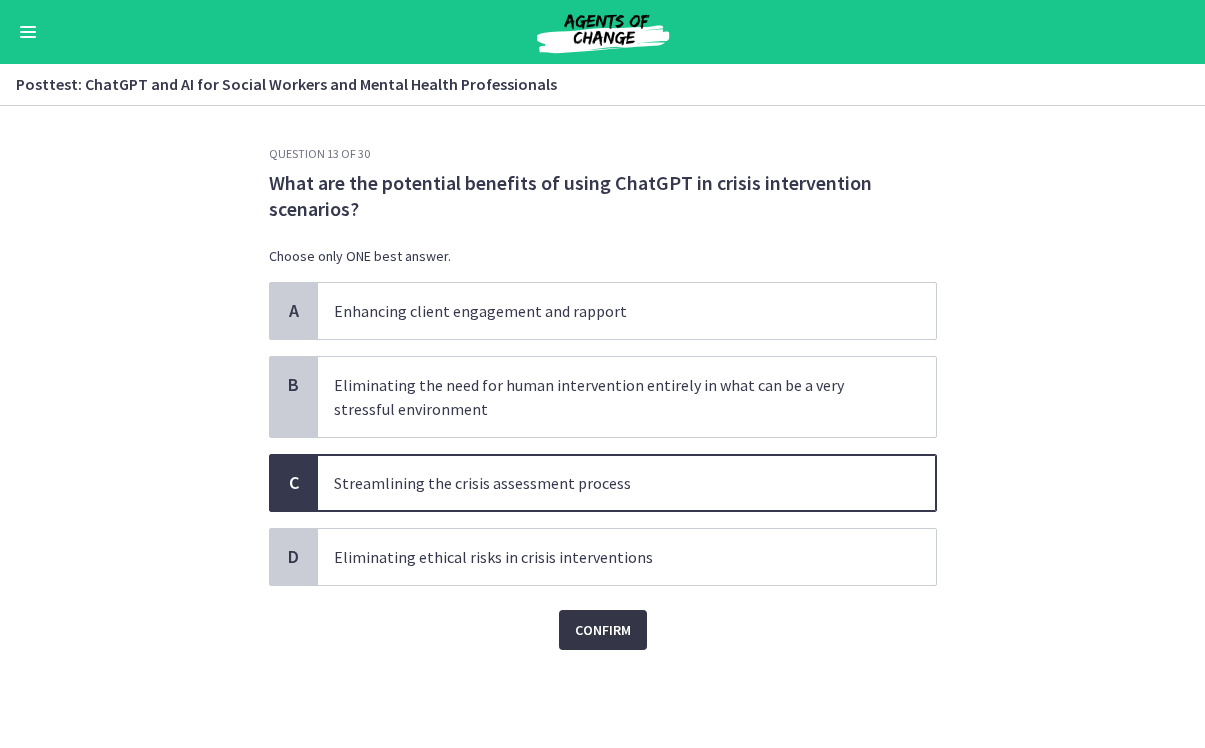 click on "Confirm" at bounding box center [603, 630] 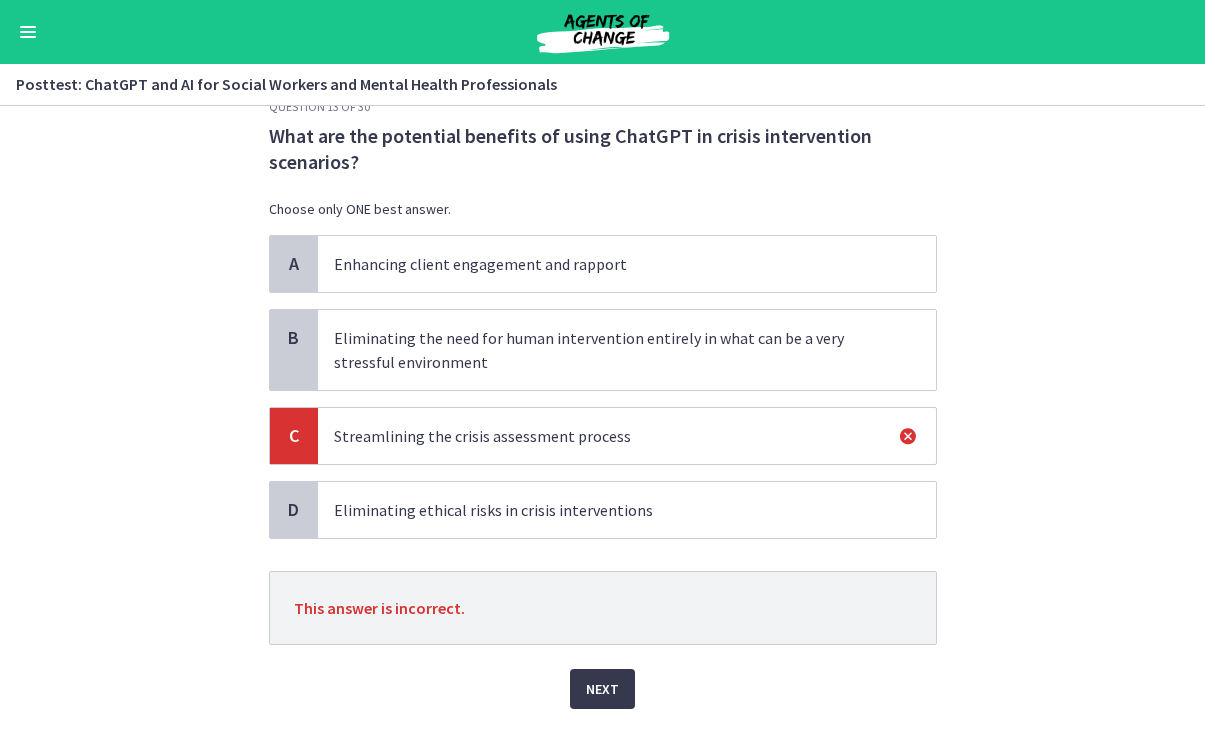 scroll, scrollTop: 56, scrollLeft: 0, axis: vertical 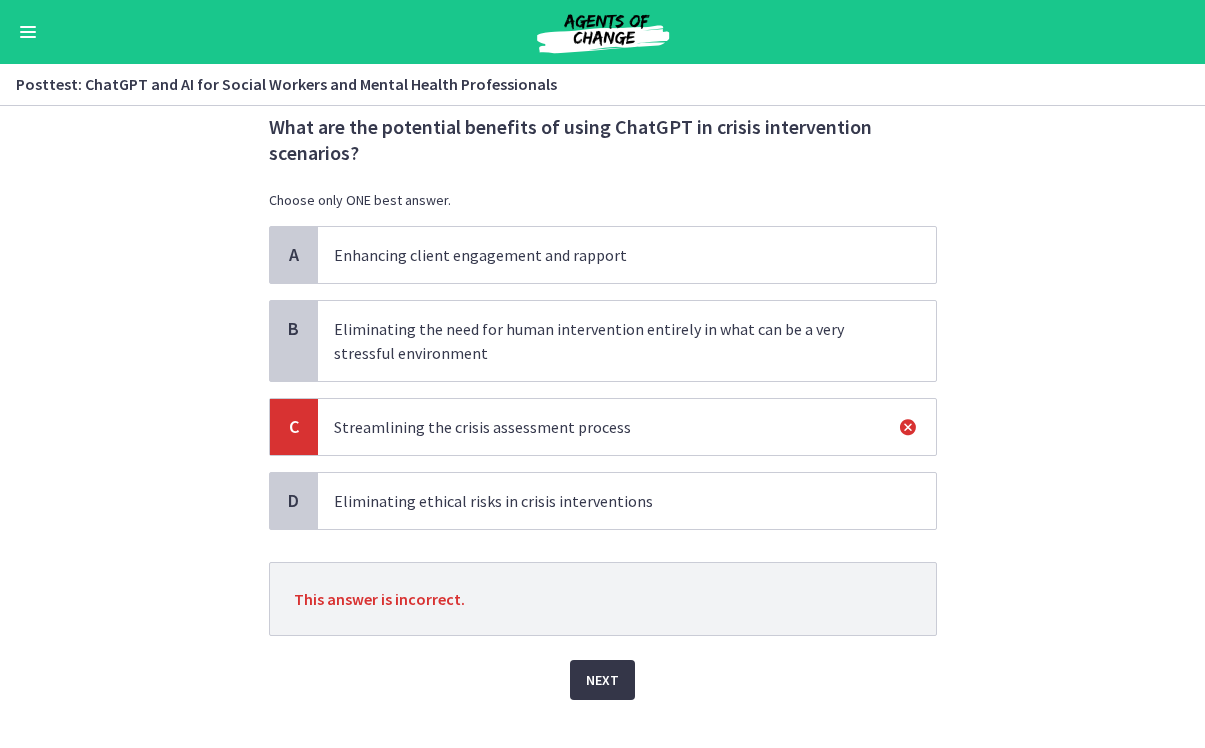 click on "Next" at bounding box center [602, 680] 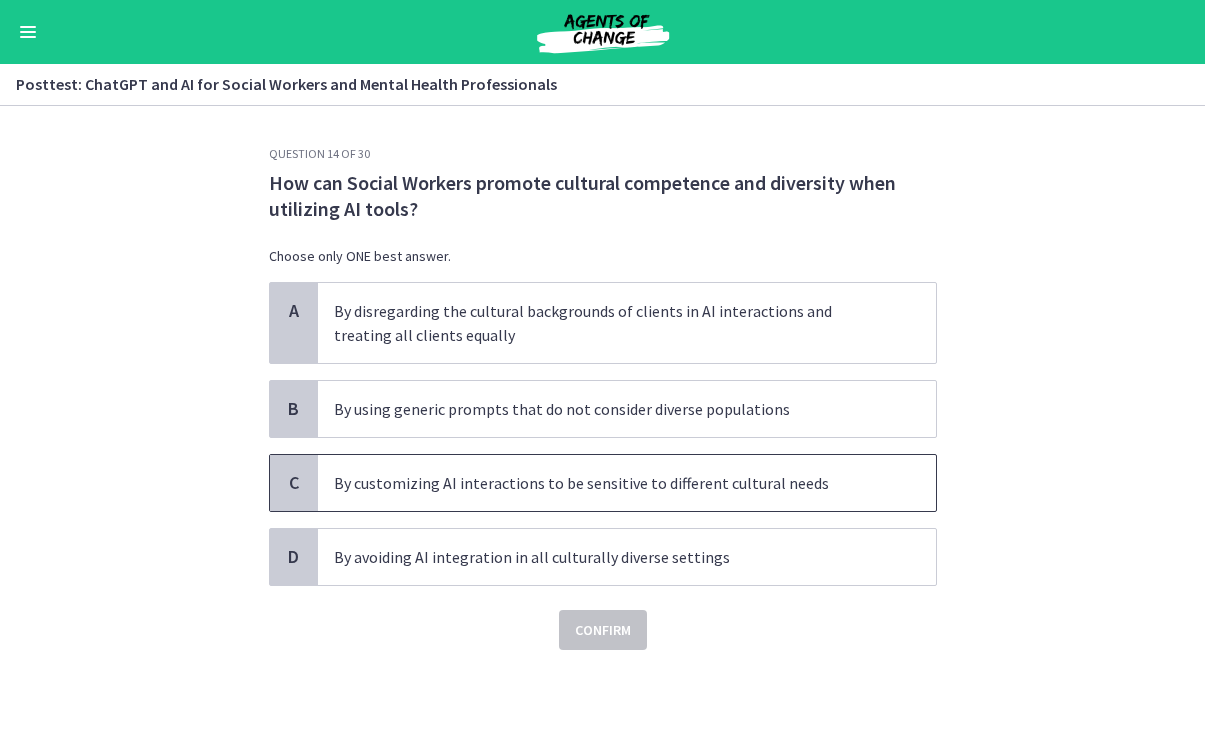 click on "By customizing AI interactions to be sensitive to different cultural needs" at bounding box center (607, 483) 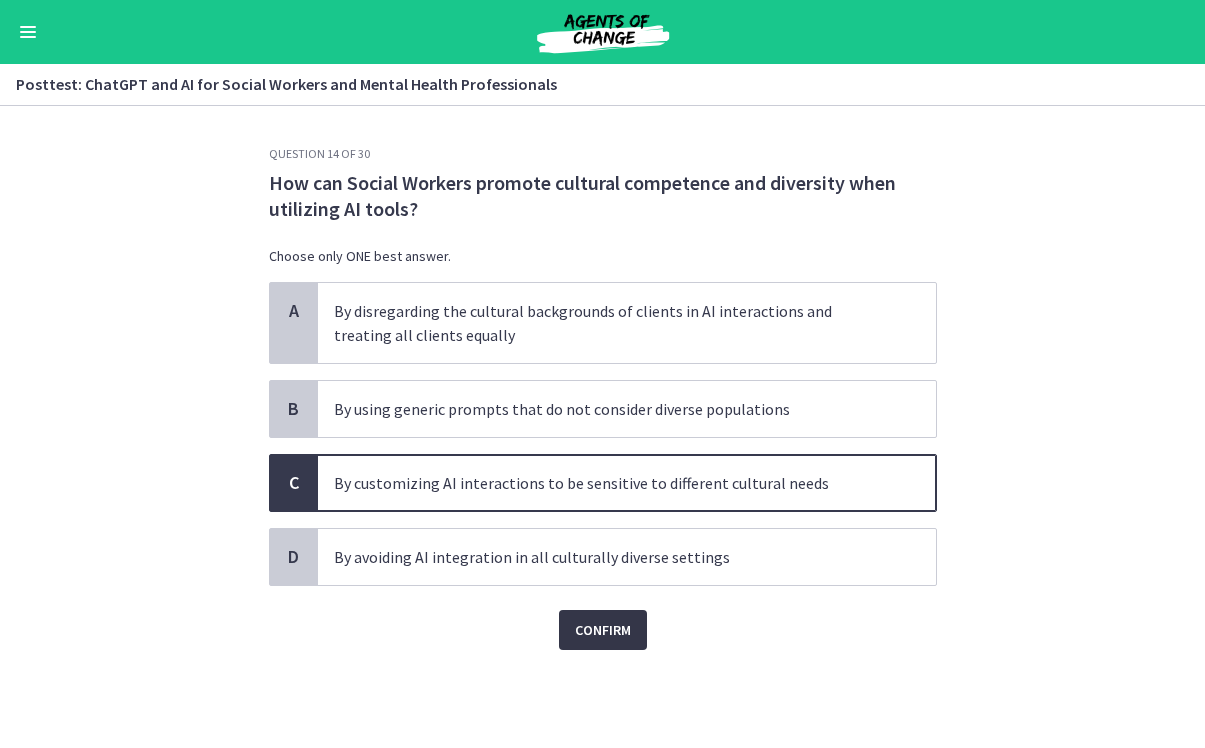 click on "Confirm" at bounding box center [603, 630] 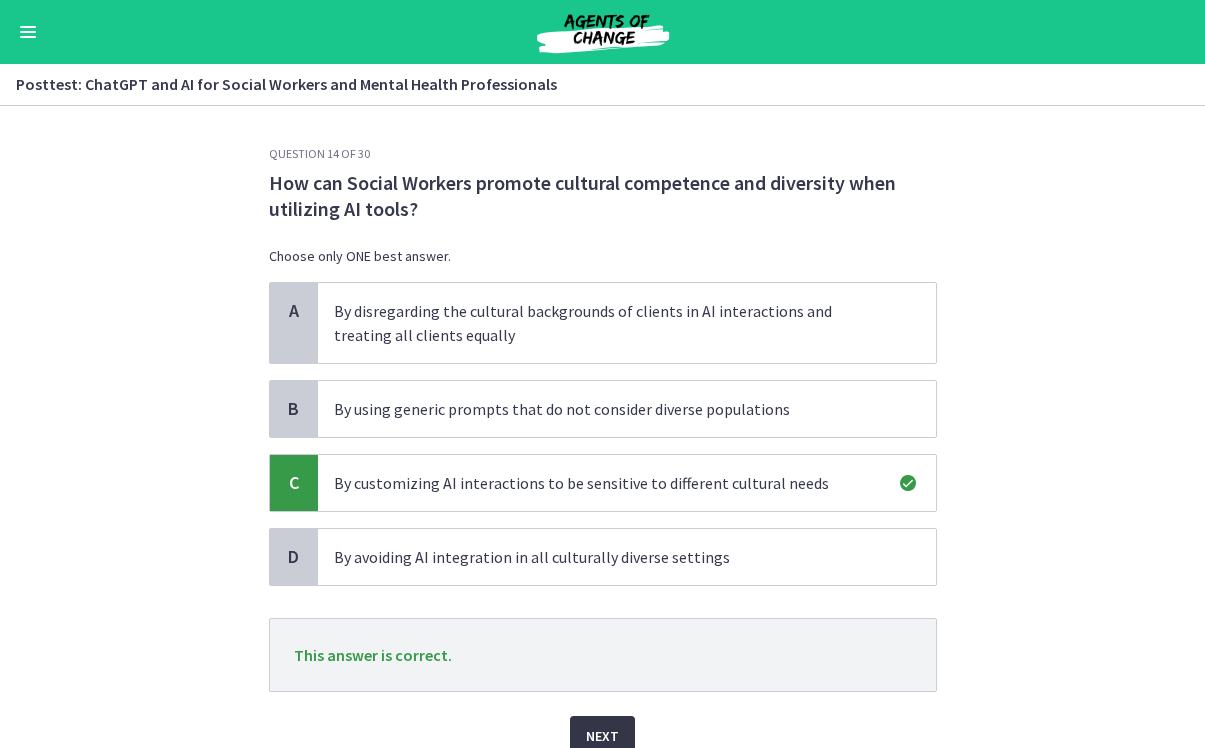 click on "Next" at bounding box center [602, 736] 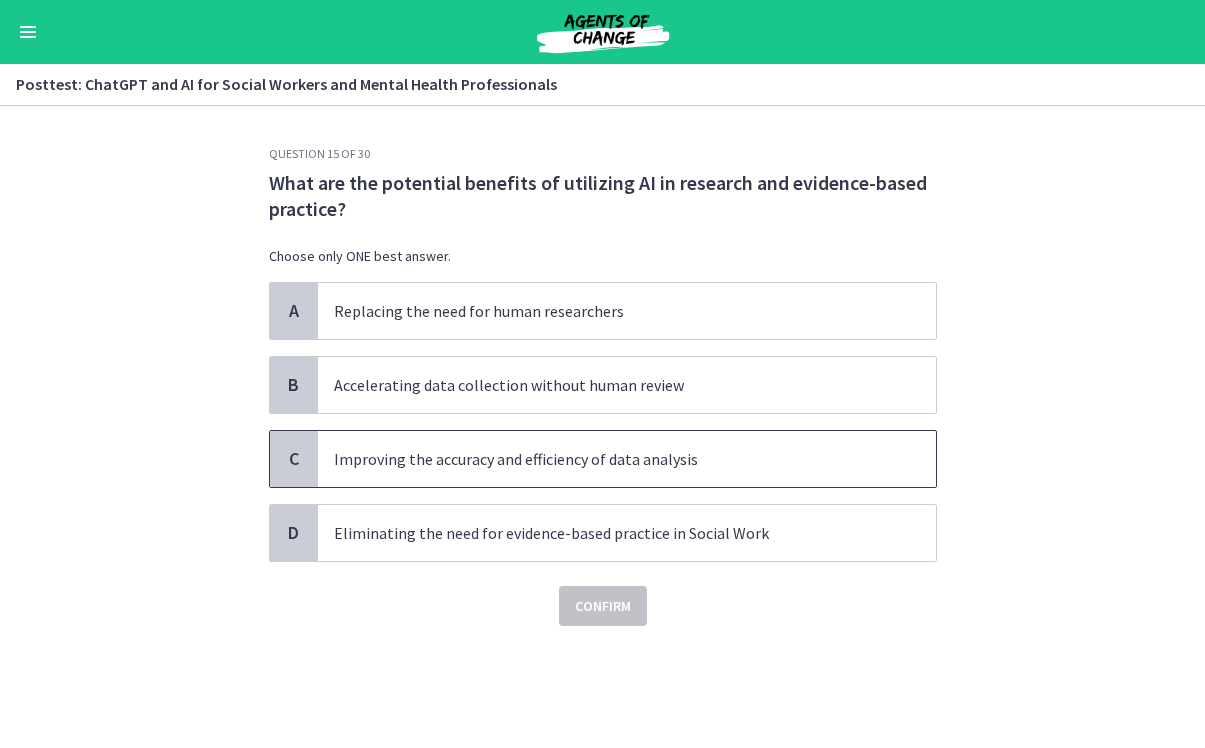 click on "Improving the accuracy and efficiency of data analysis" at bounding box center [607, 459] 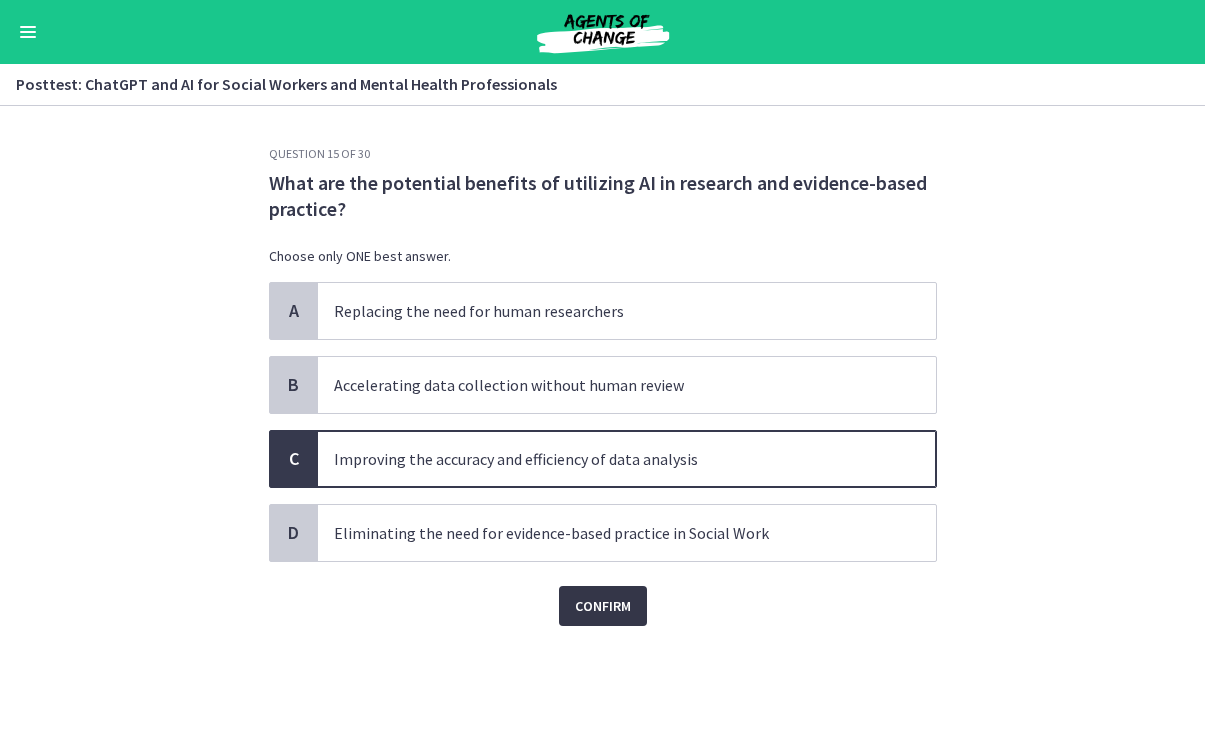click on "Confirm" at bounding box center (603, 606) 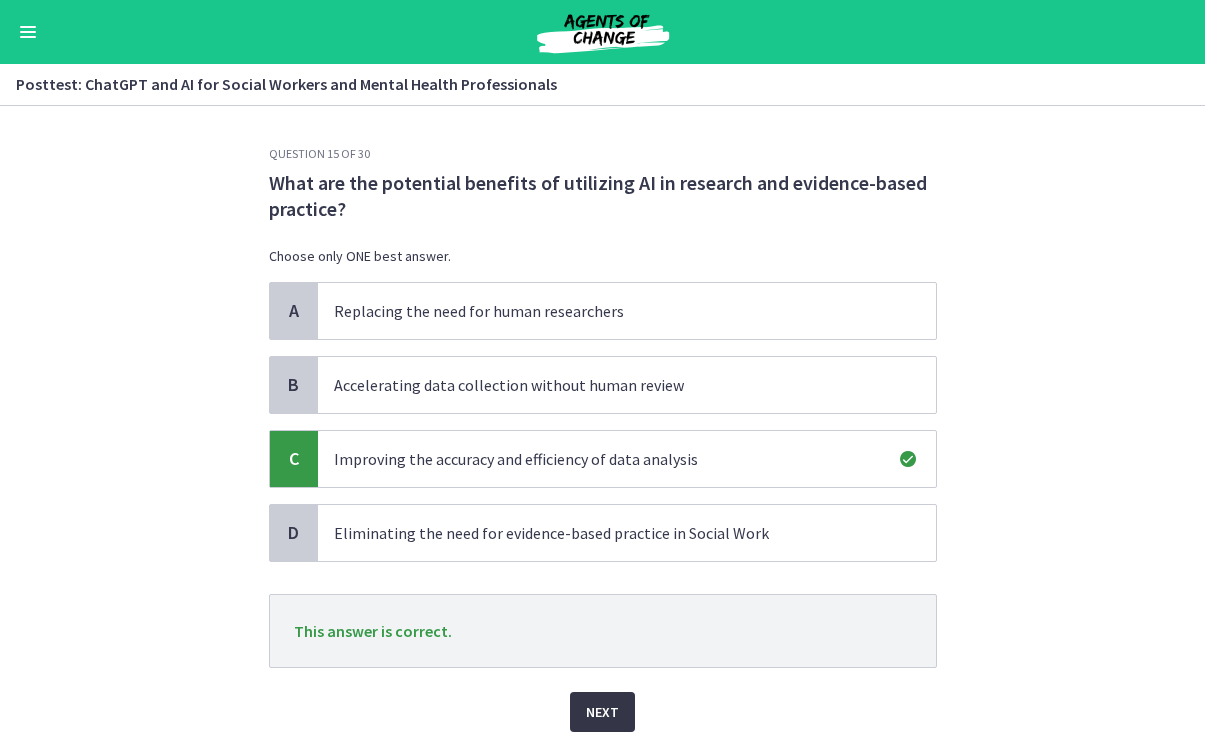 click on "Next" at bounding box center [602, 712] 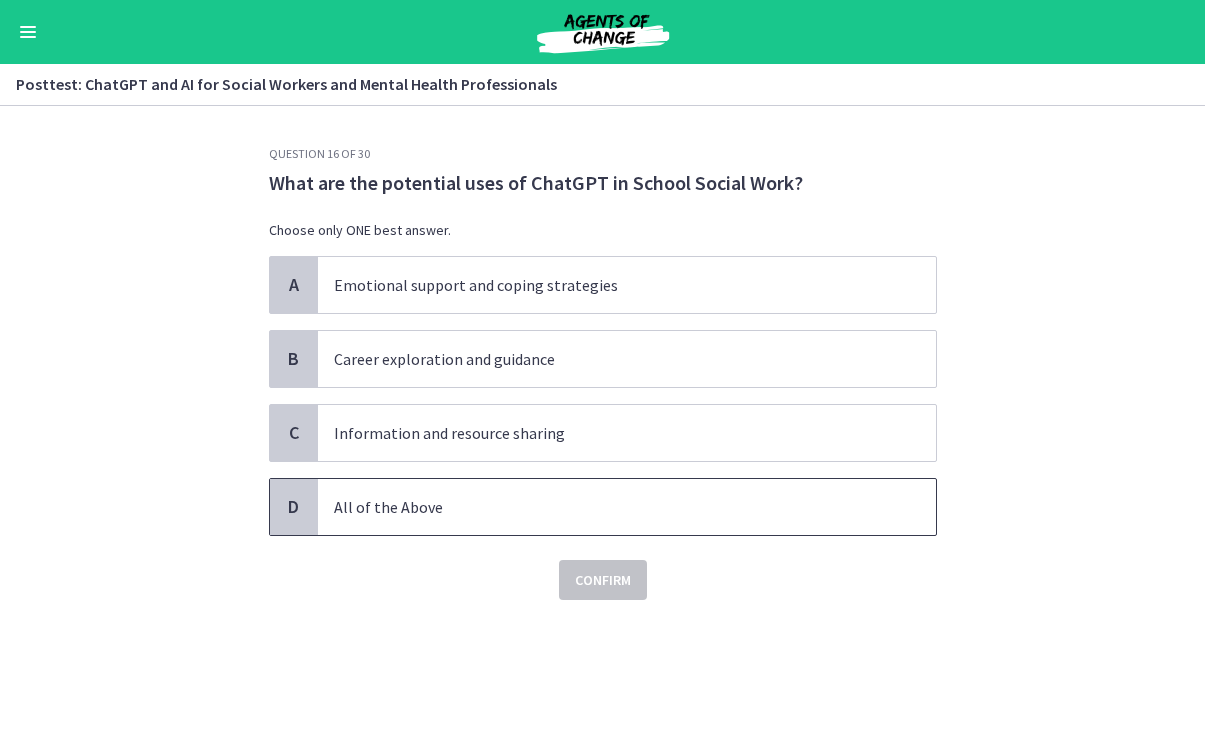 click on "All of the Above" at bounding box center [607, 507] 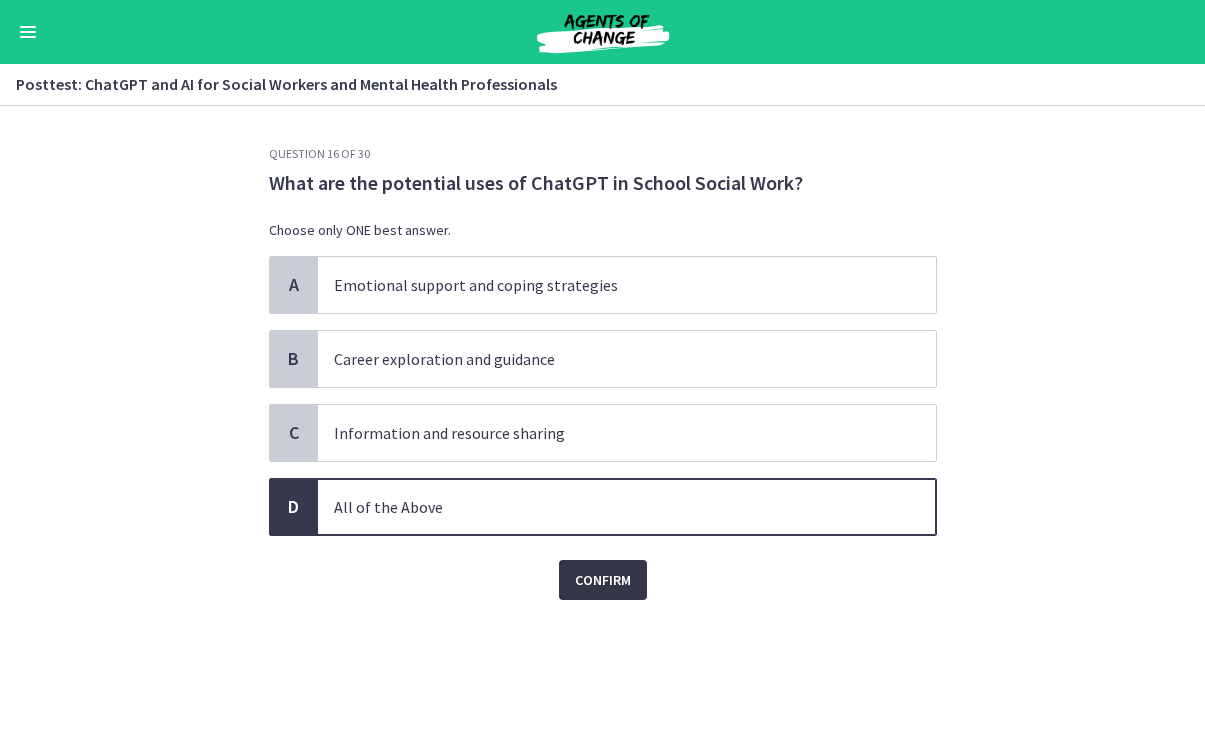 click on "Confirm" at bounding box center [603, 580] 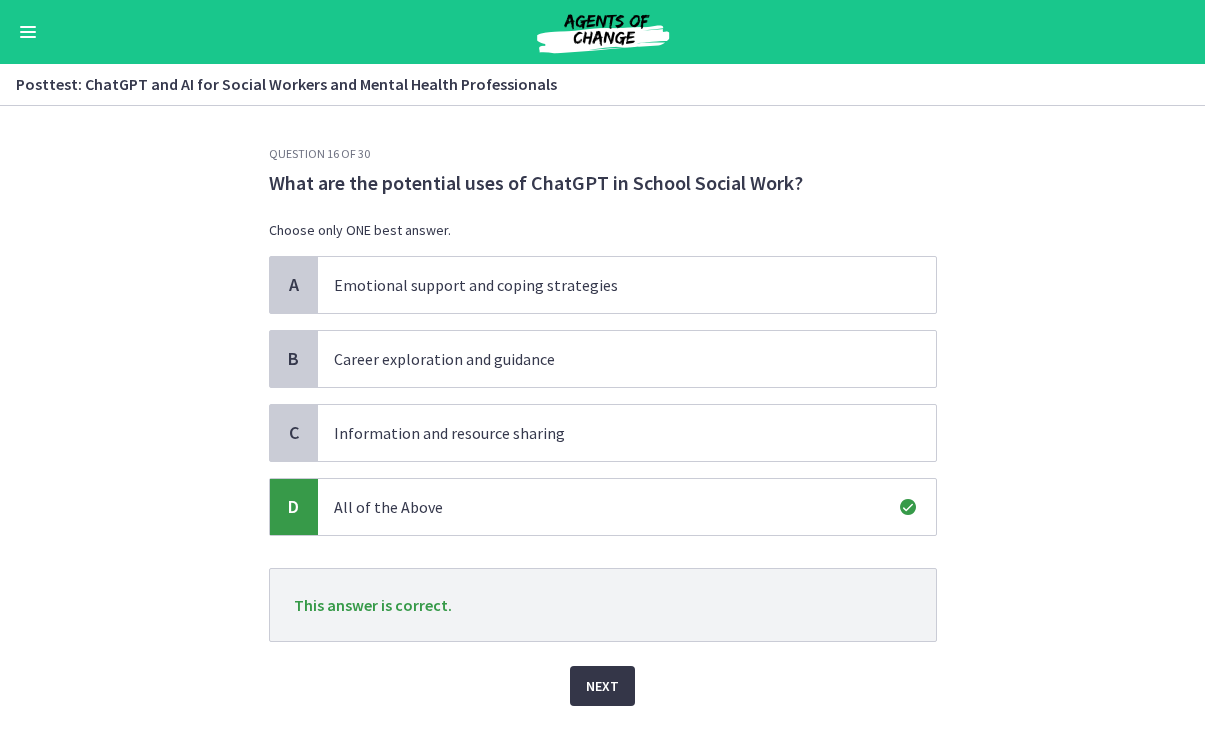 click on "Next" at bounding box center (602, 686) 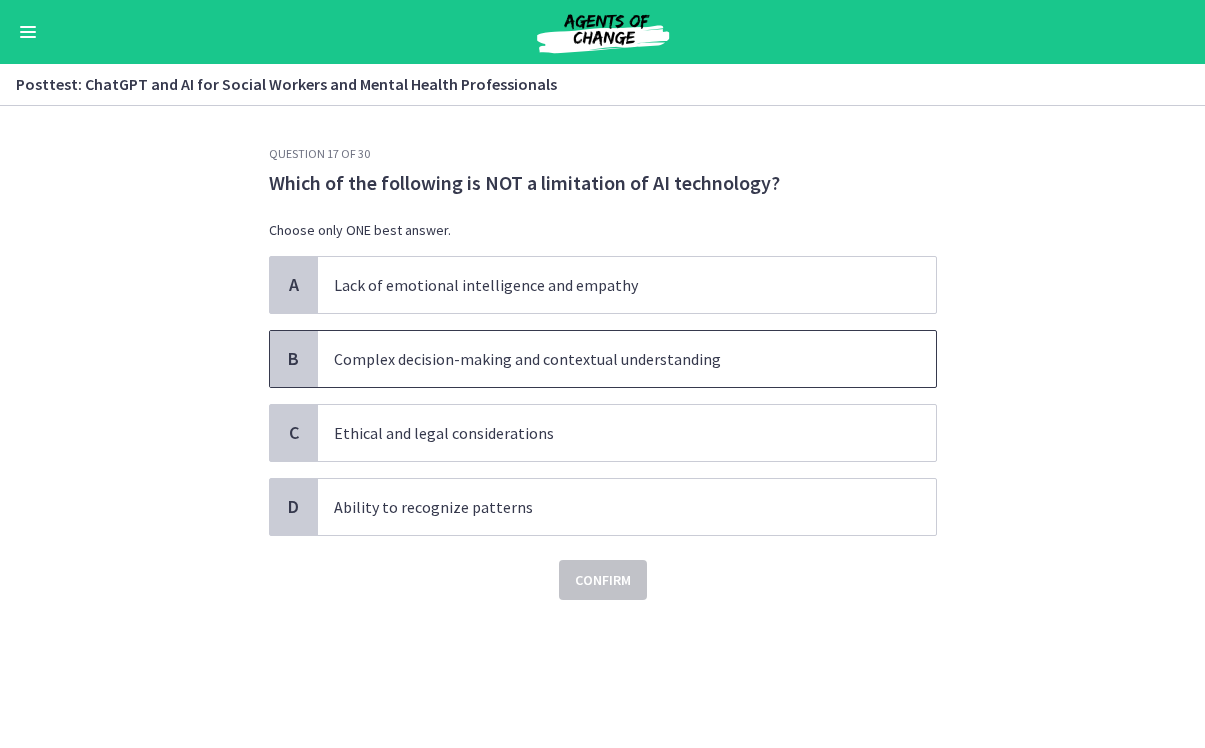 click on "Complex decision-making and contextual understanding" at bounding box center [607, 359] 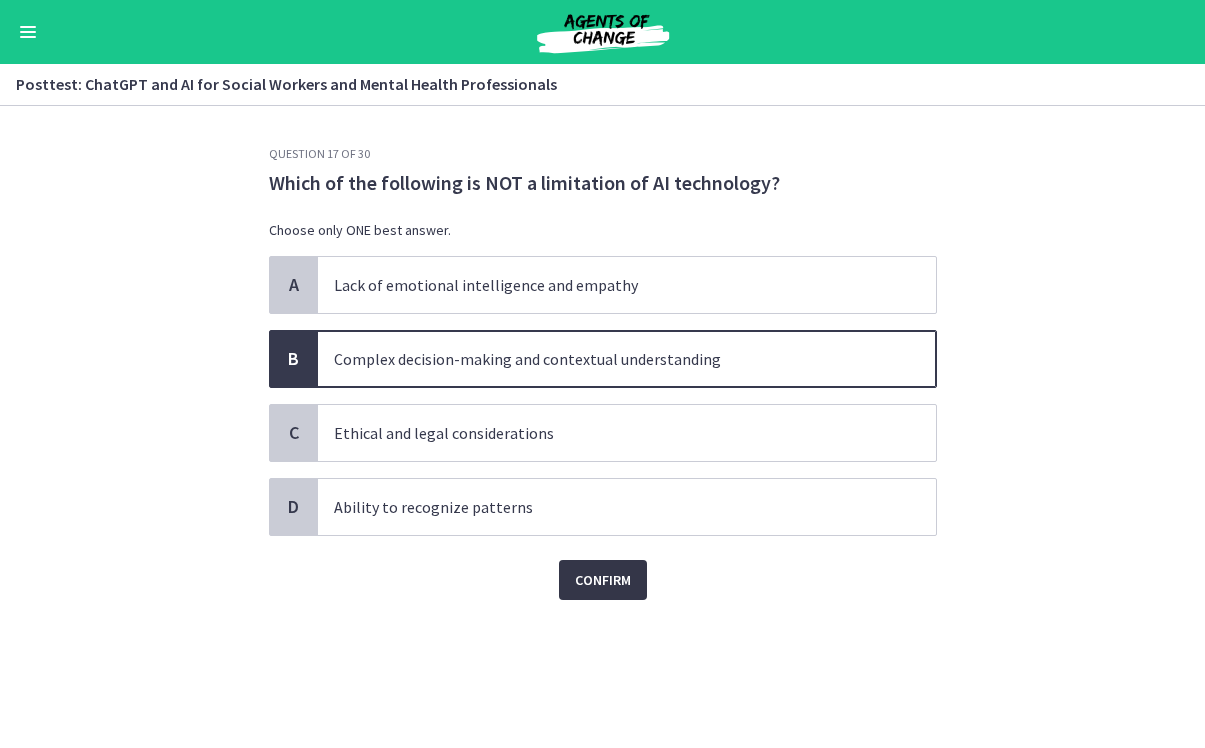 click on "Confirm" at bounding box center (603, 580) 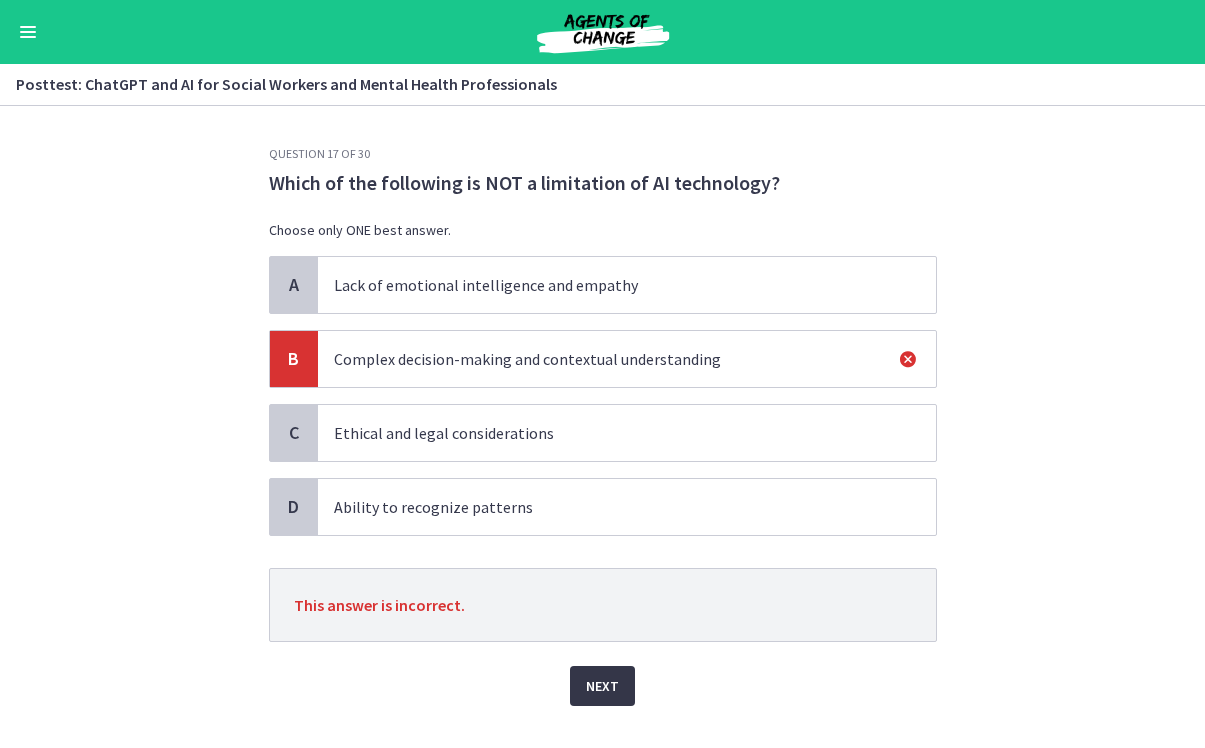 click on "Next" at bounding box center [602, 686] 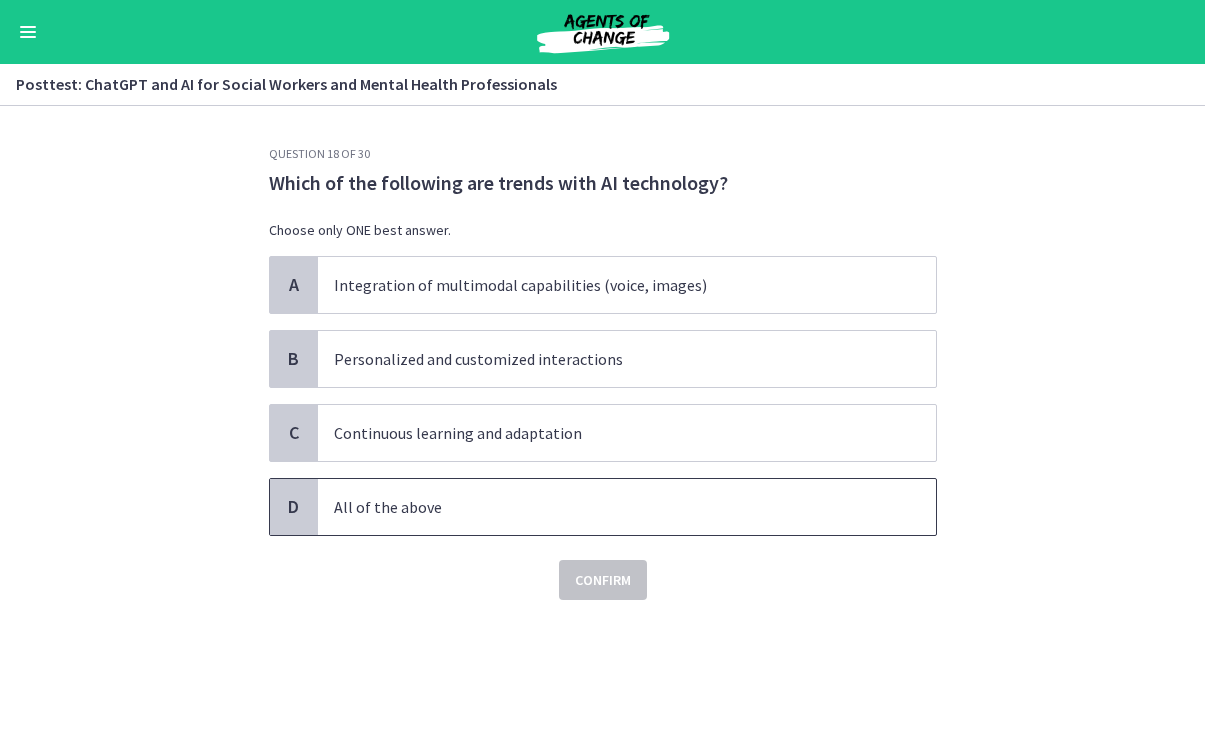 click on "All of the above" at bounding box center [607, 507] 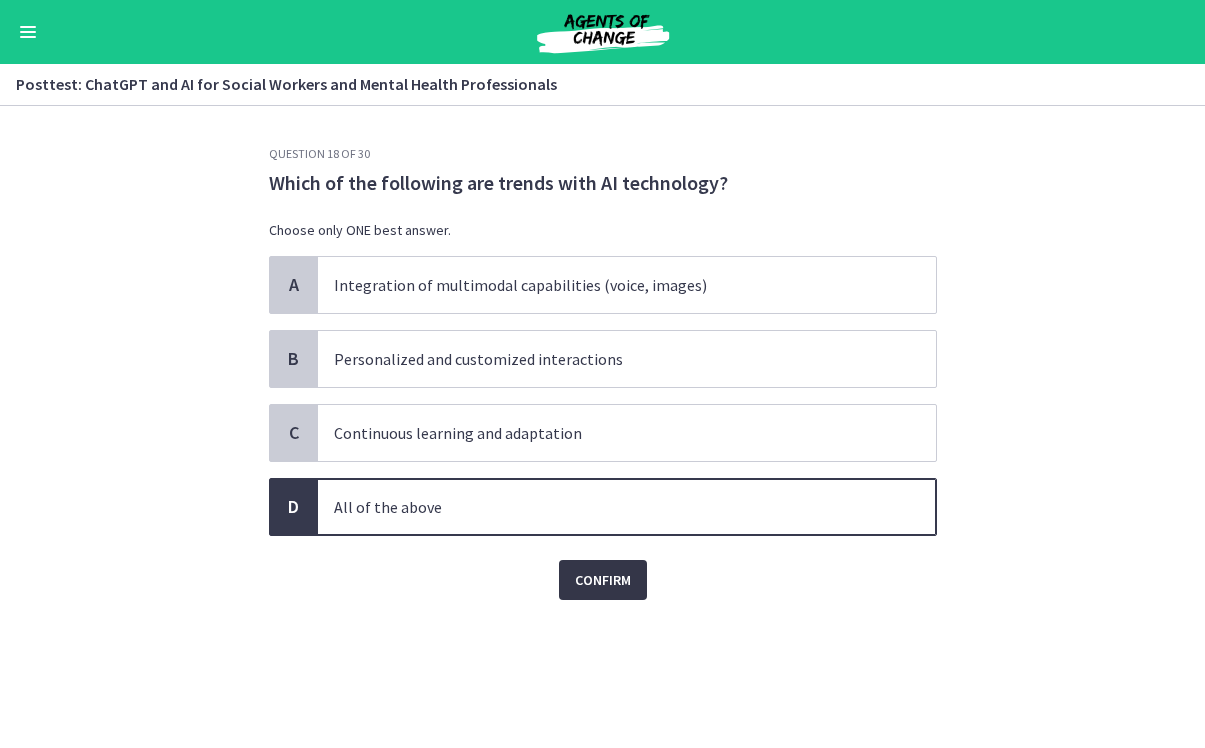 click on "Confirm" at bounding box center (603, 580) 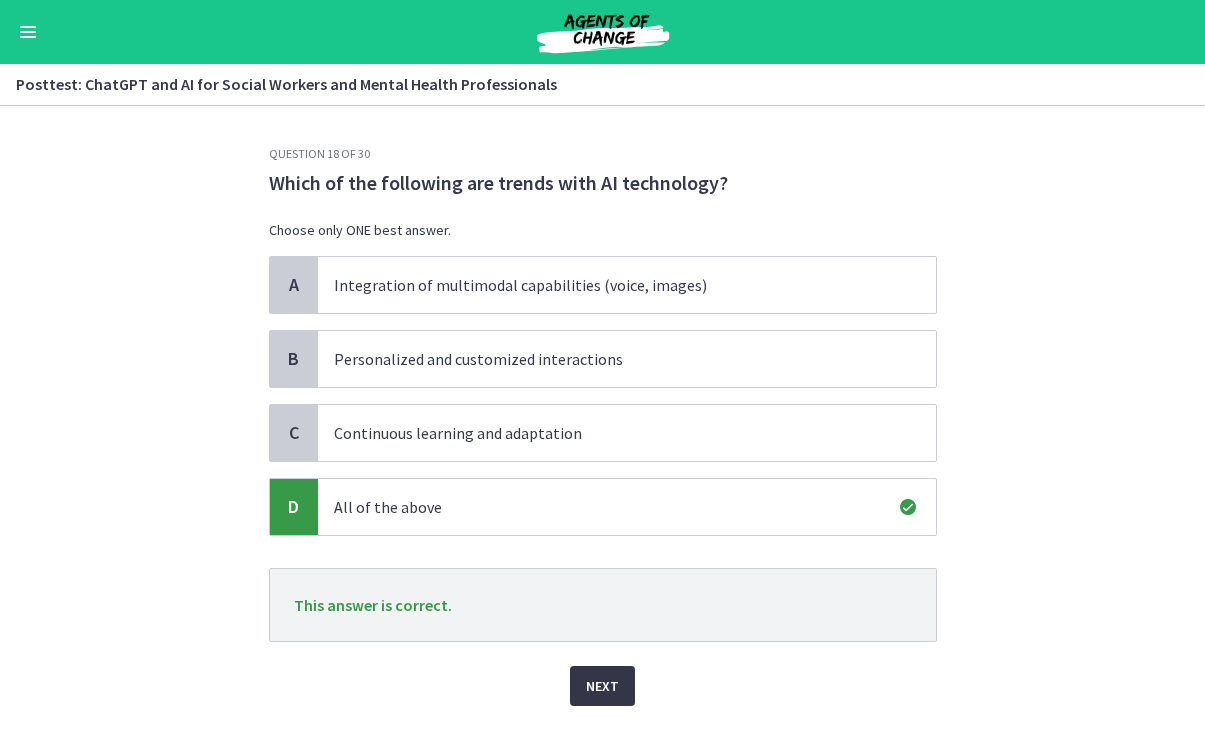 click on "Next" at bounding box center [602, 686] 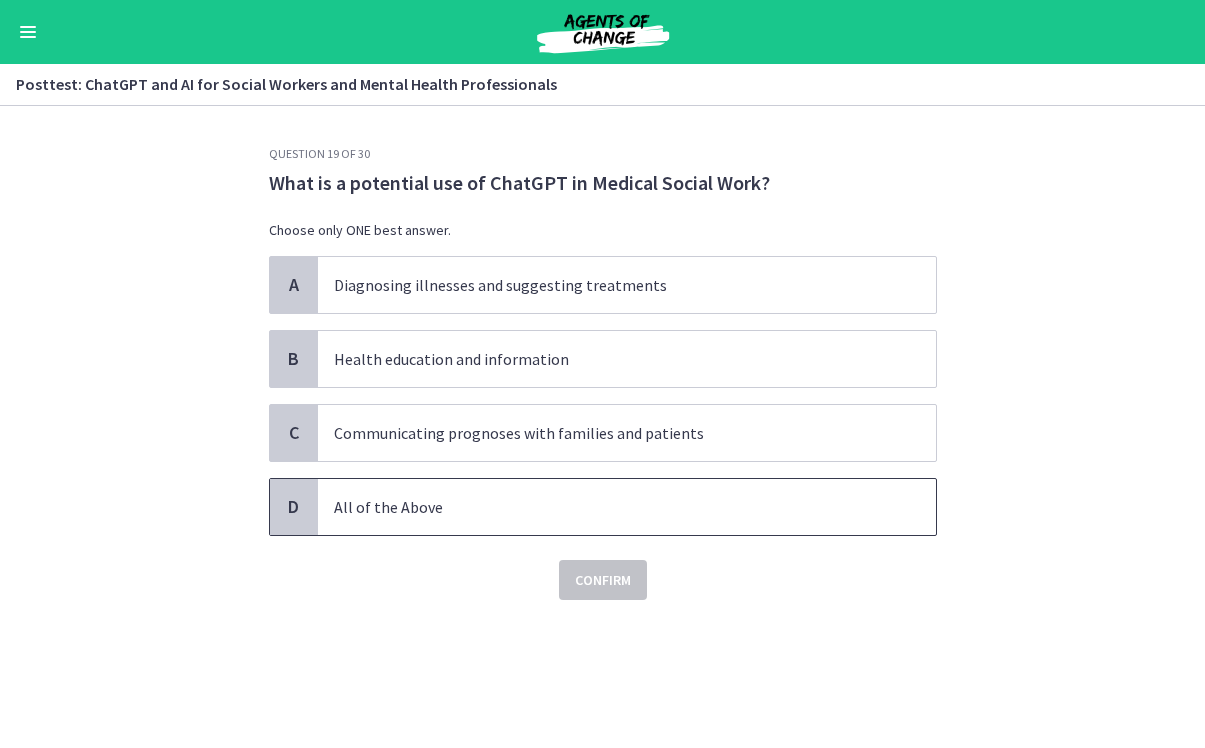 click on "All of the Above" at bounding box center (607, 507) 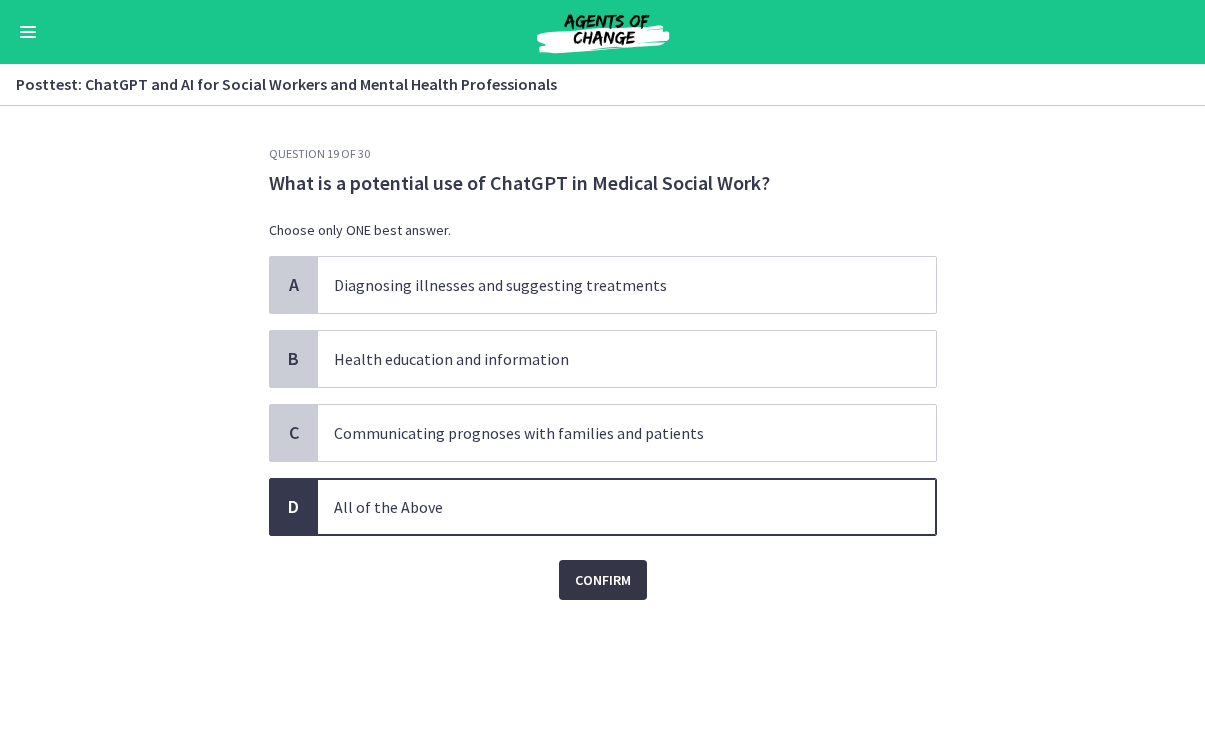 click on "Confirm" at bounding box center [603, 580] 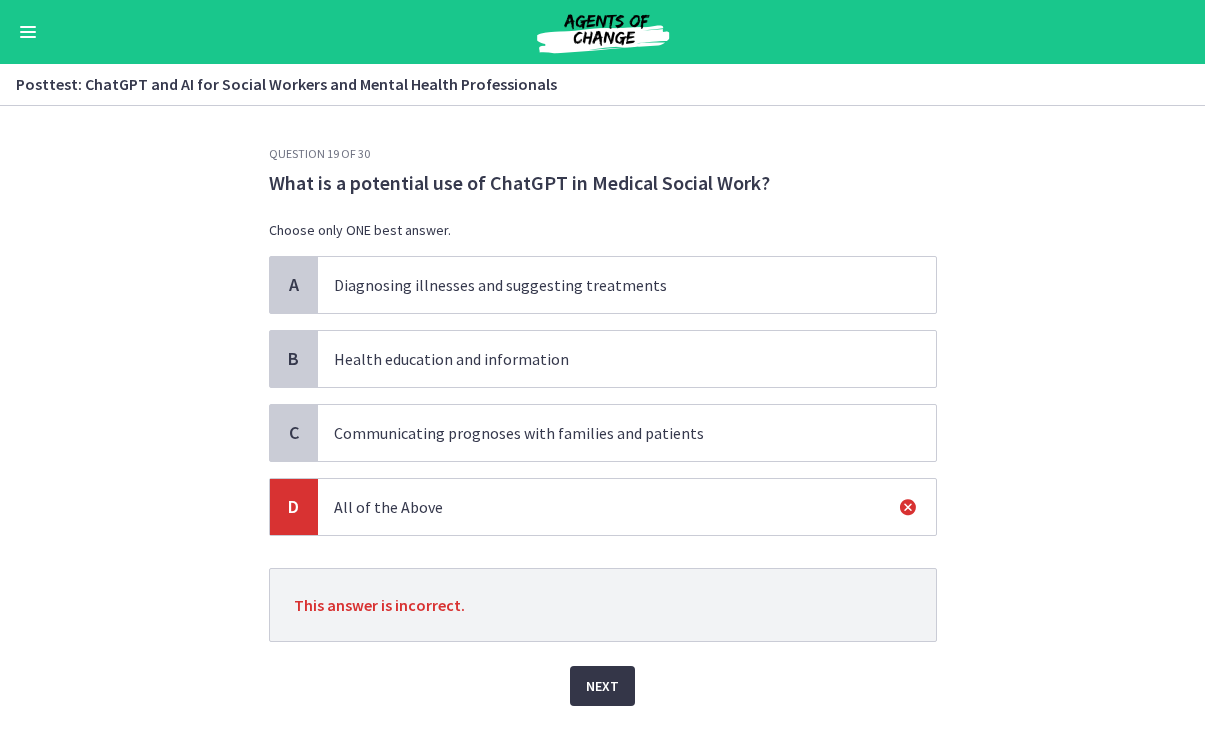 click on "Next" at bounding box center [602, 686] 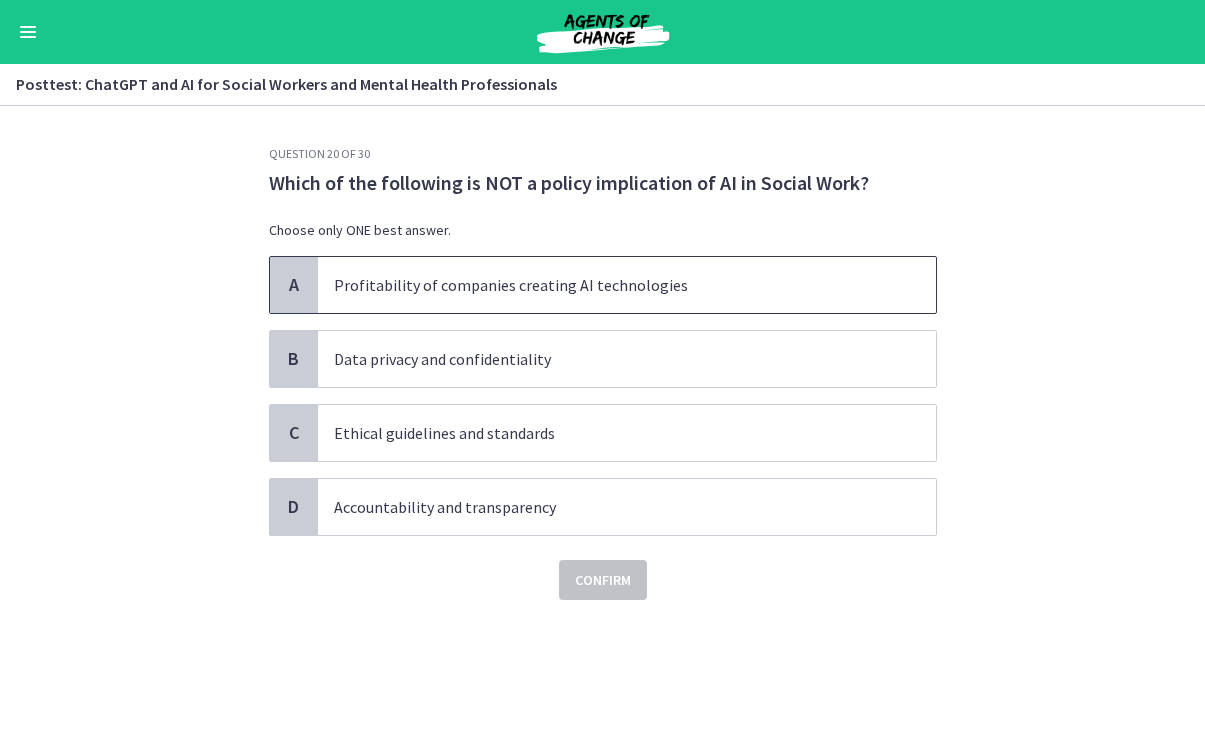 click on "Profitability of companies creating AI technologies" at bounding box center [607, 285] 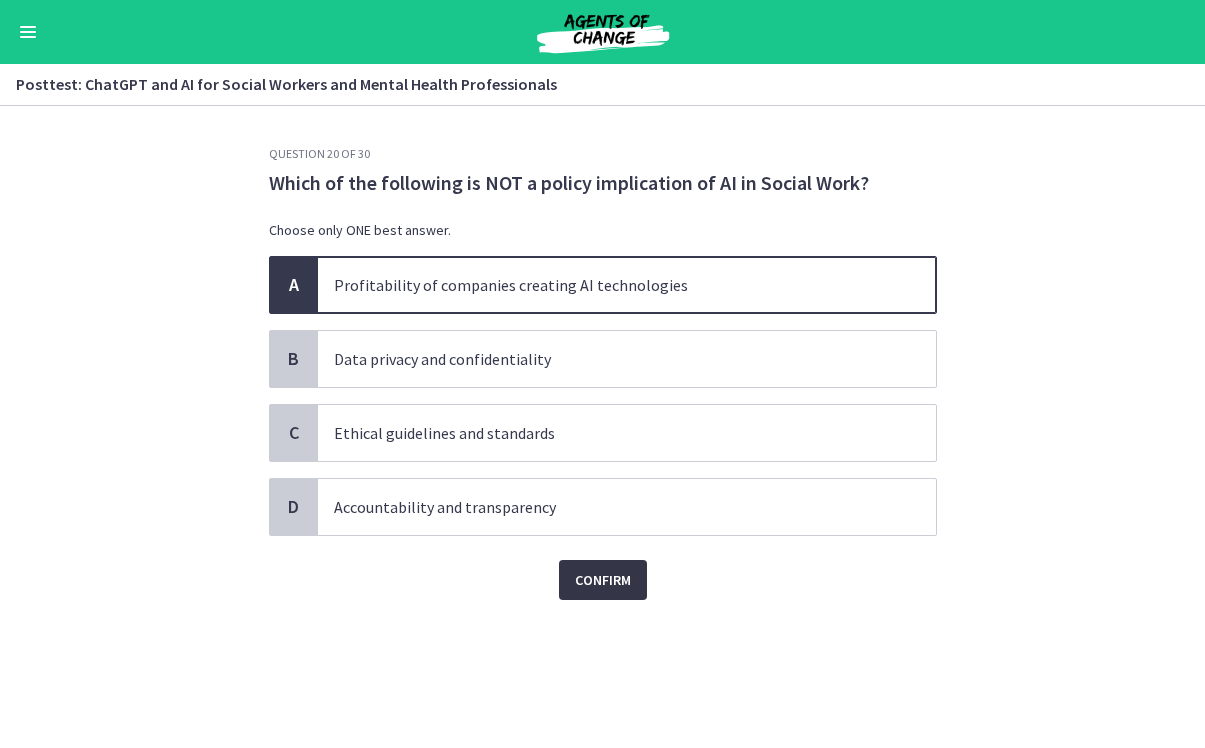 click on "Confirm" at bounding box center (603, 580) 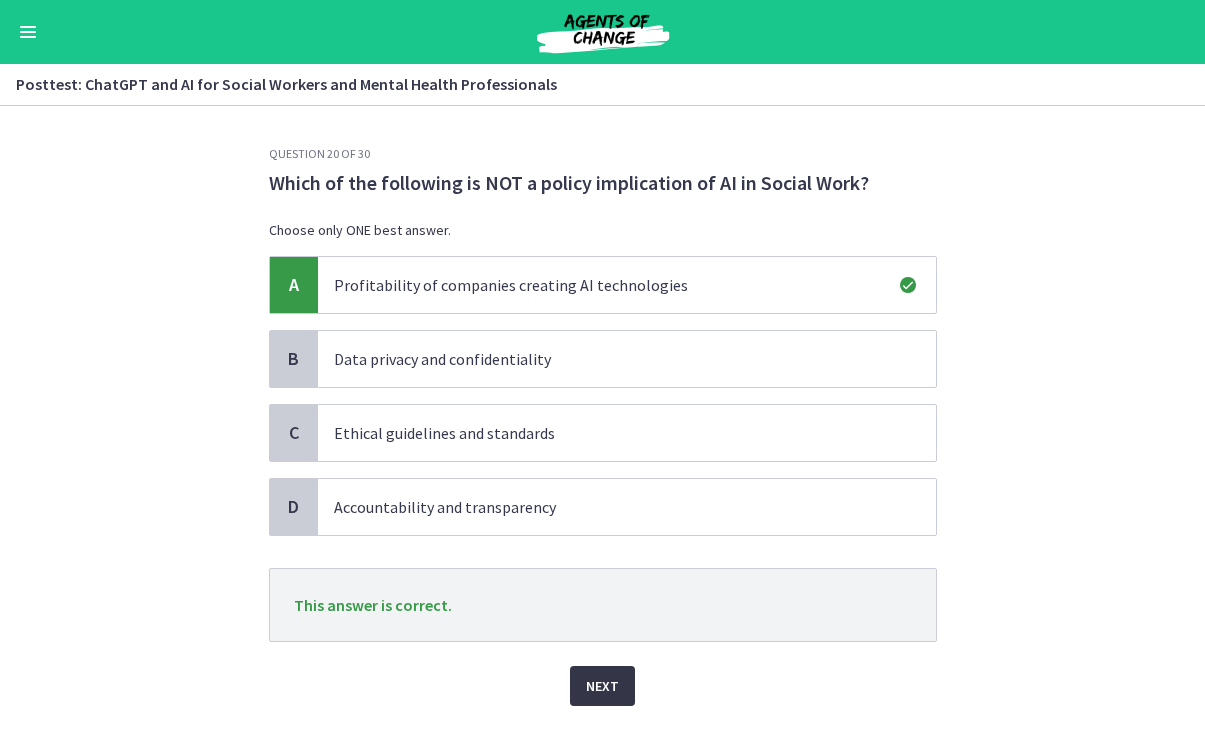 click on "Next" at bounding box center [602, 686] 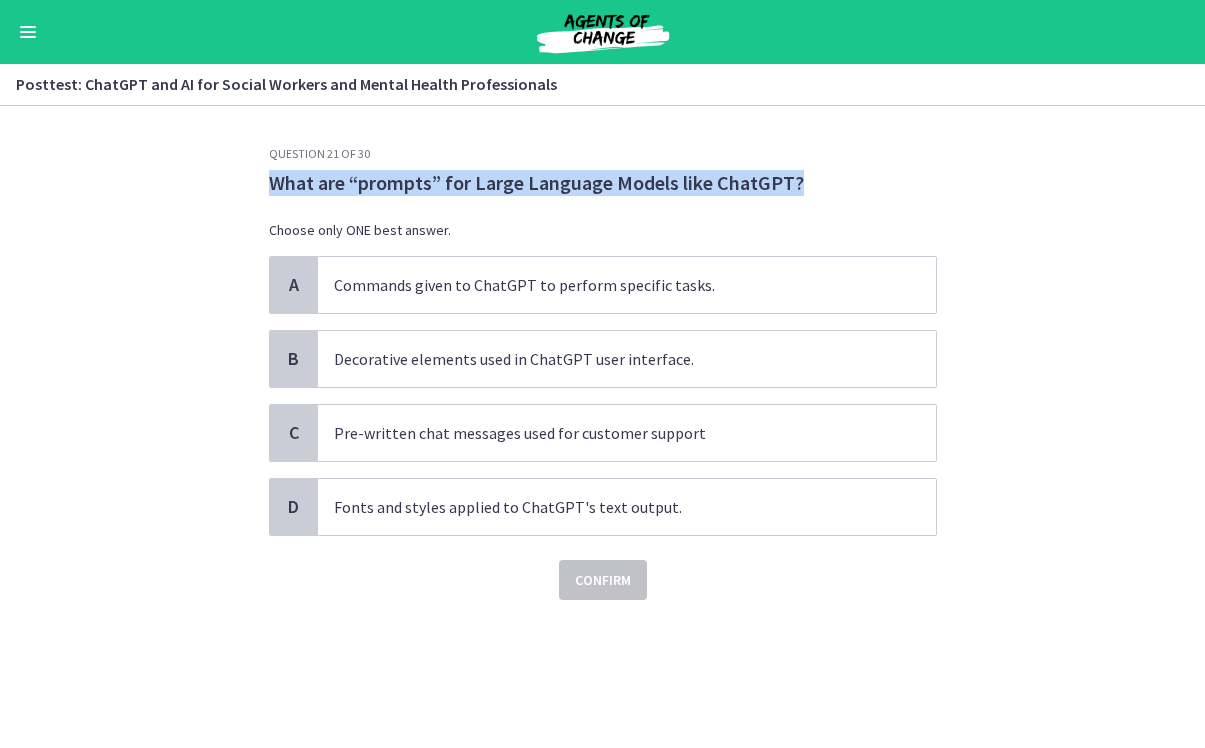 drag, startPoint x: 819, startPoint y: 184, endPoint x: 258, endPoint y: 172, distance: 561.12836 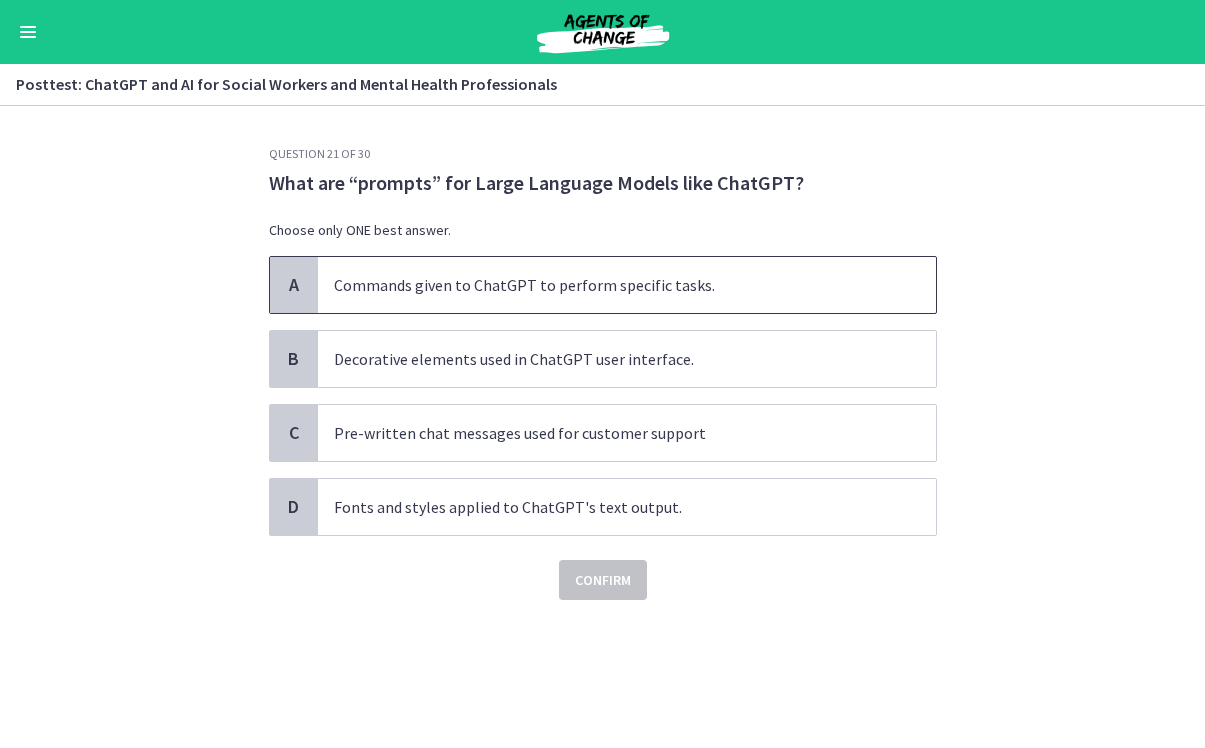 click on "Commands given to ChatGPT to perform specific tasks." at bounding box center (607, 285) 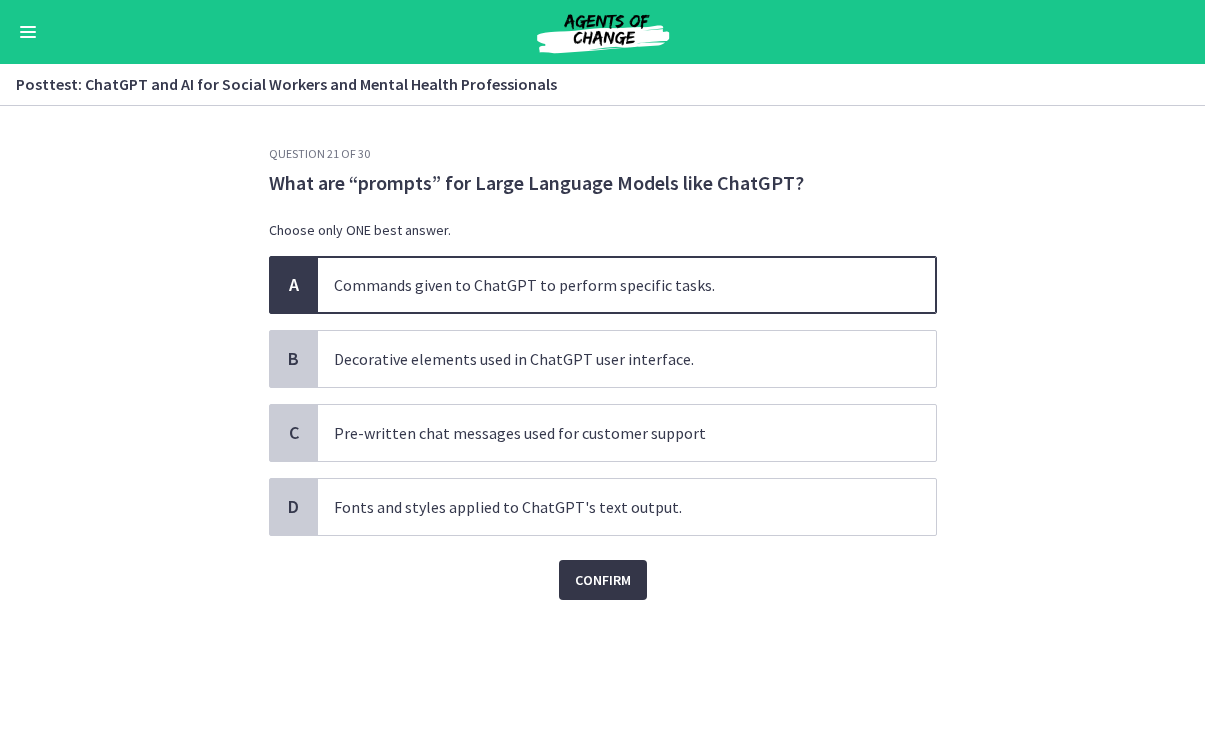 click on "Confirm" at bounding box center (603, 580) 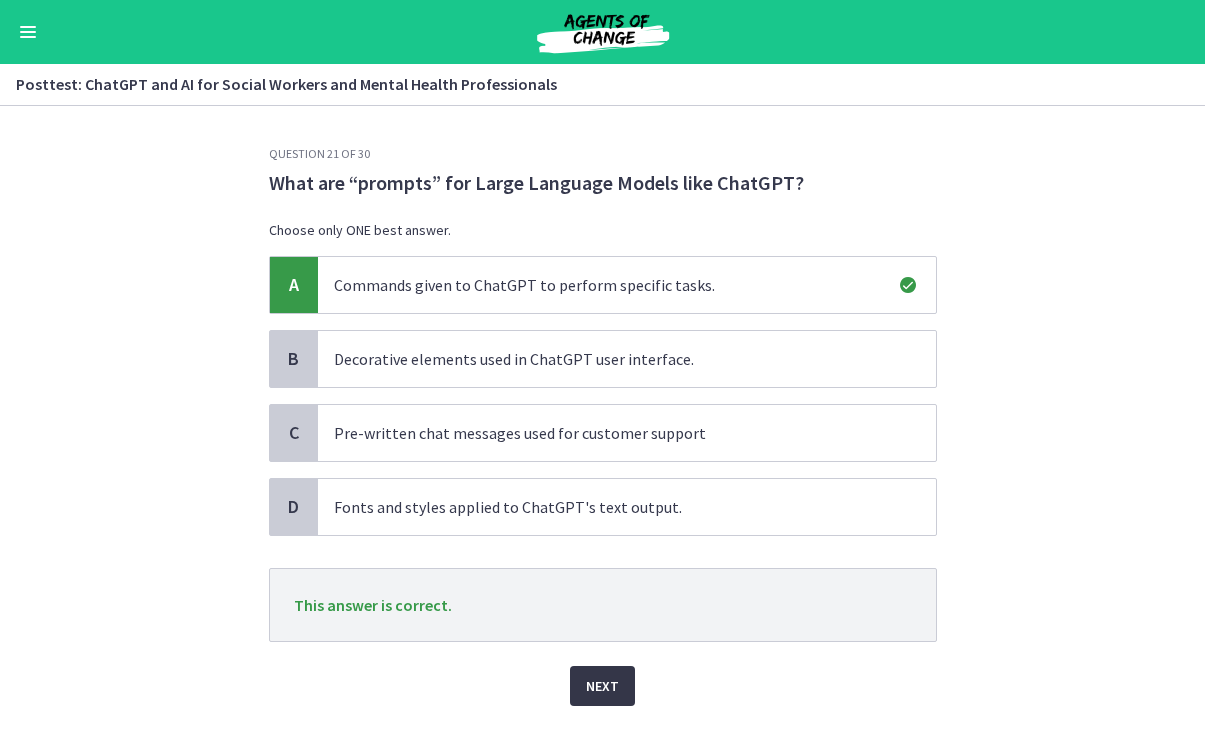 click on "Next" at bounding box center [602, 686] 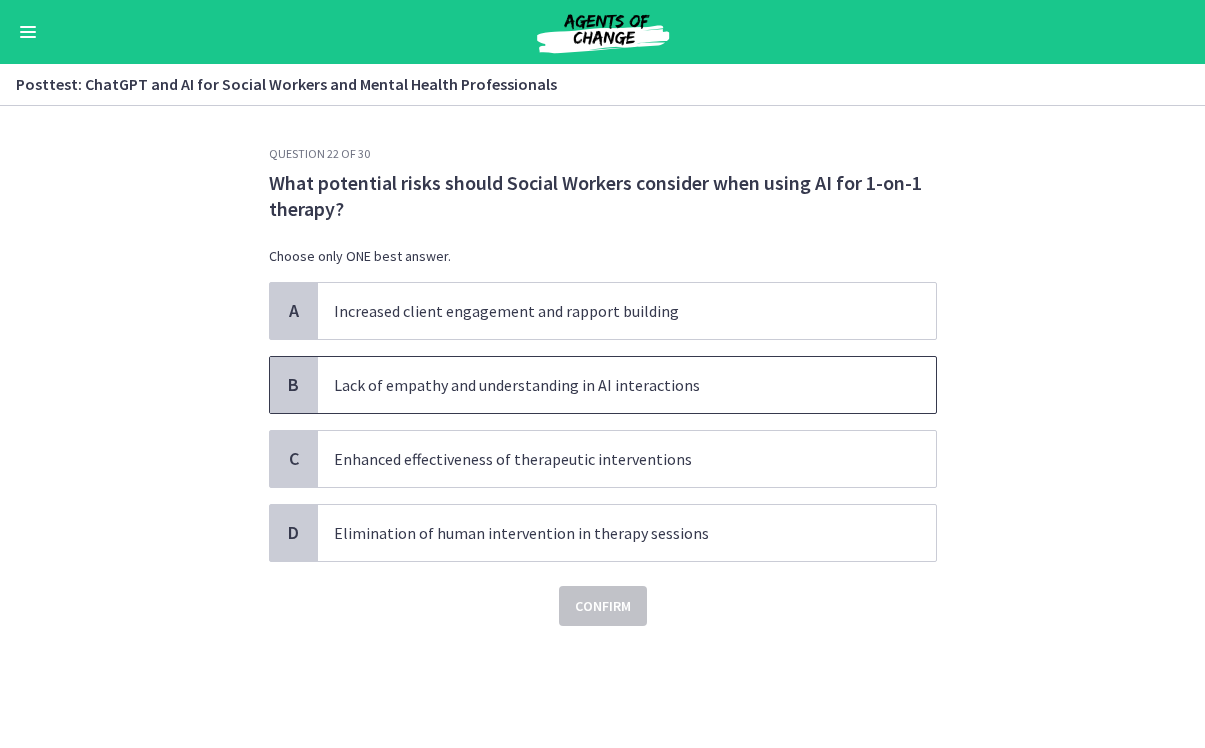 click on "Lack of empathy and understanding in AI interactions" at bounding box center (607, 385) 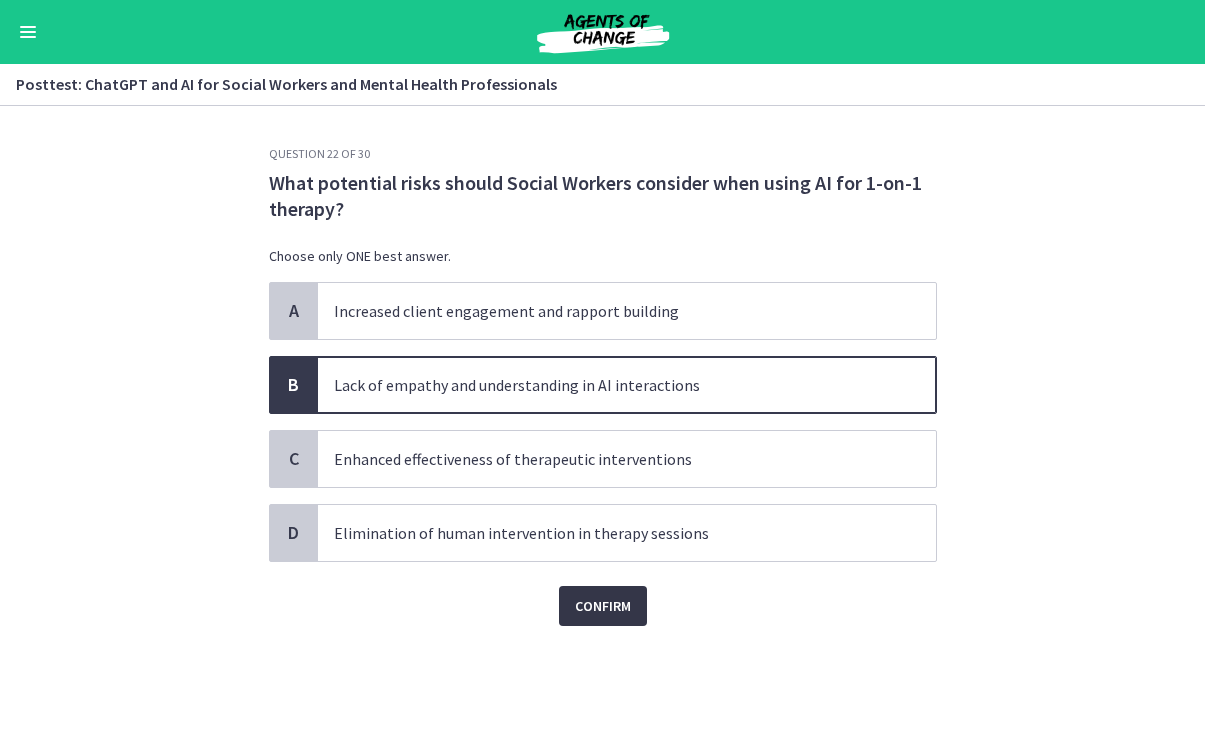 click on "Confirm" at bounding box center [603, 606] 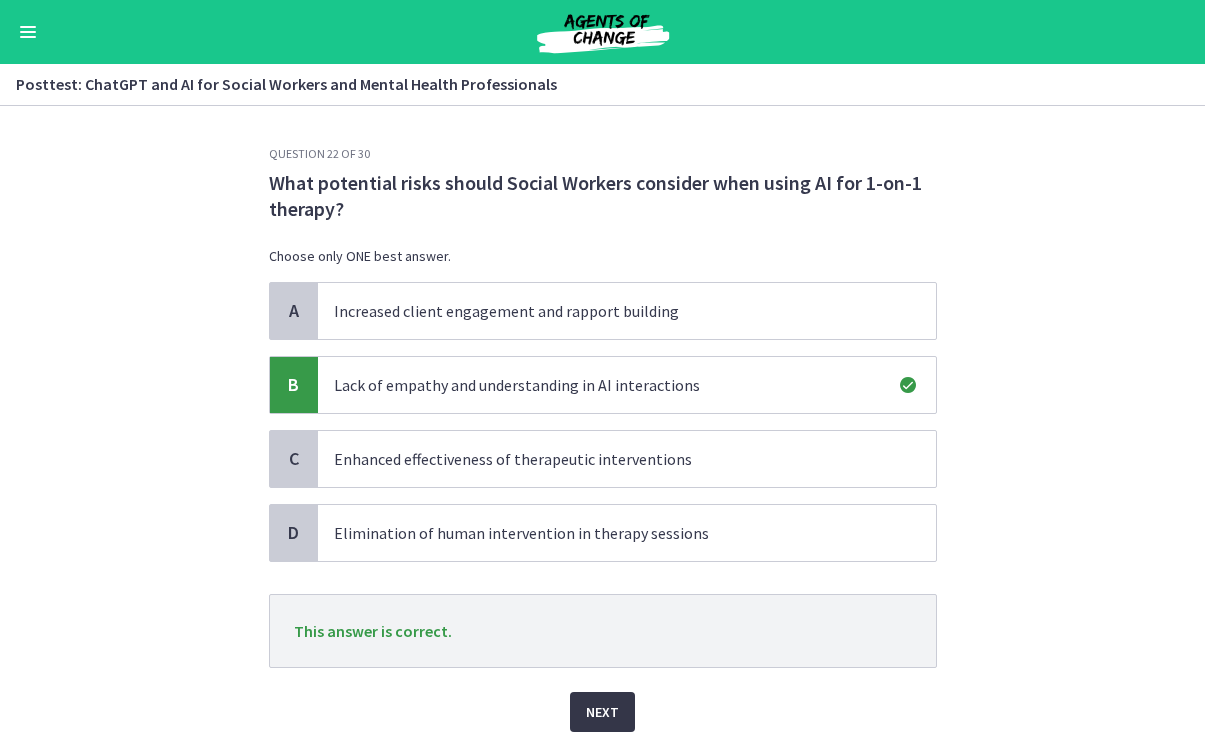 click on "Next" at bounding box center (602, 712) 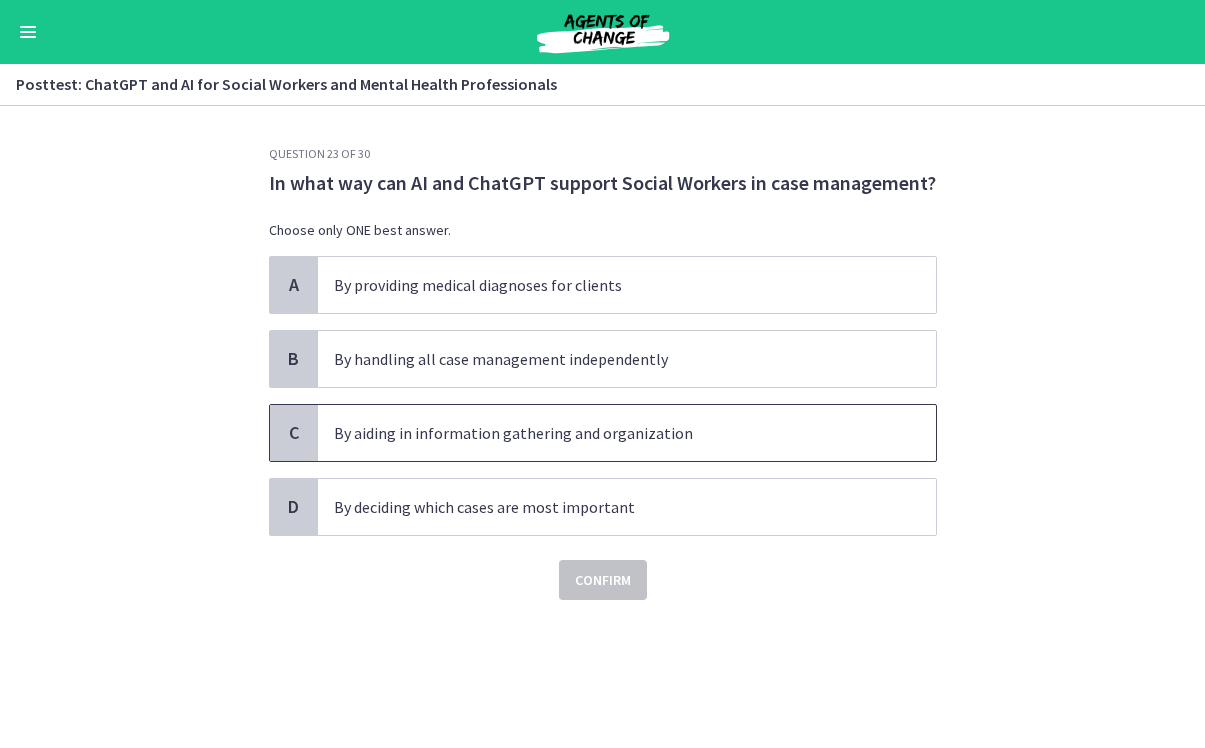 click on "By aiding in information gathering and organization" at bounding box center (607, 433) 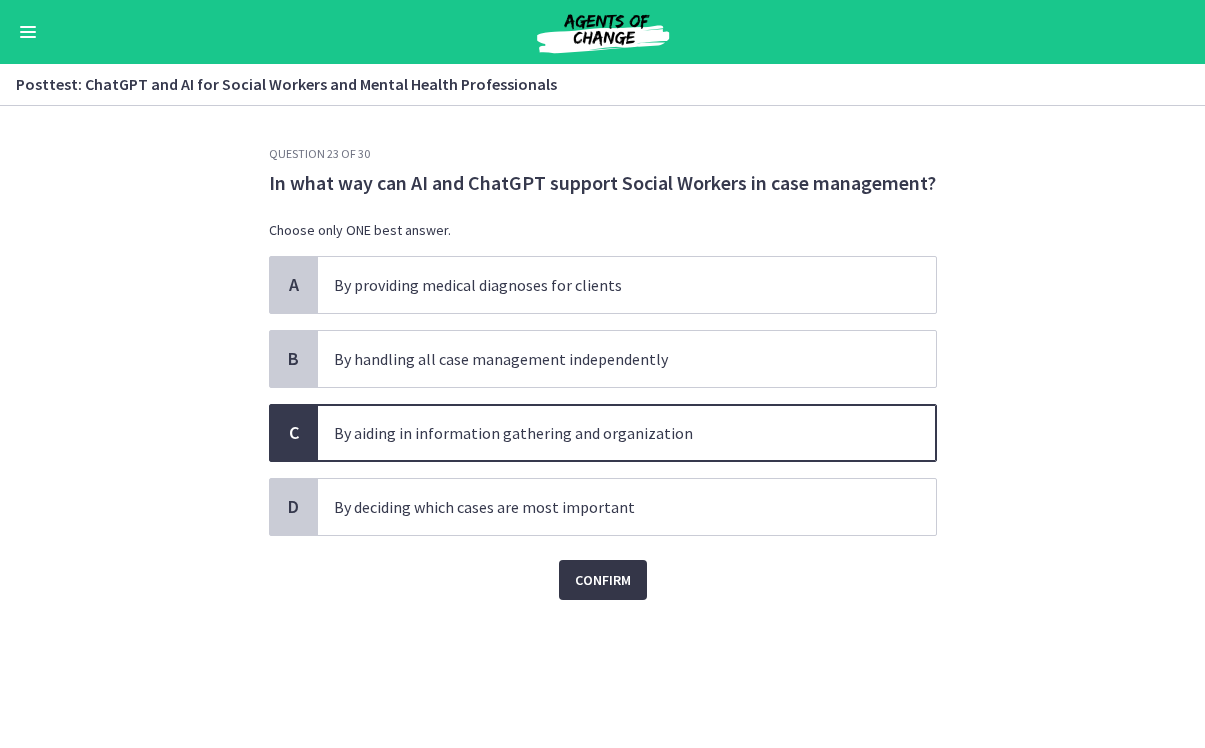 click on "Confirm" at bounding box center (603, 580) 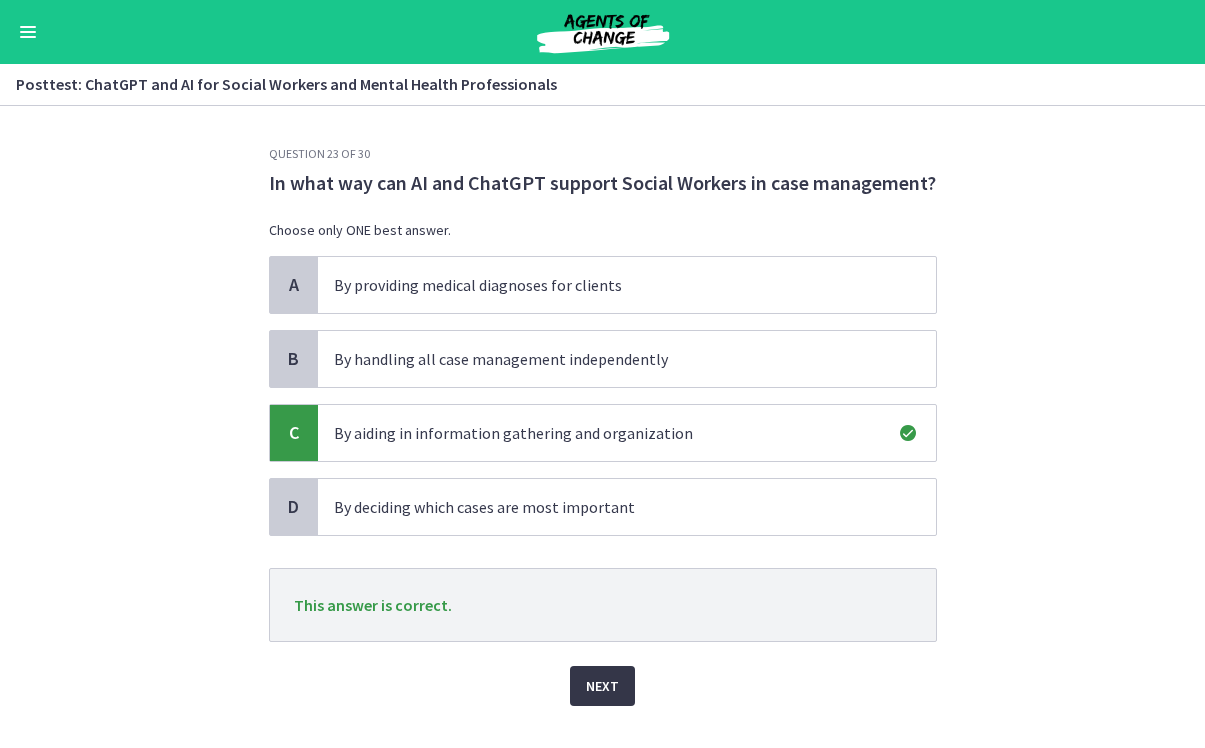 click on "Next" at bounding box center [602, 686] 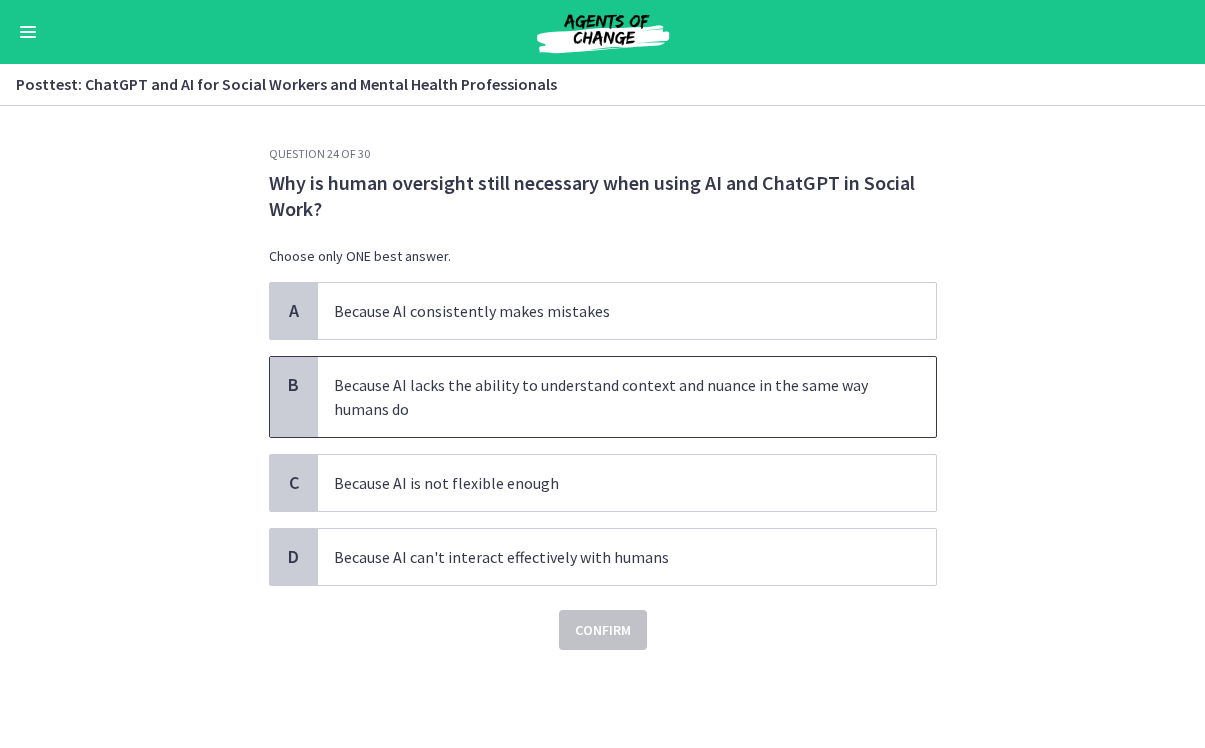 click on "Because AI lacks the ability to understand context and nuance in the same way humans do" at bounding box center [607, 397] 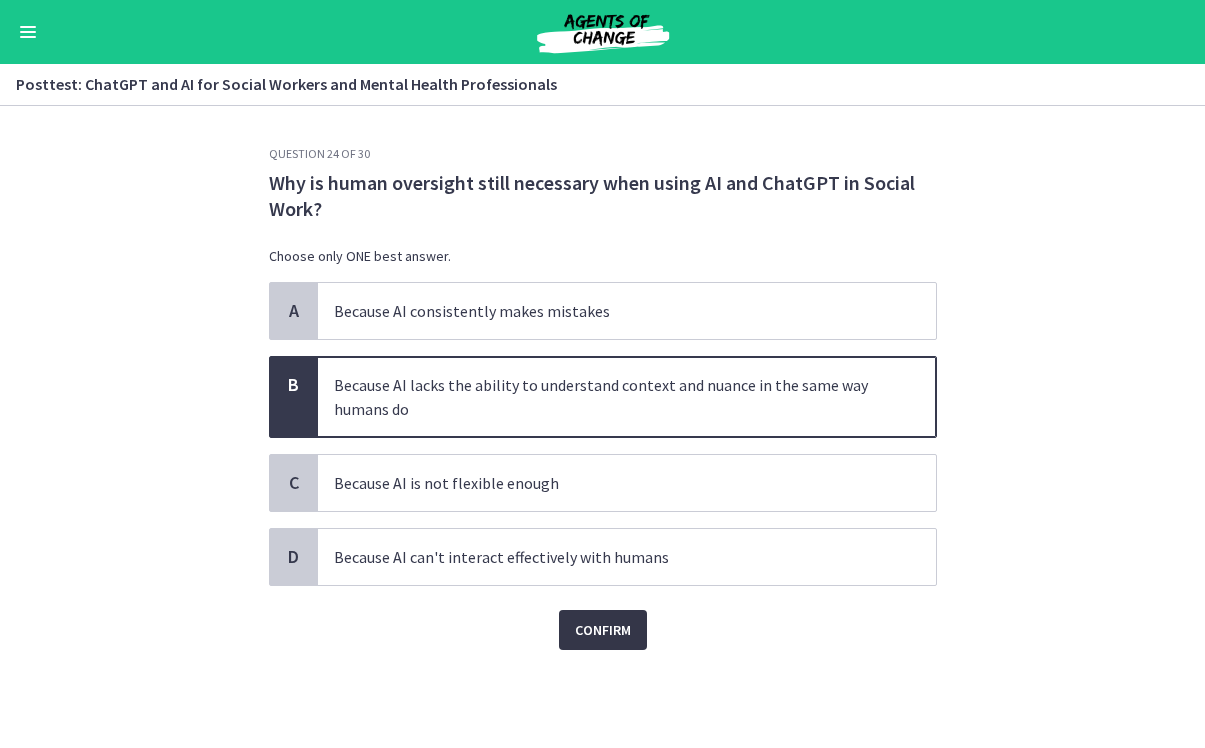 click on "Confirm" at bounding box center (603, 630) 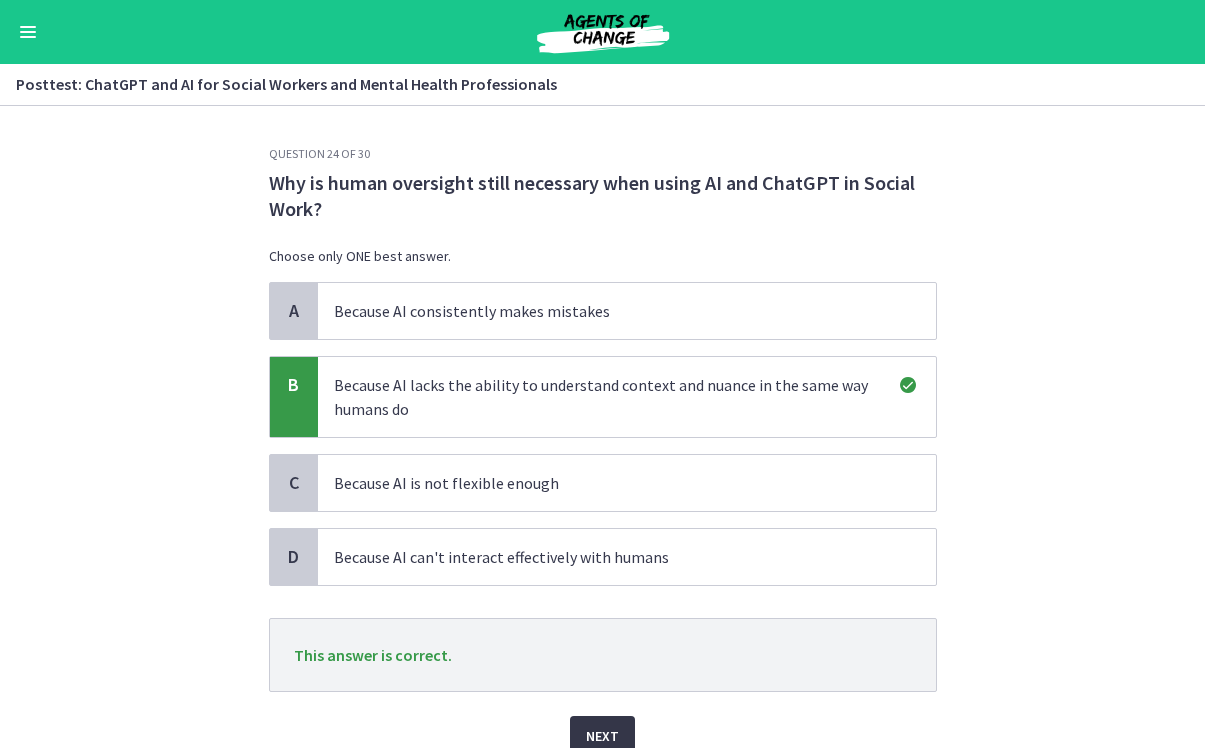 click on "Next" at bounding box center [602, 736] 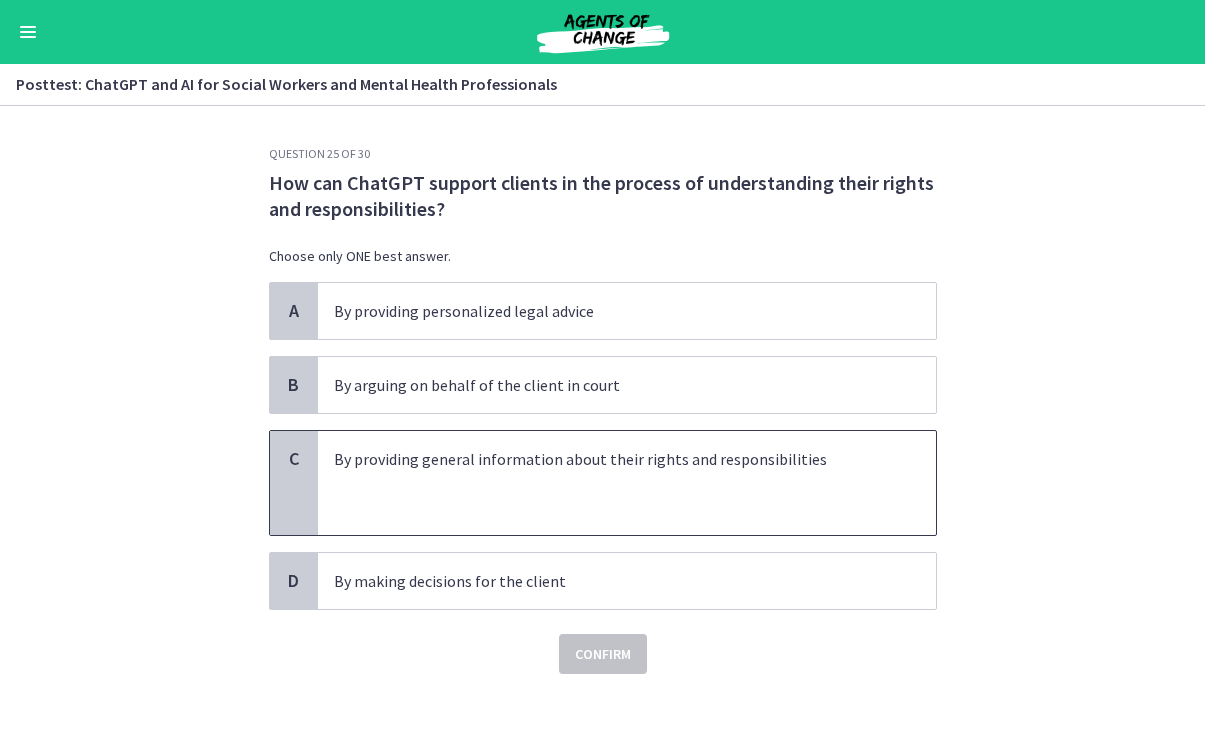 click at bounding box center (607, 483) 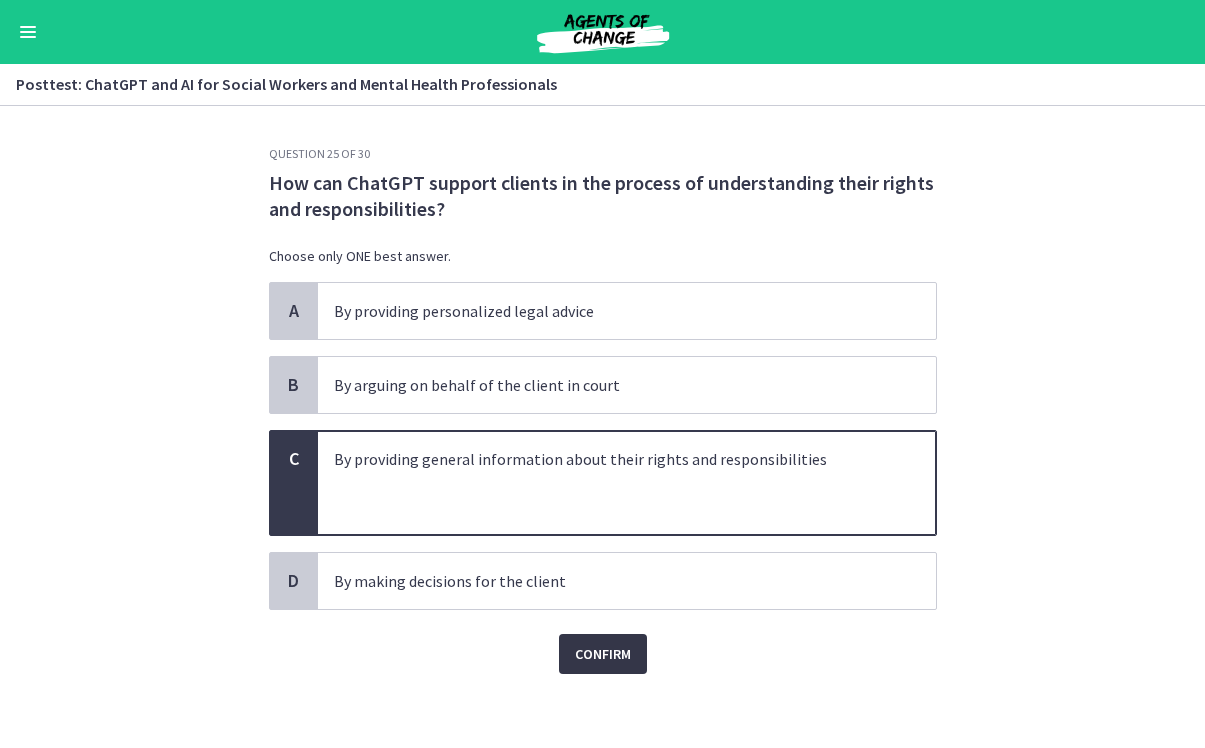 click on "Confirm" at bounding box center (603, 654) 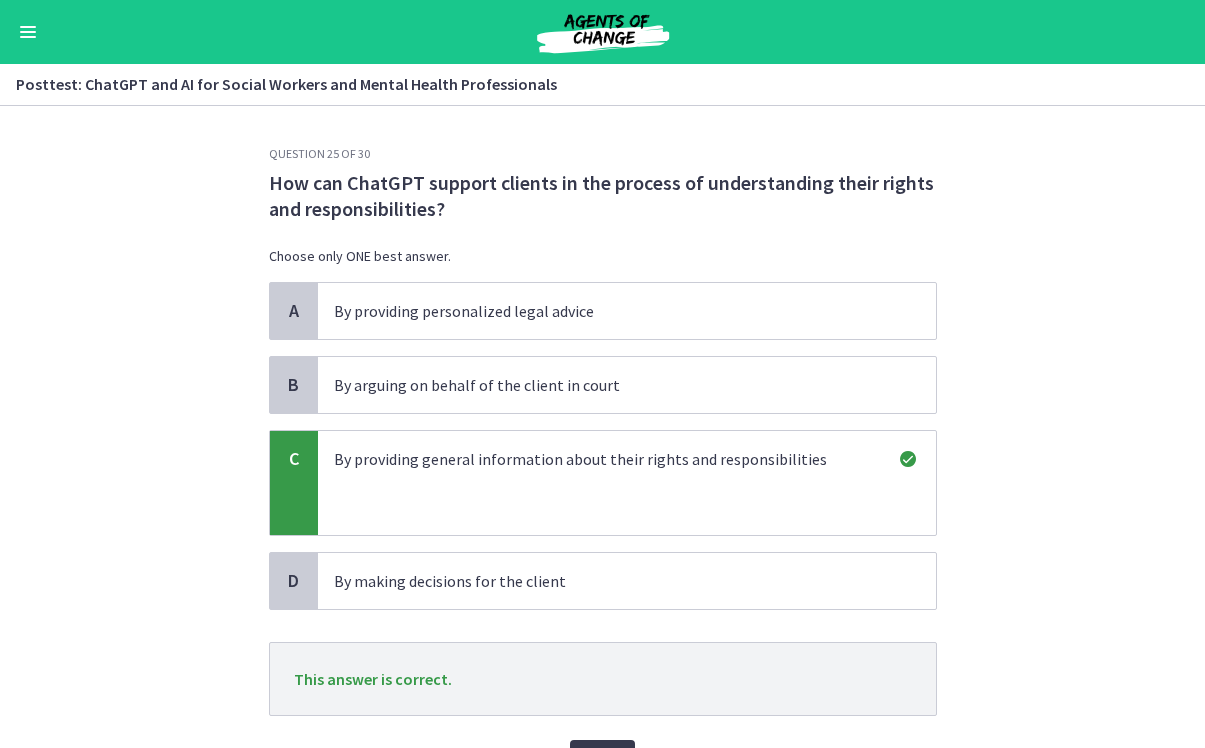 scroll, scrollTop: 39, scrollLeft: 0, axis: vertical 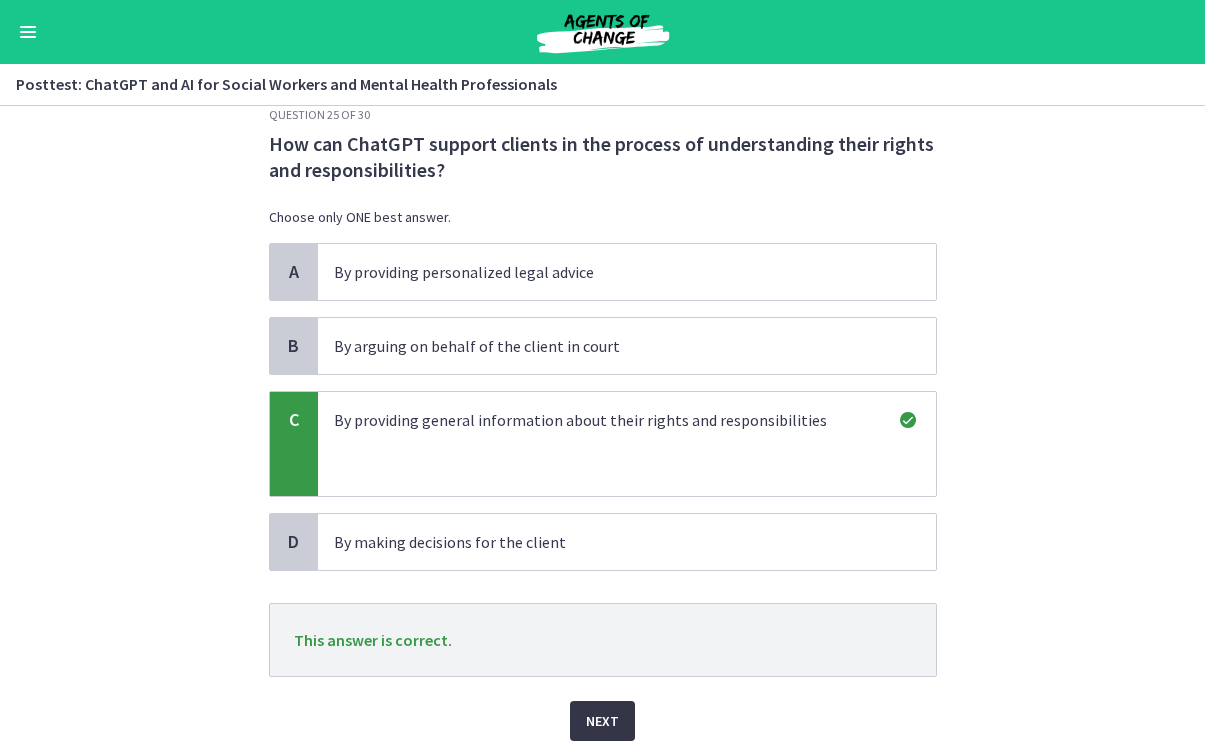 click on "Next" at bounding box center (602, 721) 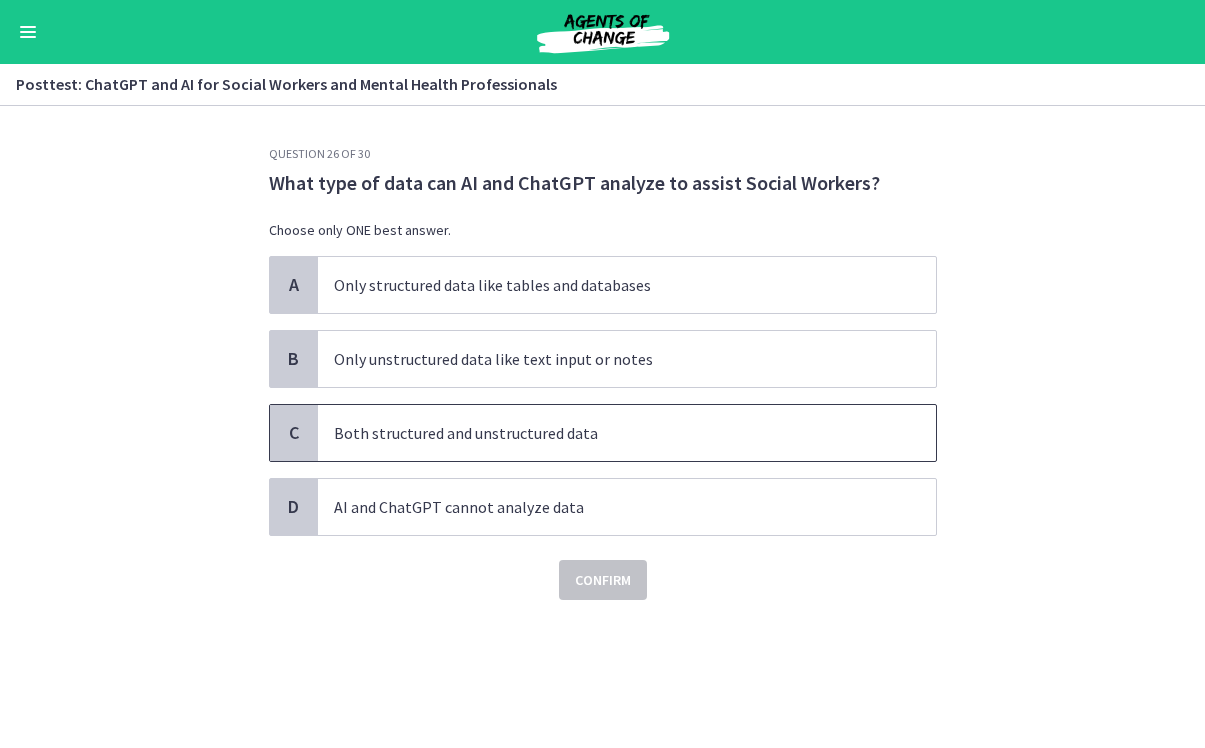 click on "Both structured and unstructured data" at bounding box center [607, 433] 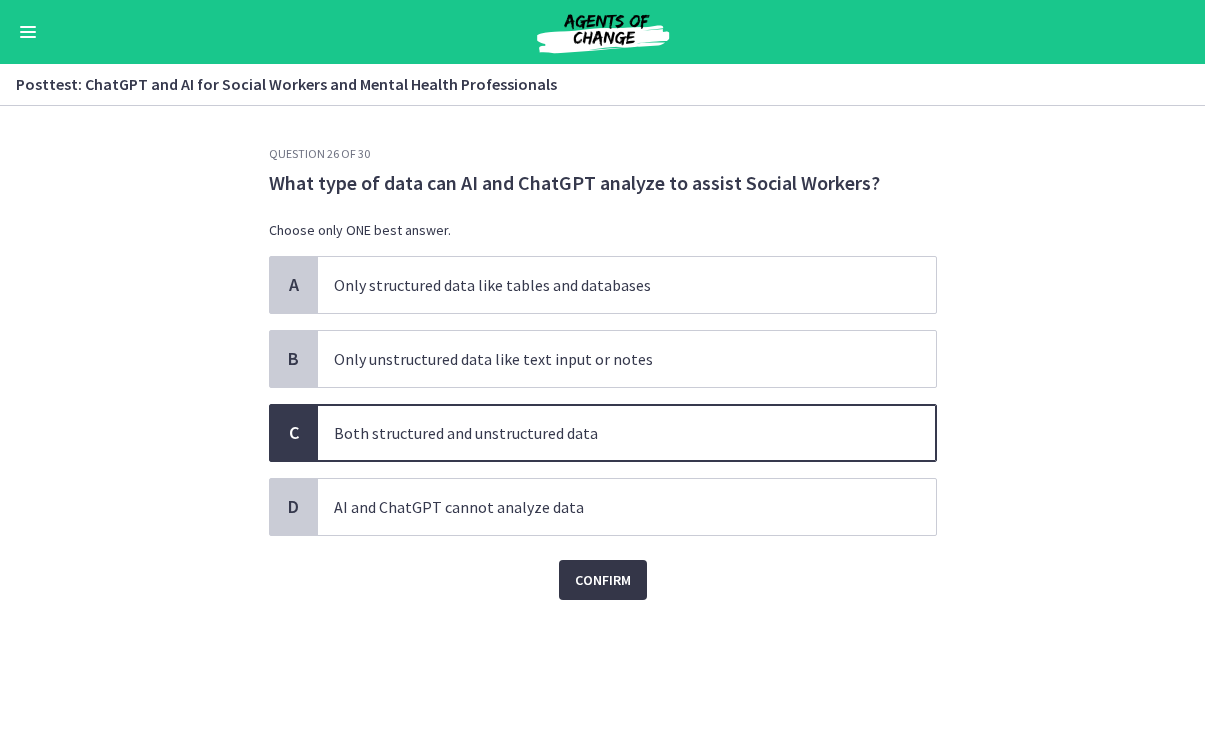 click on "Confirm" at bounding box center [603, 580] 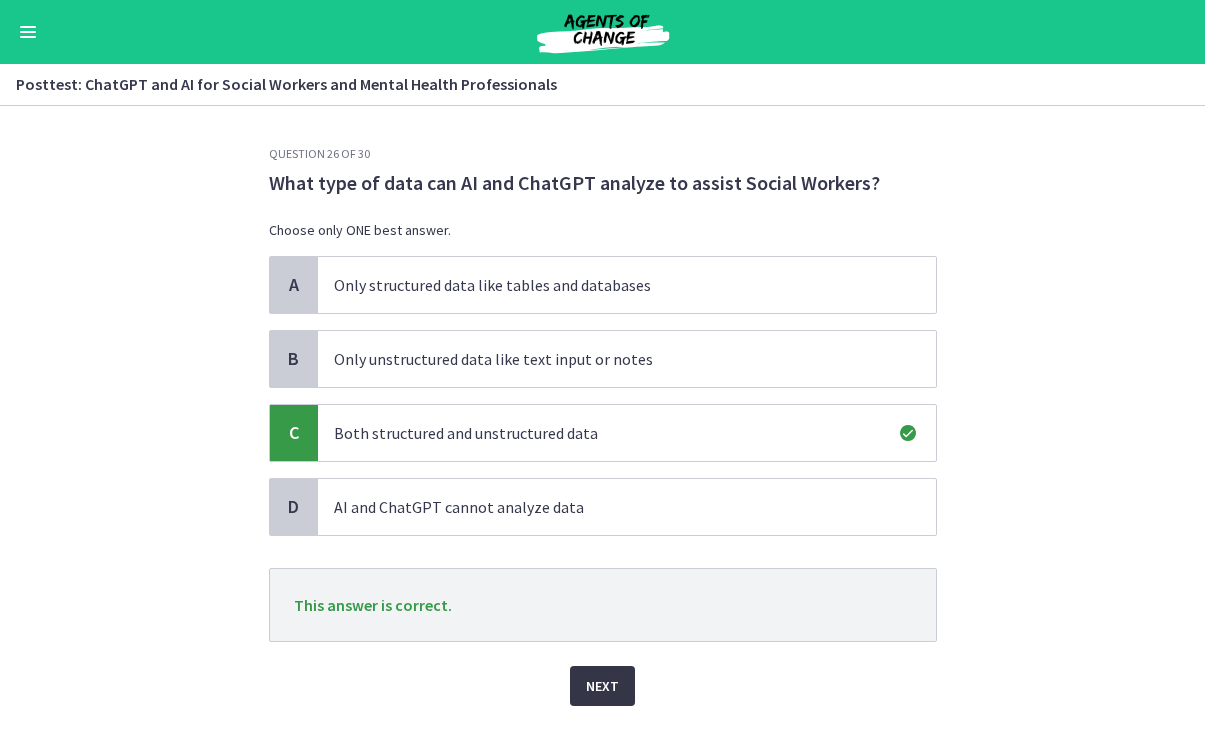 click on "Next" at bounding box center (602, 686) 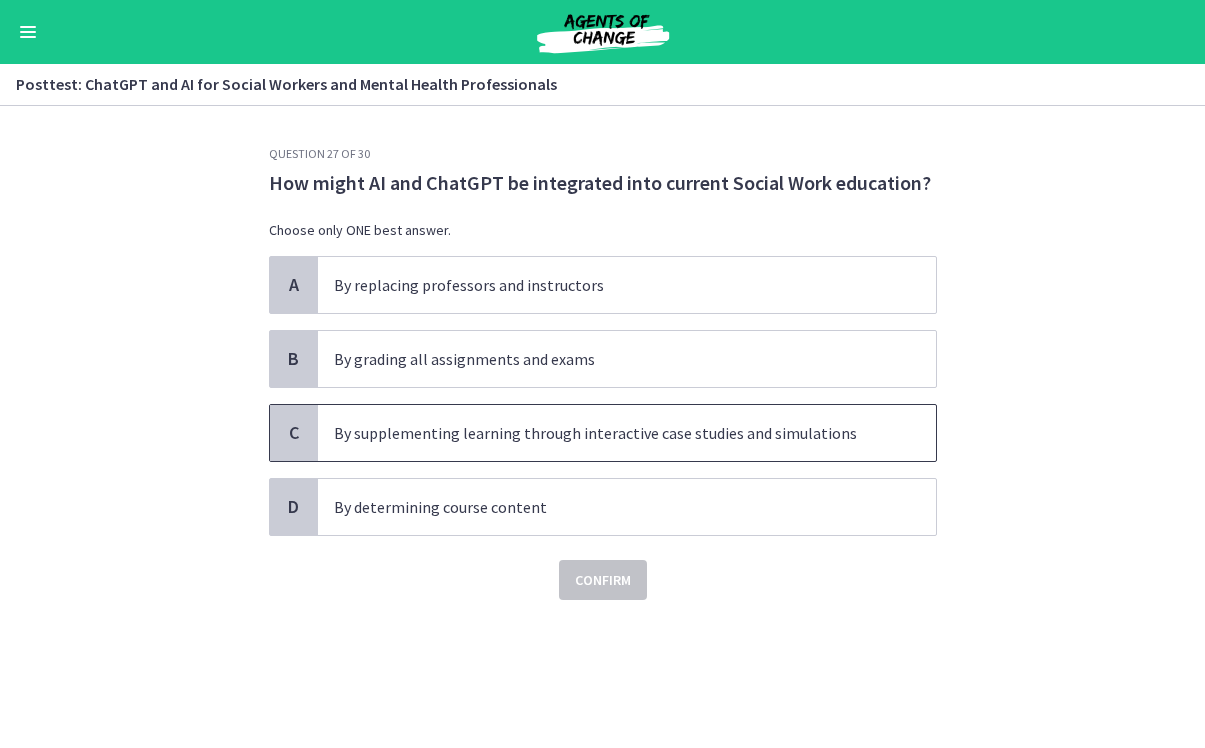 click on "By supplementing learning through interactive case studies and simulations" at bounding box center [607, 433] 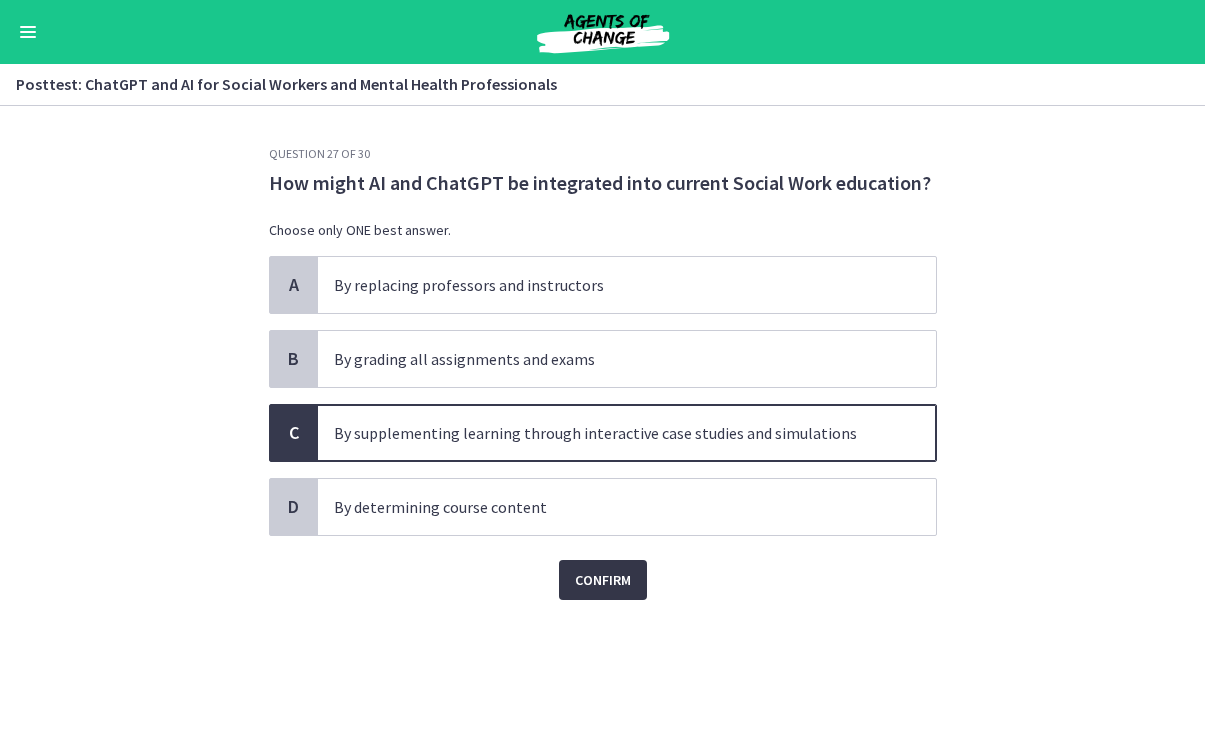 click on "Confirm" at bounding box center (603, 580) 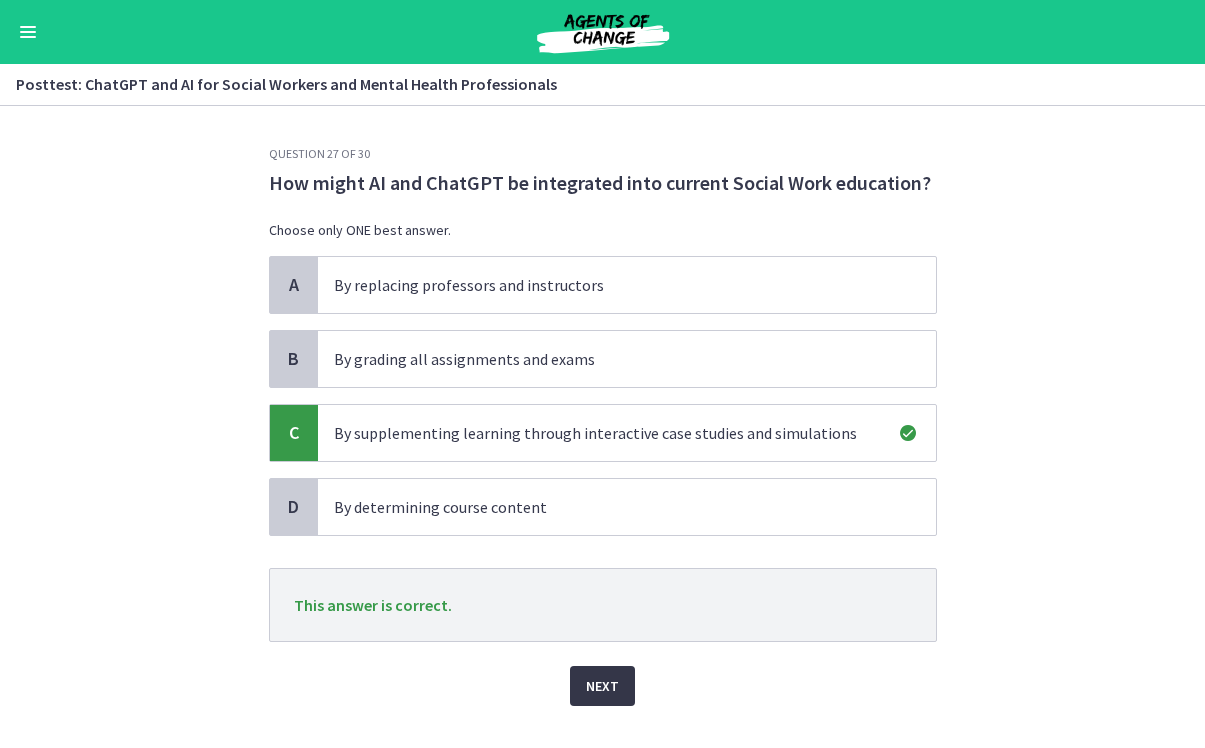 click on "Next" at bounding box center (602, 686) 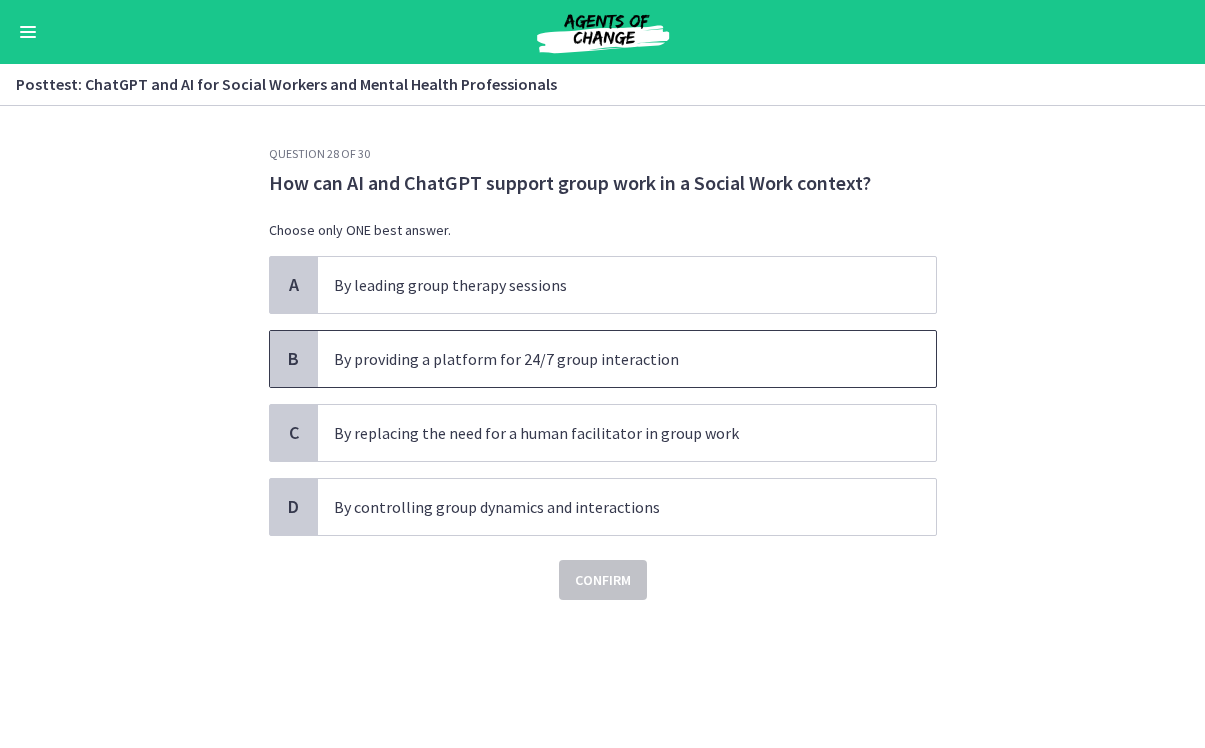 click on "By providing a platform for 24/7 group interaction" at bounding box center (627, 359) 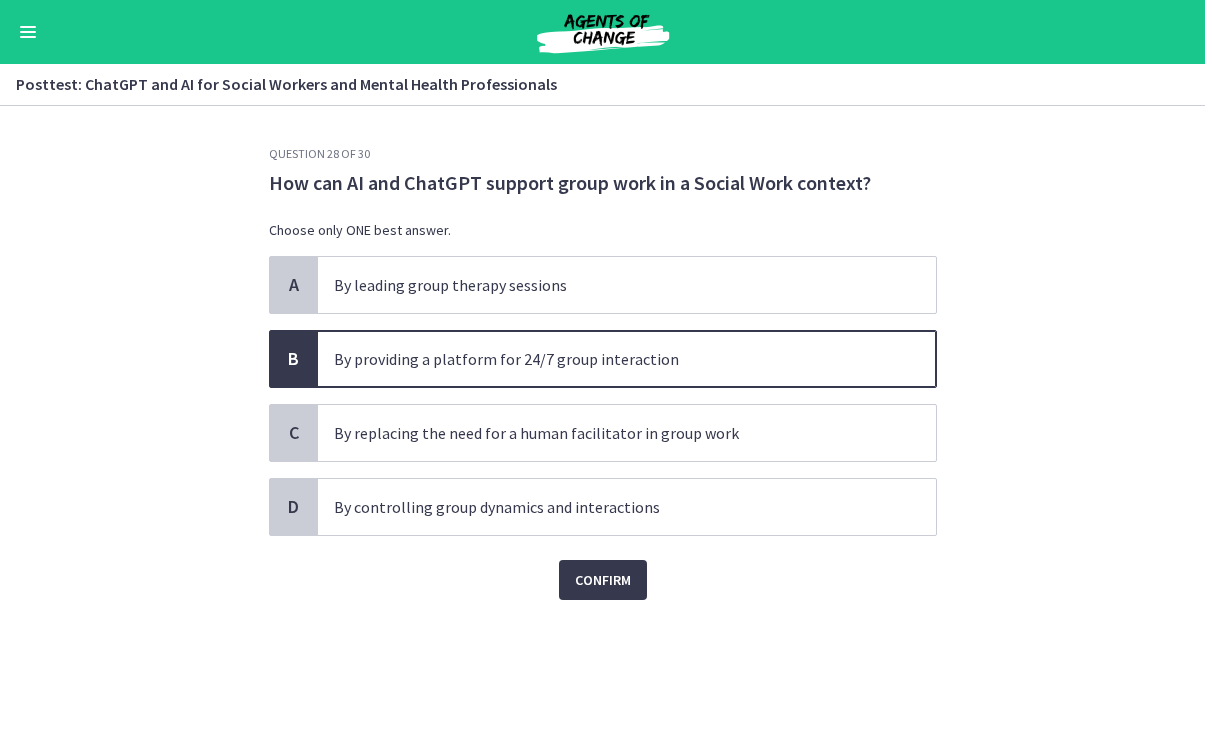 click on "Question   28   of   30
How can AI and ChatGPT support group work in a Social Work context?
Choose only ONE best answer.
A
By leading group therapy sessions
B
By providing a platform for 24/7 group interaction
C
By replacing the need for a human facilitator in group work
D
By controlling group dynamics and interactions
Confirm" 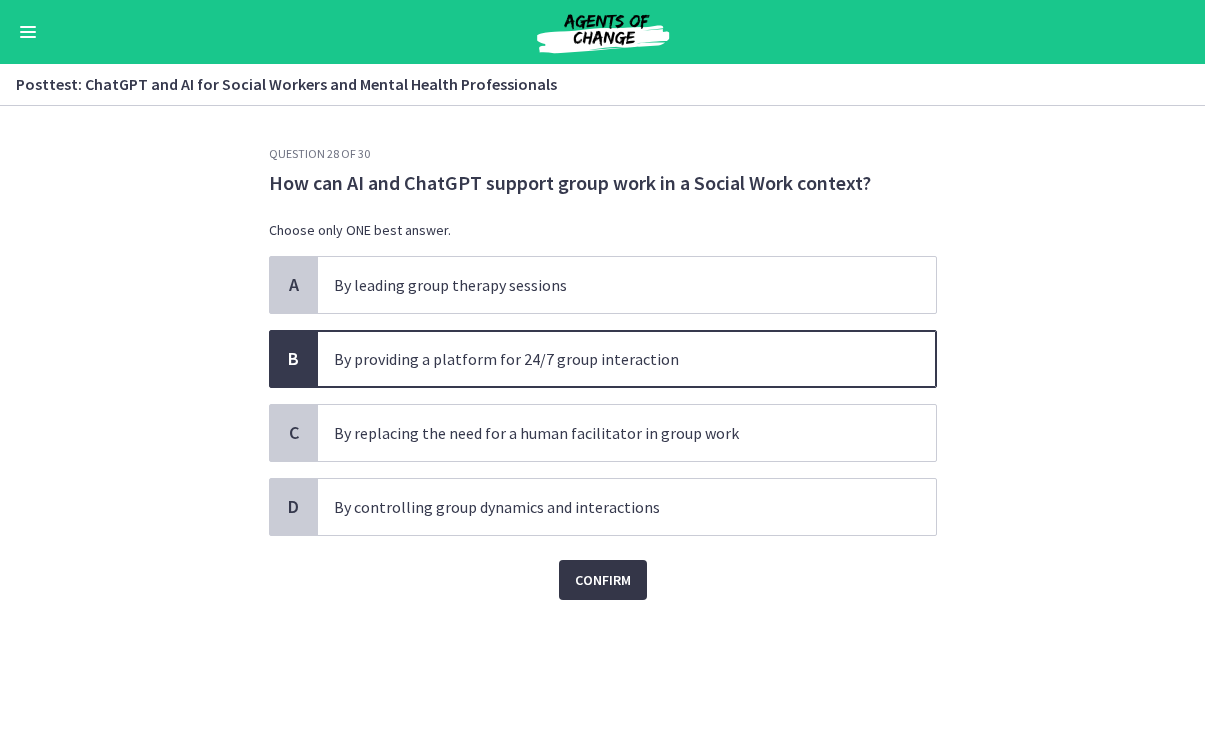 click on "Confirm" at bounding box center [603, 580] 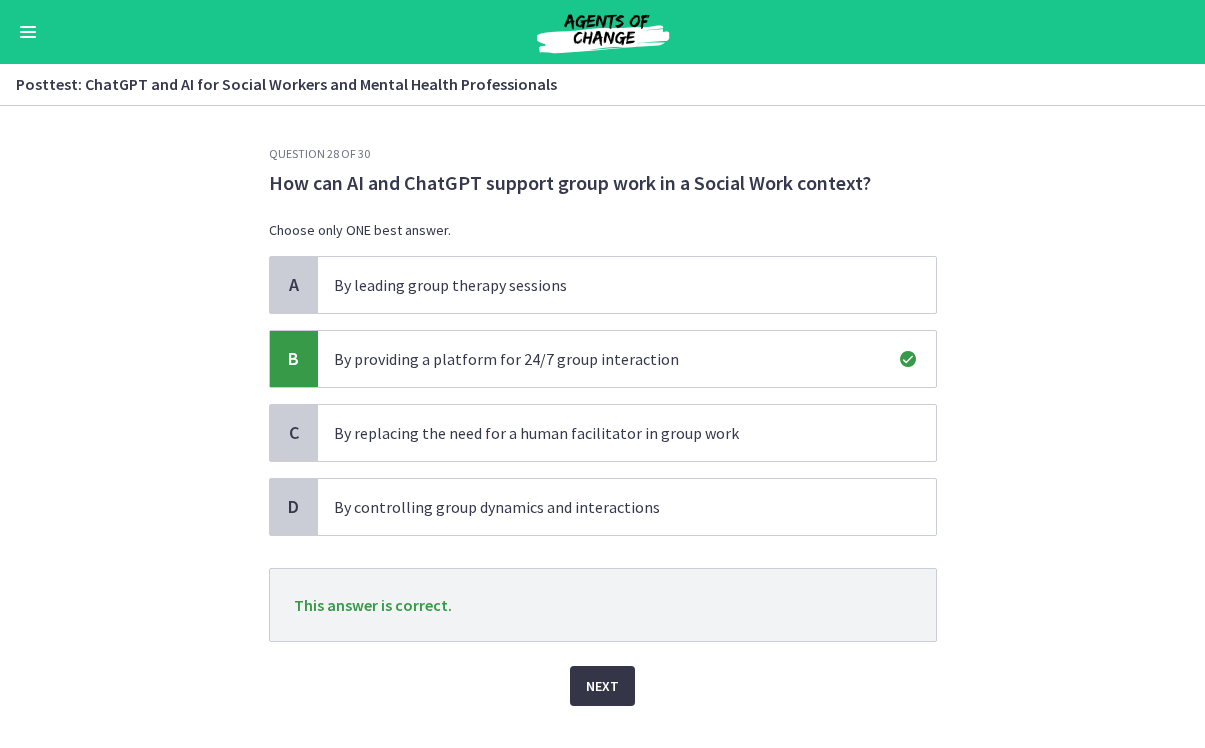 click on "Next" at bounding box center [602, 686] 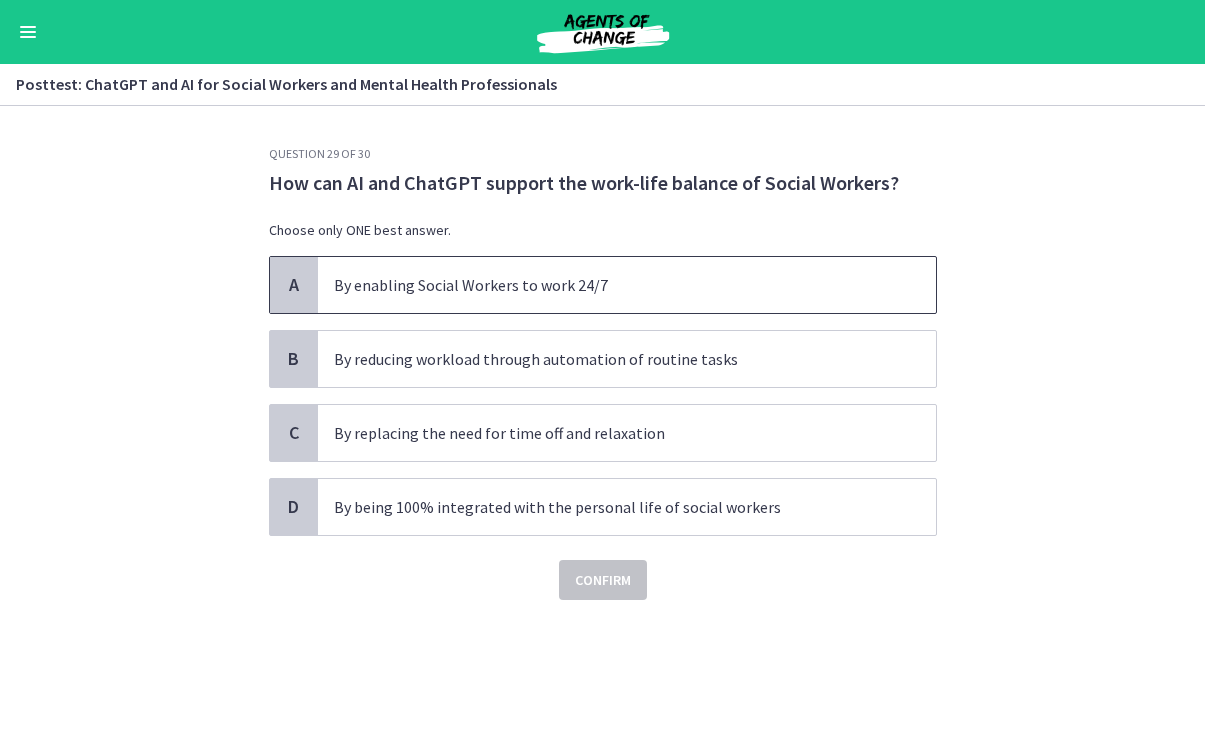 click on "By enabling Social Workers to work 24/7" at bounding box center (607, 285) 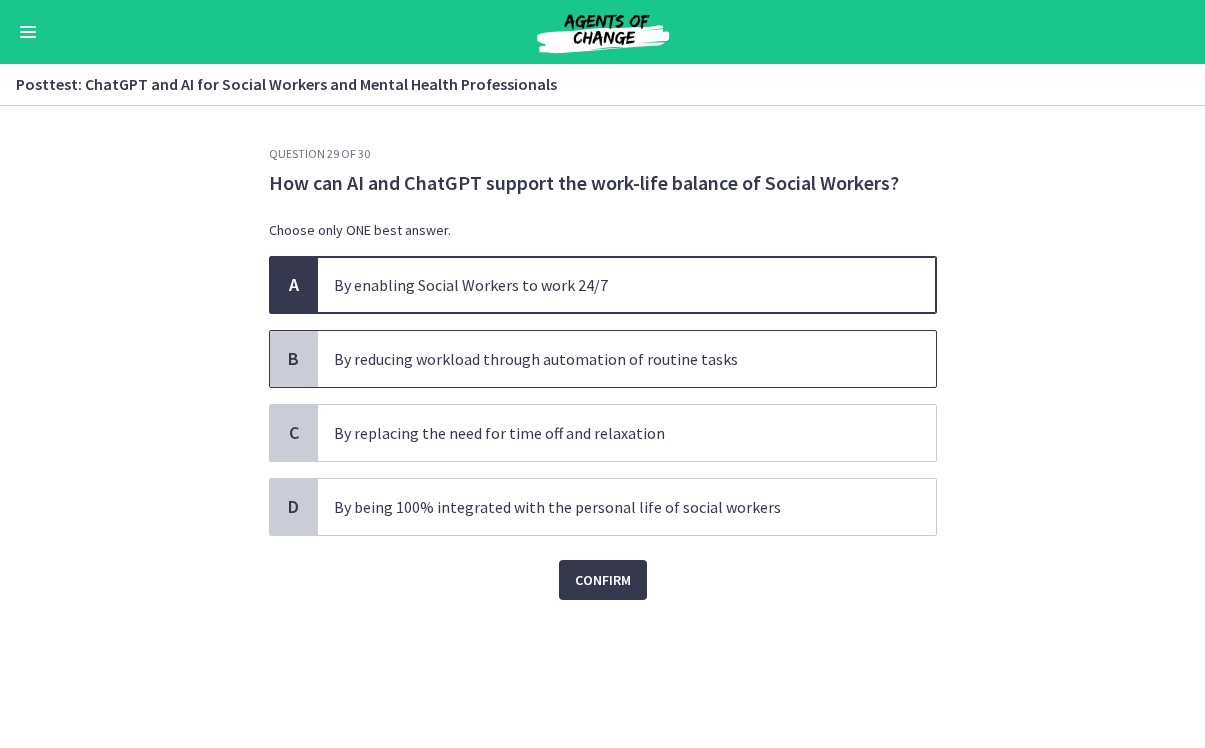 click on "By reducing workload through automation of routine tasks" at bounding box center (607, 359) 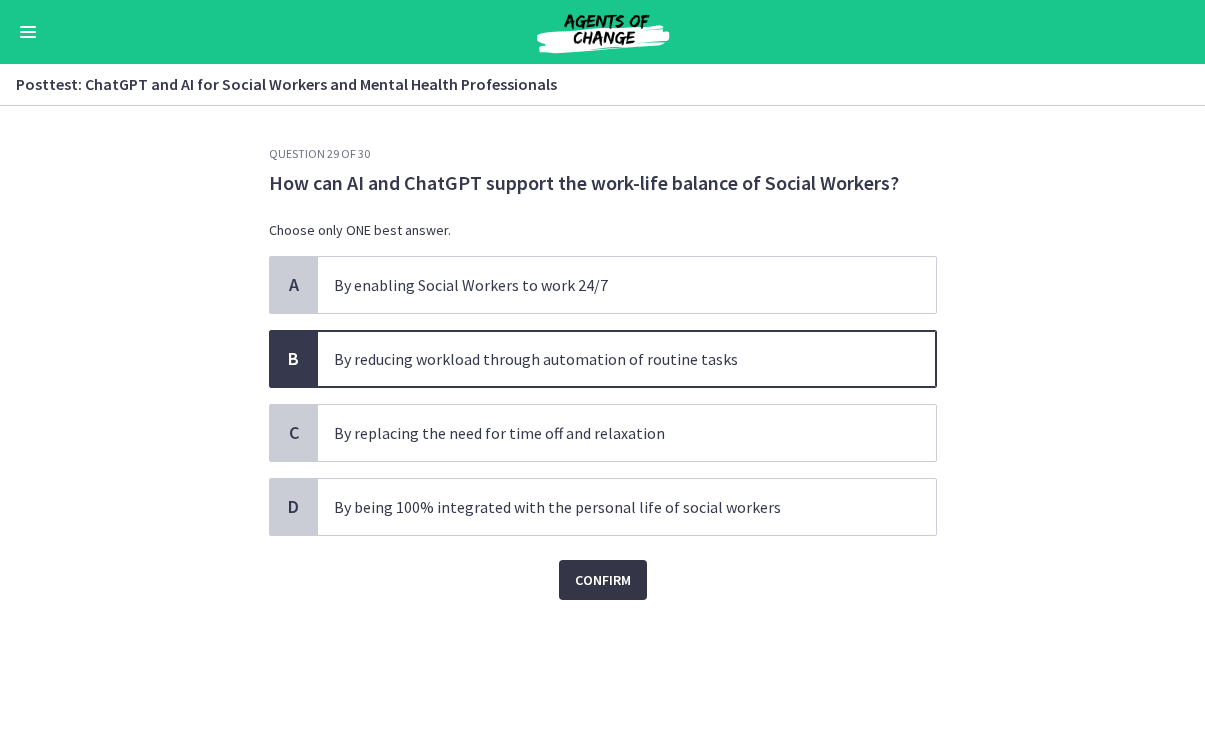click on "Confirm" at bounding box center (603, 580) 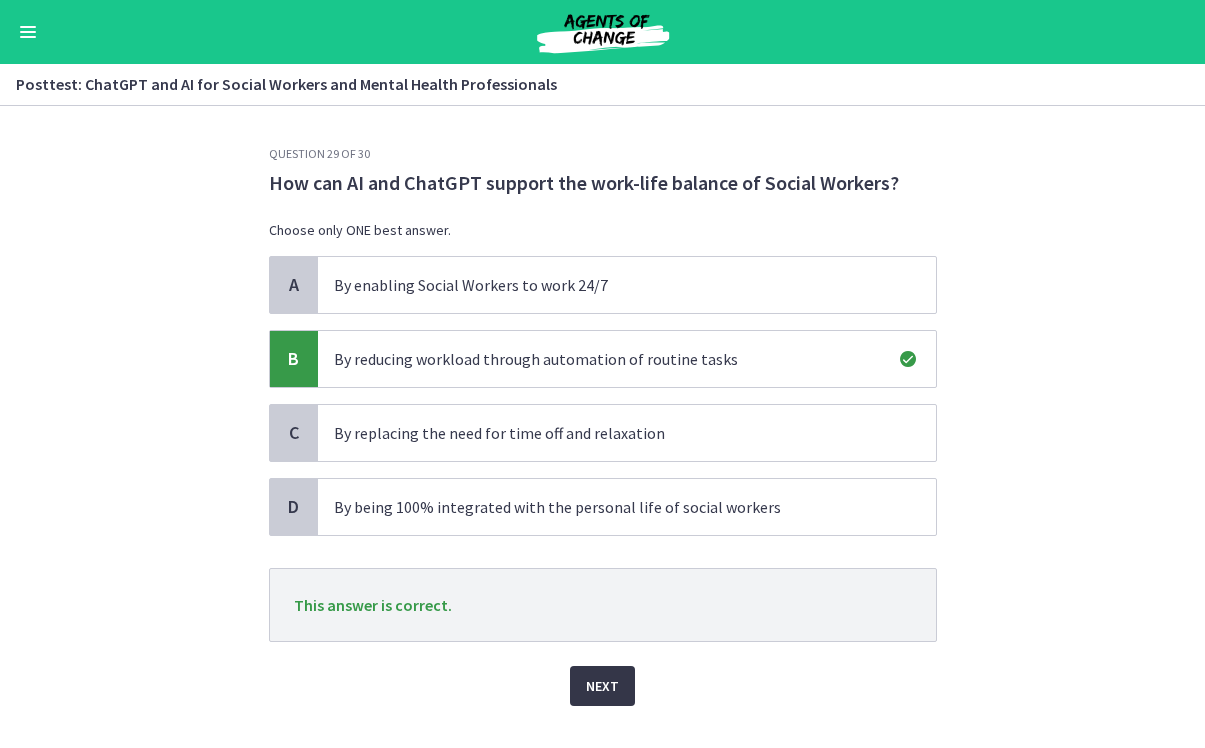 click on "Next" at bounding box center (602, 686) 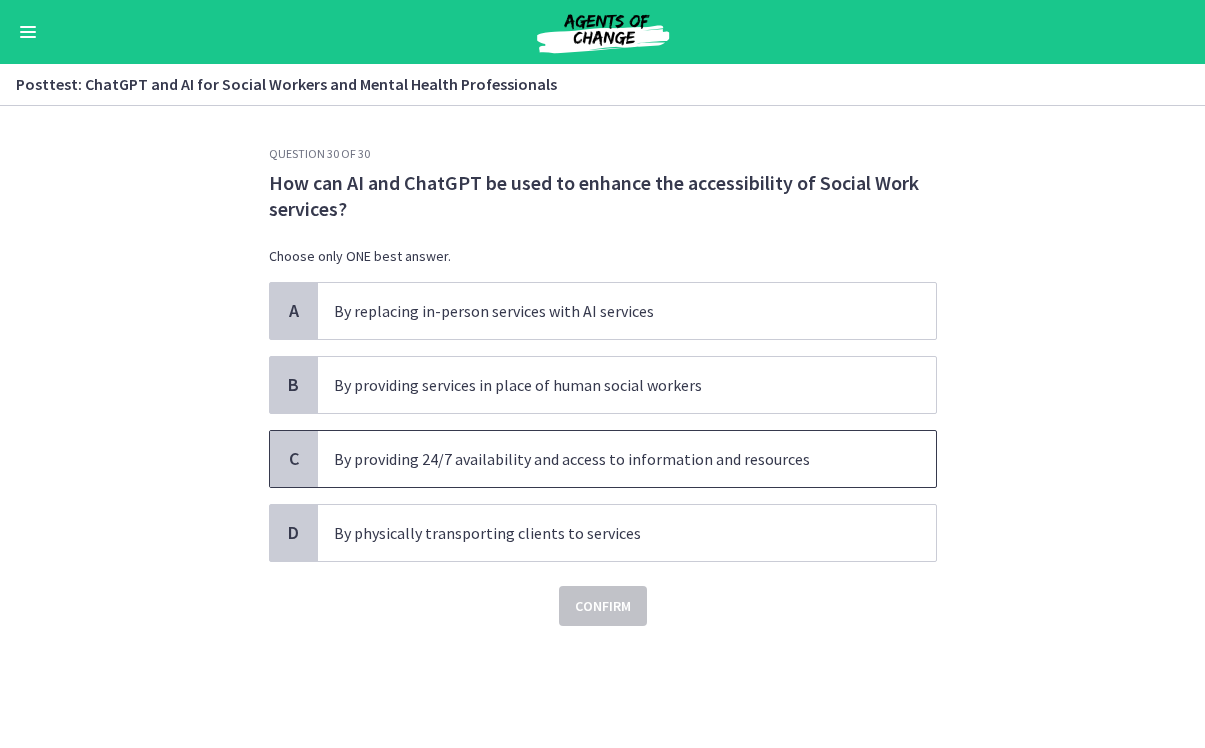 click on "By providing 24/7 availability and access to information and resources" at bounding box center [607, 459] 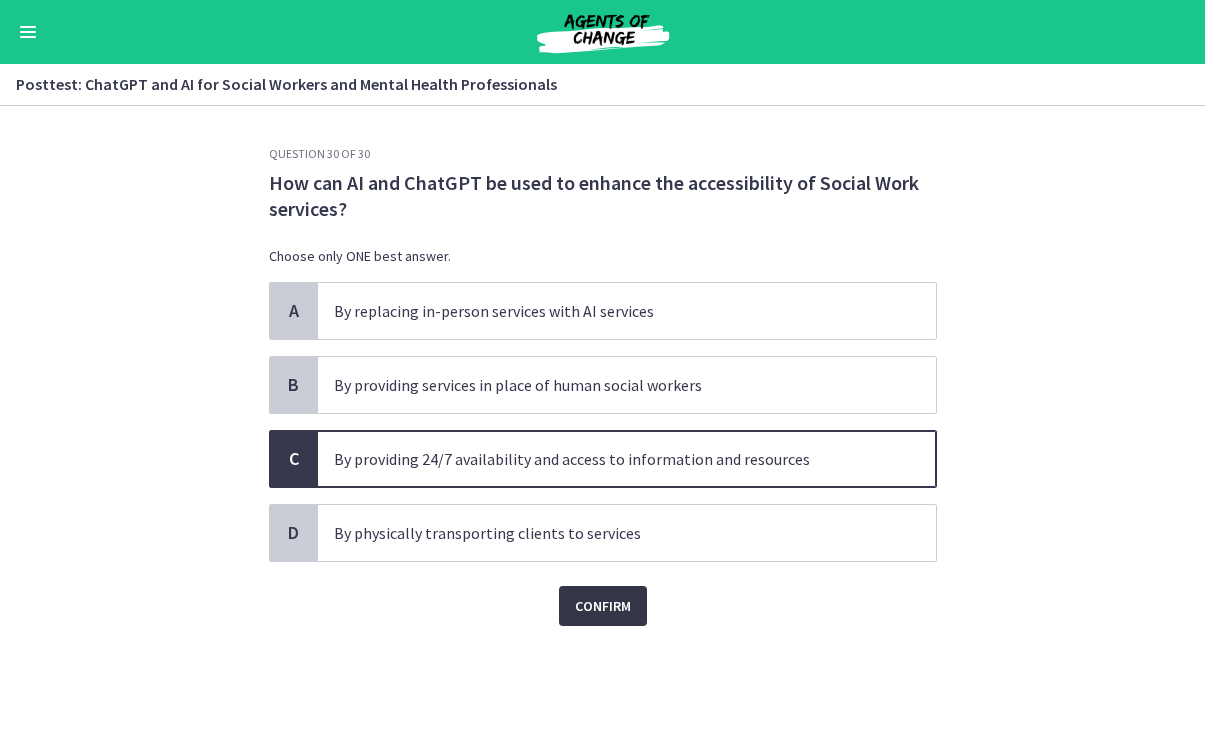click on "Confirm" at bounding box center [603, 606] 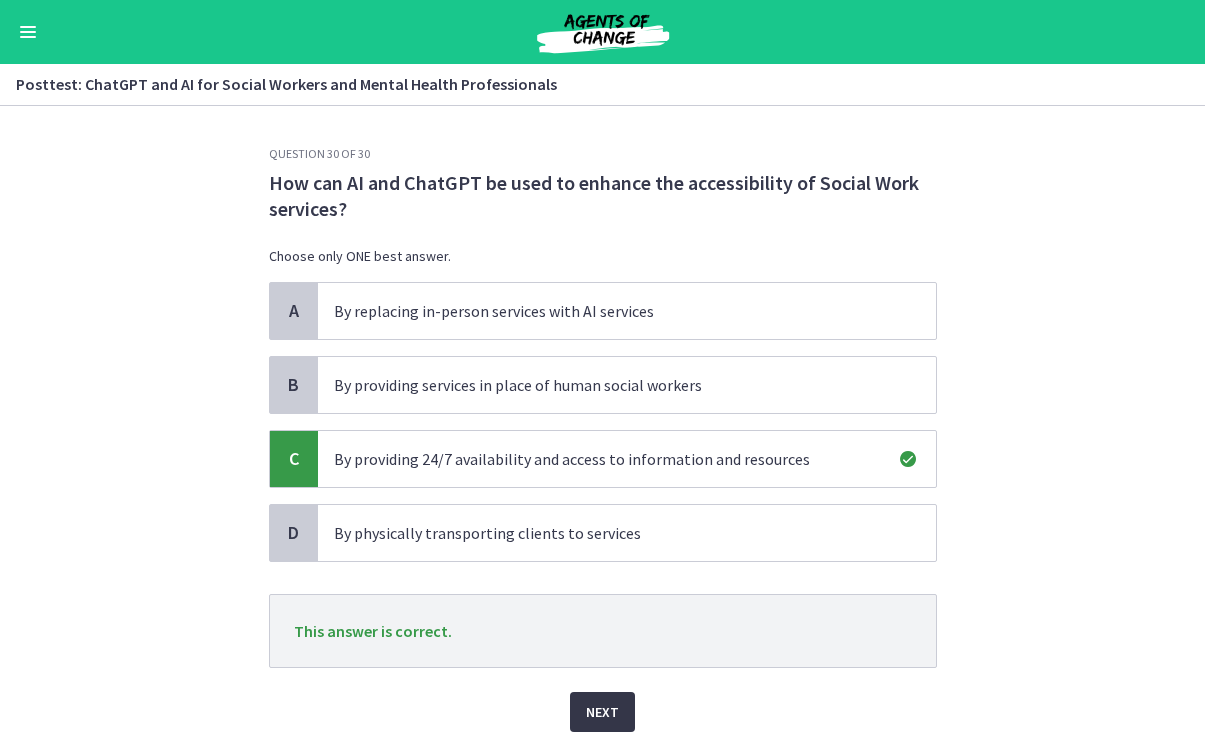 click on "Next" at bounding box center (602, 712) 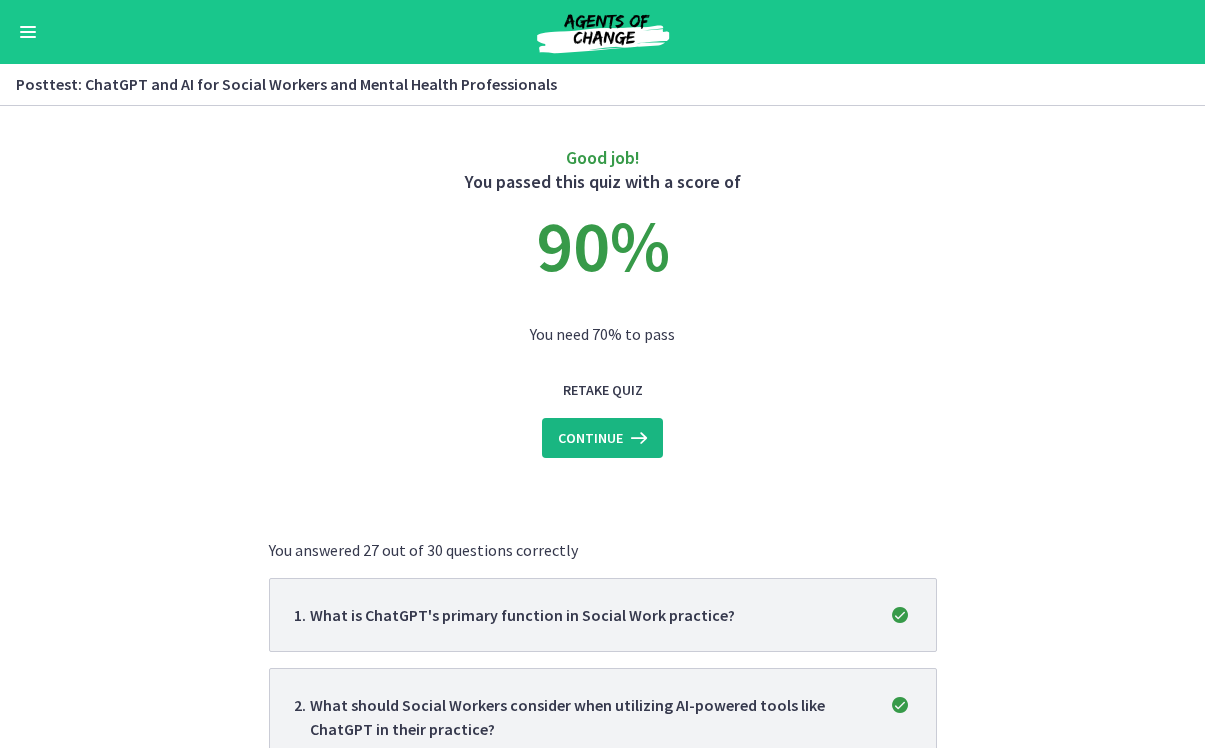 click on "Continue" at bounding box center [590, 438] 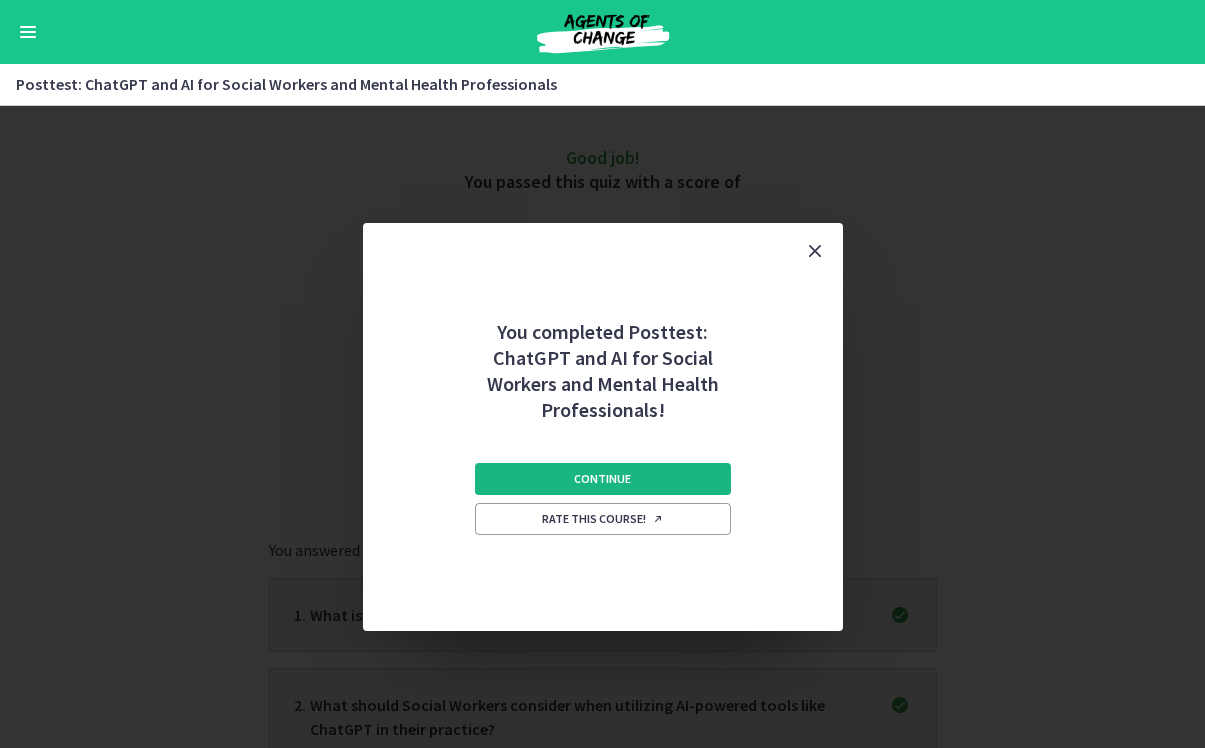 click on "Continue" at bounding box center [602, 479] 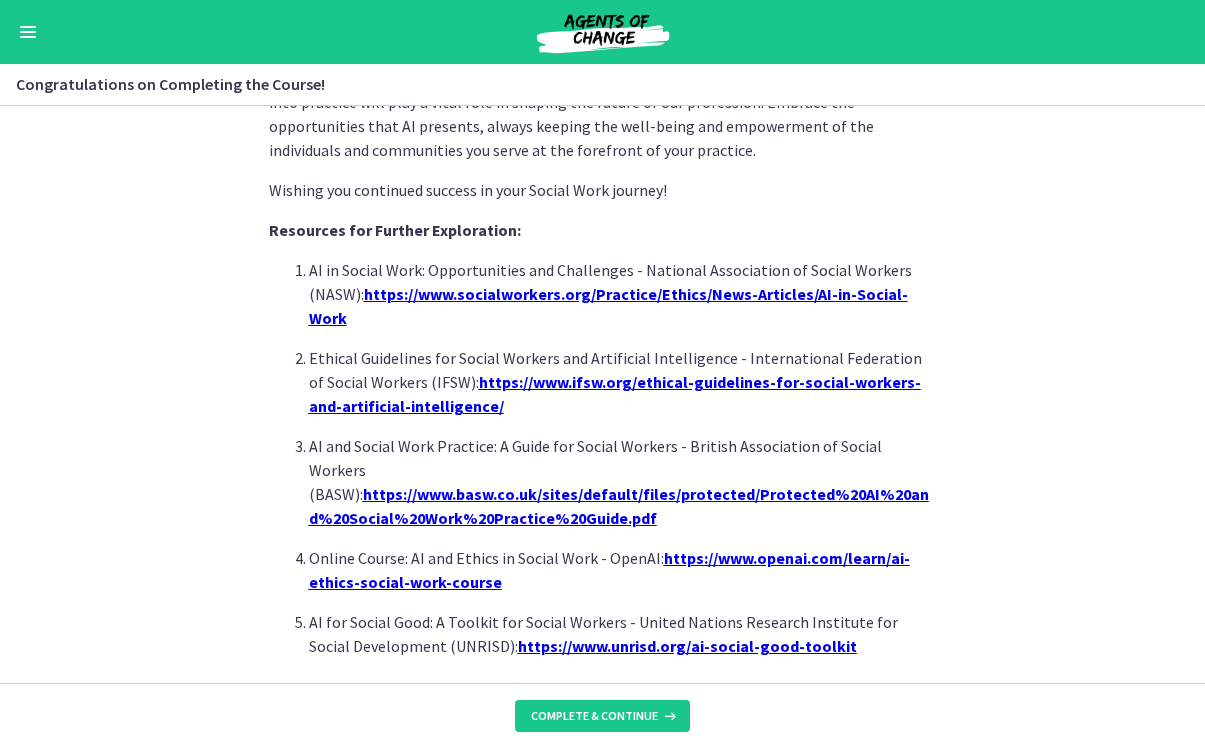 scroll, scrollTop: 1755, scrollLeft: 0, axis: vertical 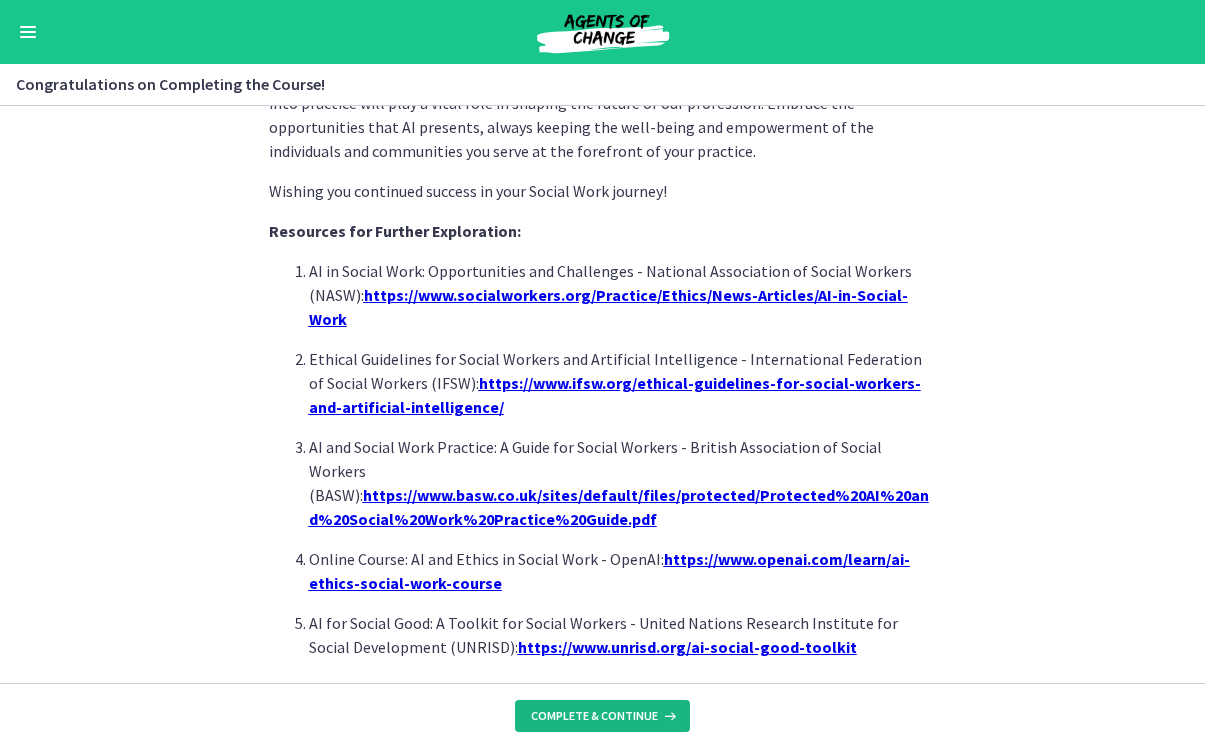 click on "Complete & continue" at bounding box center [594, 716] 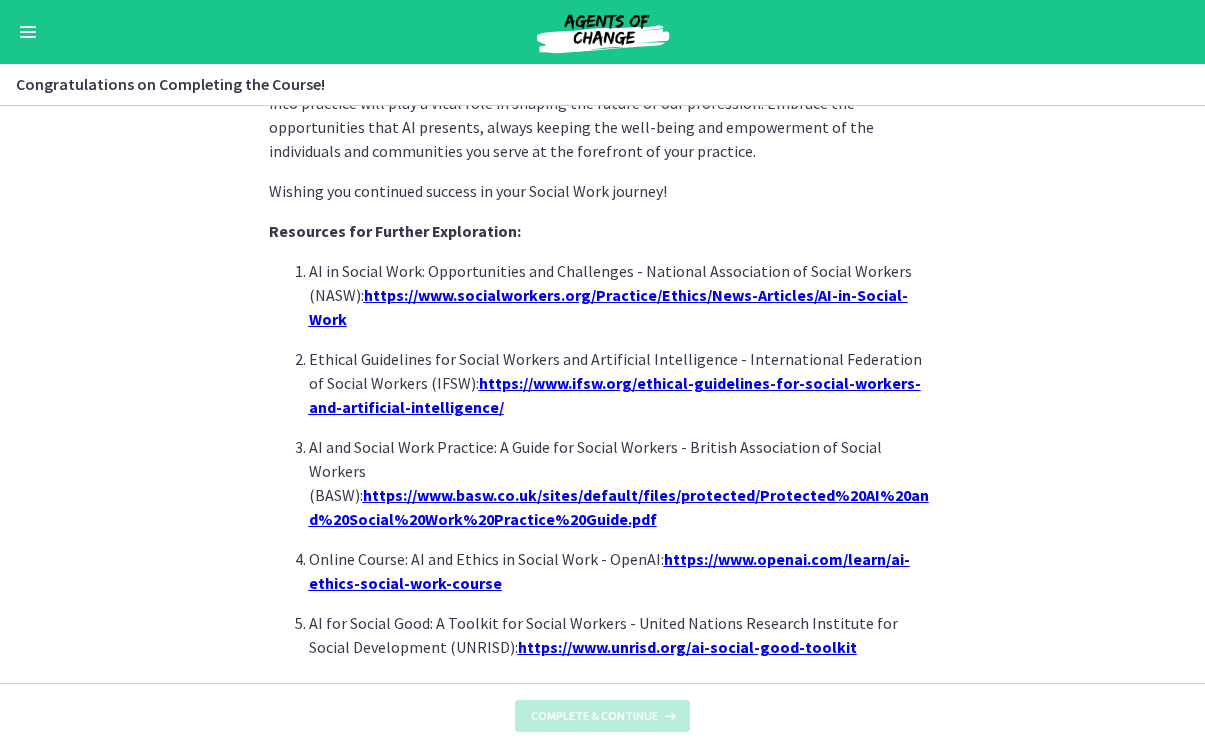 scroll, scrollTop: 0, scrollLeft: 0, axis: both 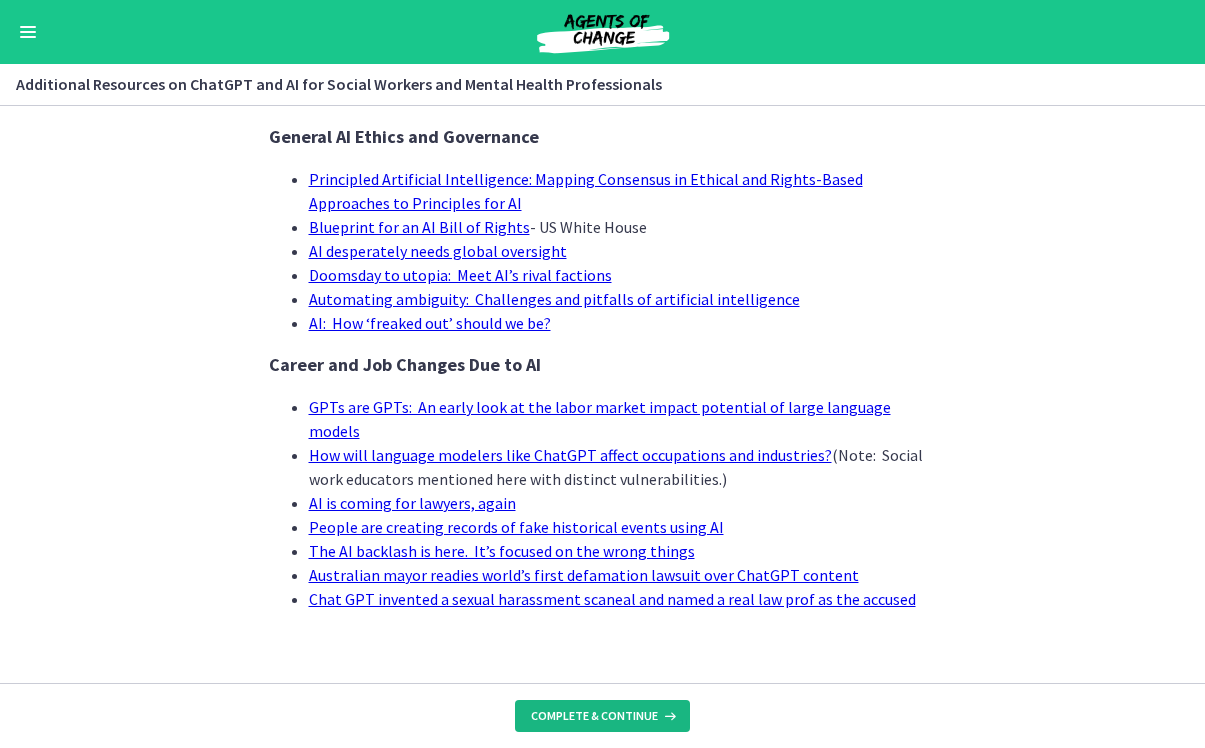 click on "Complete & continue" at bounding box center (594, 716) 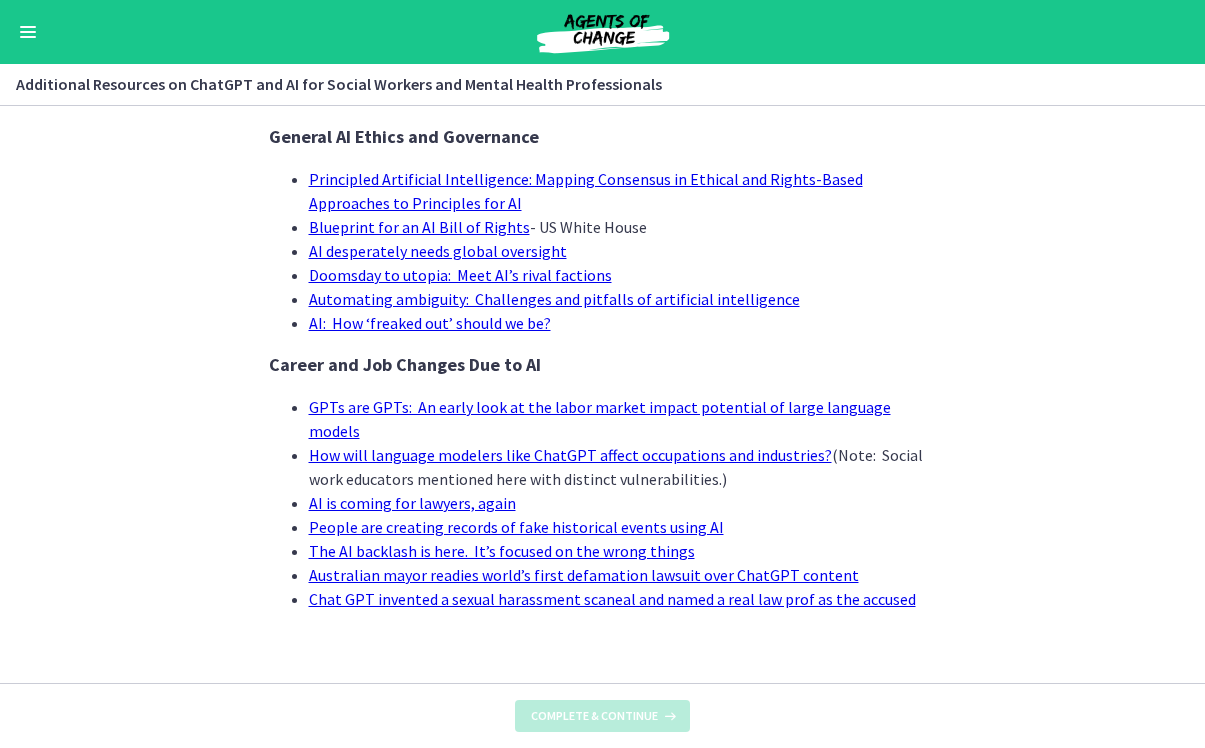 scroll, scrollTop: 0, scrollLeft: 0, axis: both 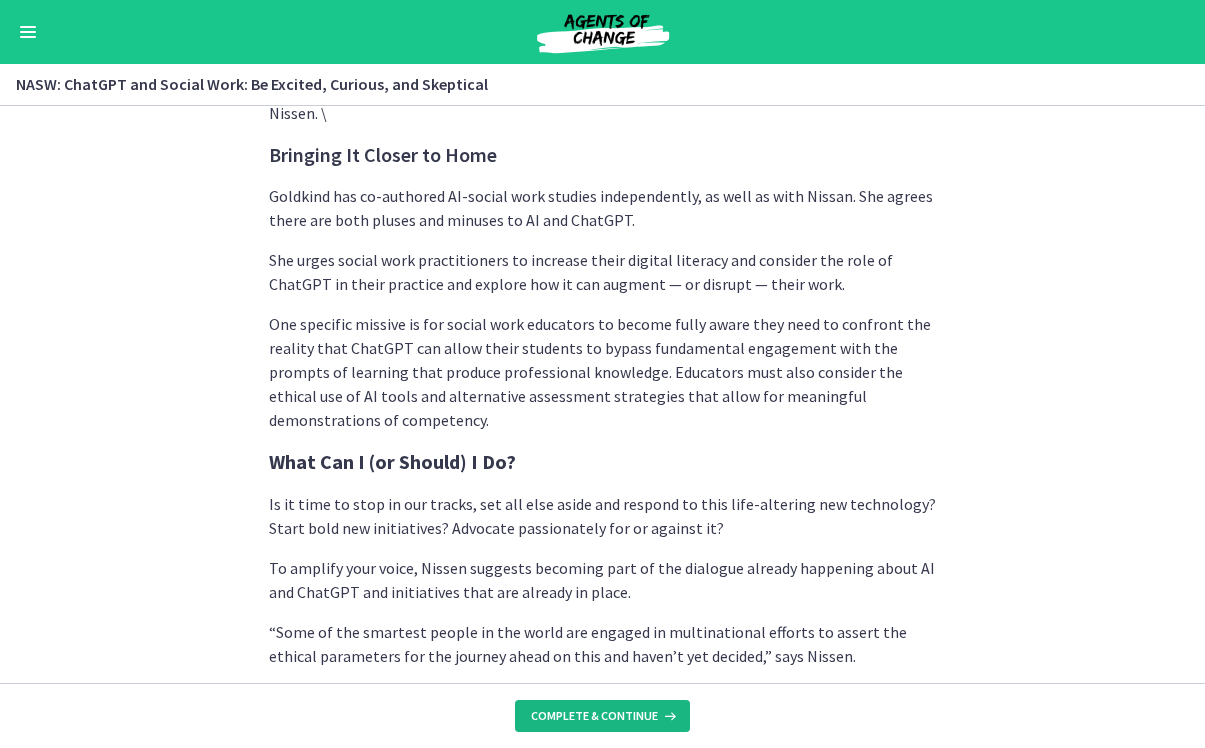 click on "Complete & continue" at bounding box center (594, 716) 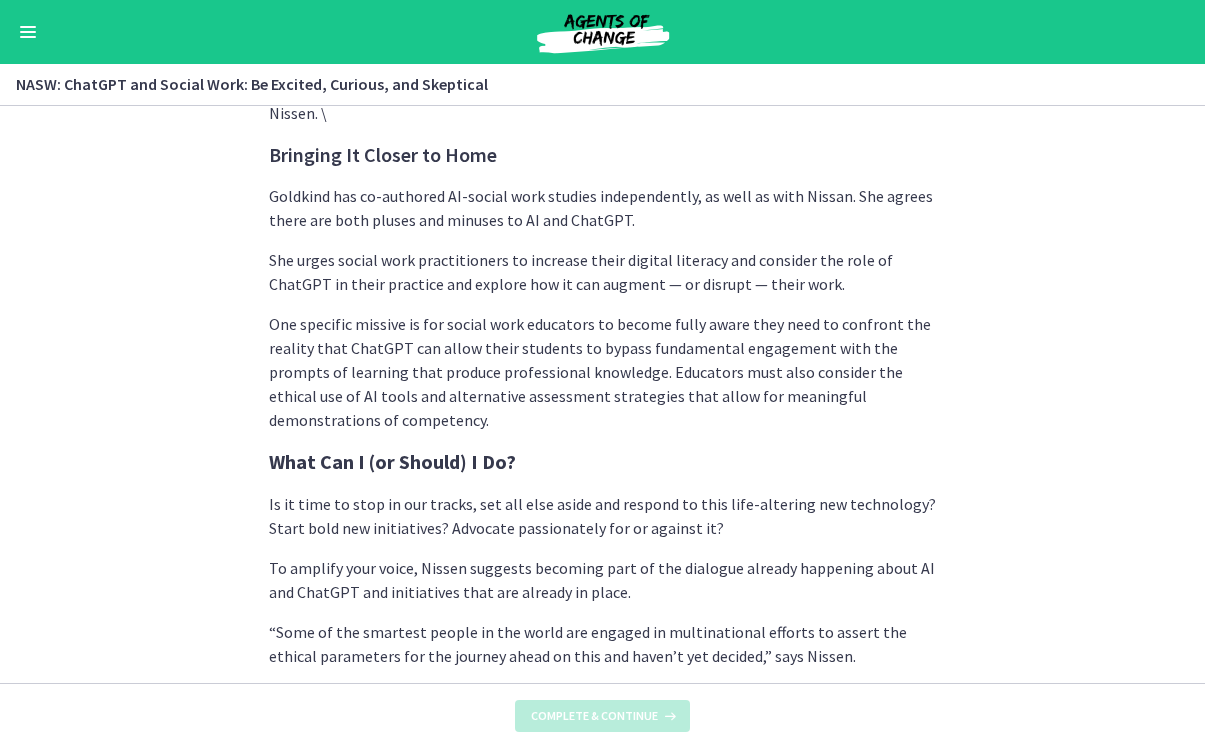 scroll, scrollTop: 0, scrollLeft: 0, axis: both 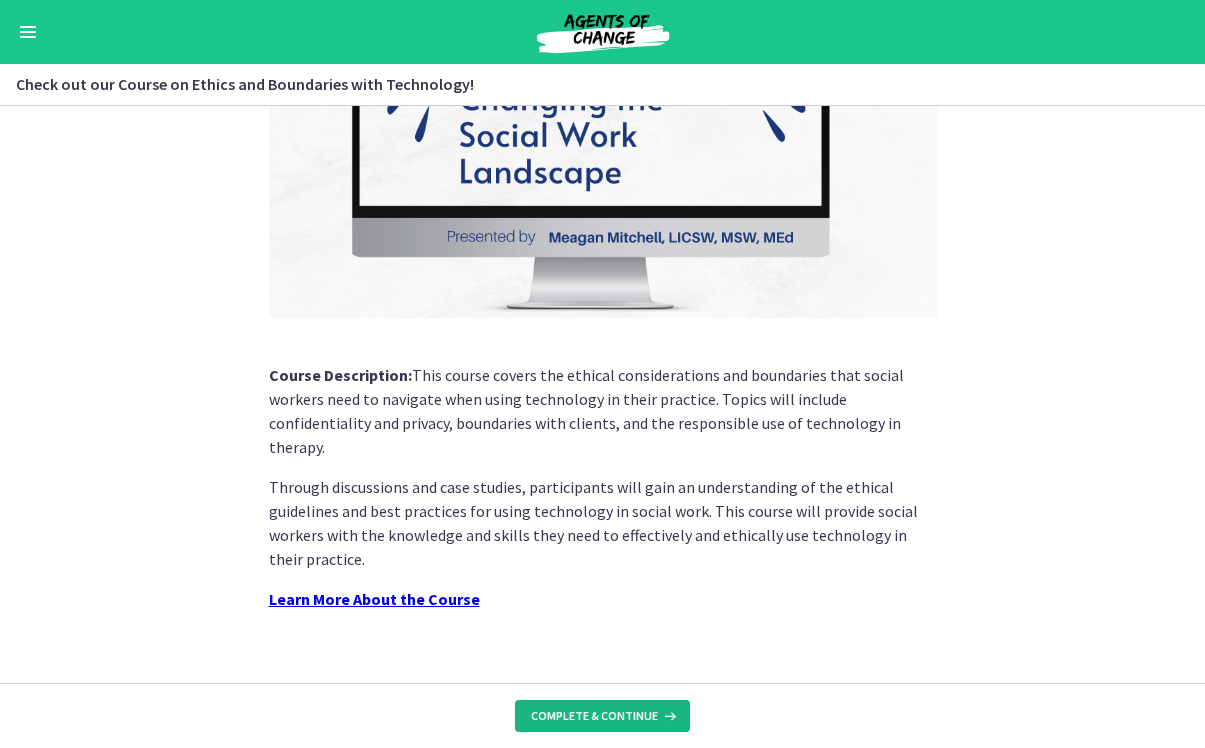 click on "Complete & continue" at bounding box center (594, 716) 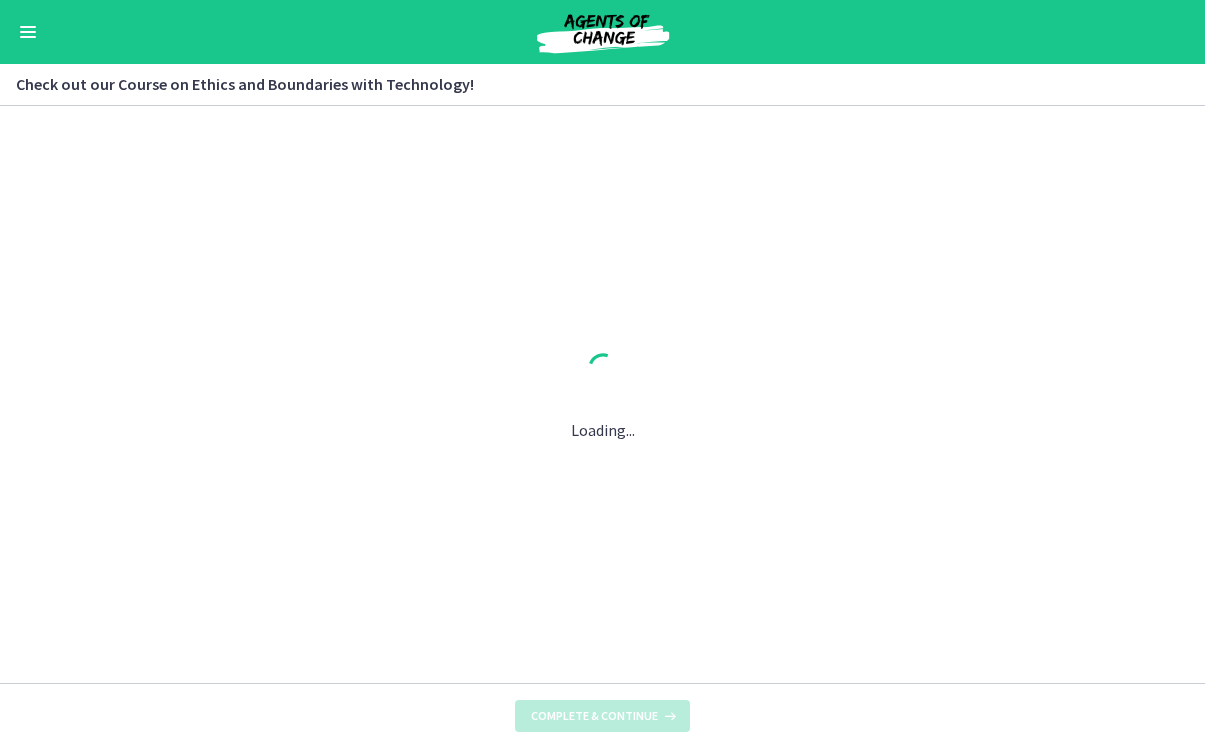 scroll, scrollTop: 0, scrollLeft: 0, axis: both 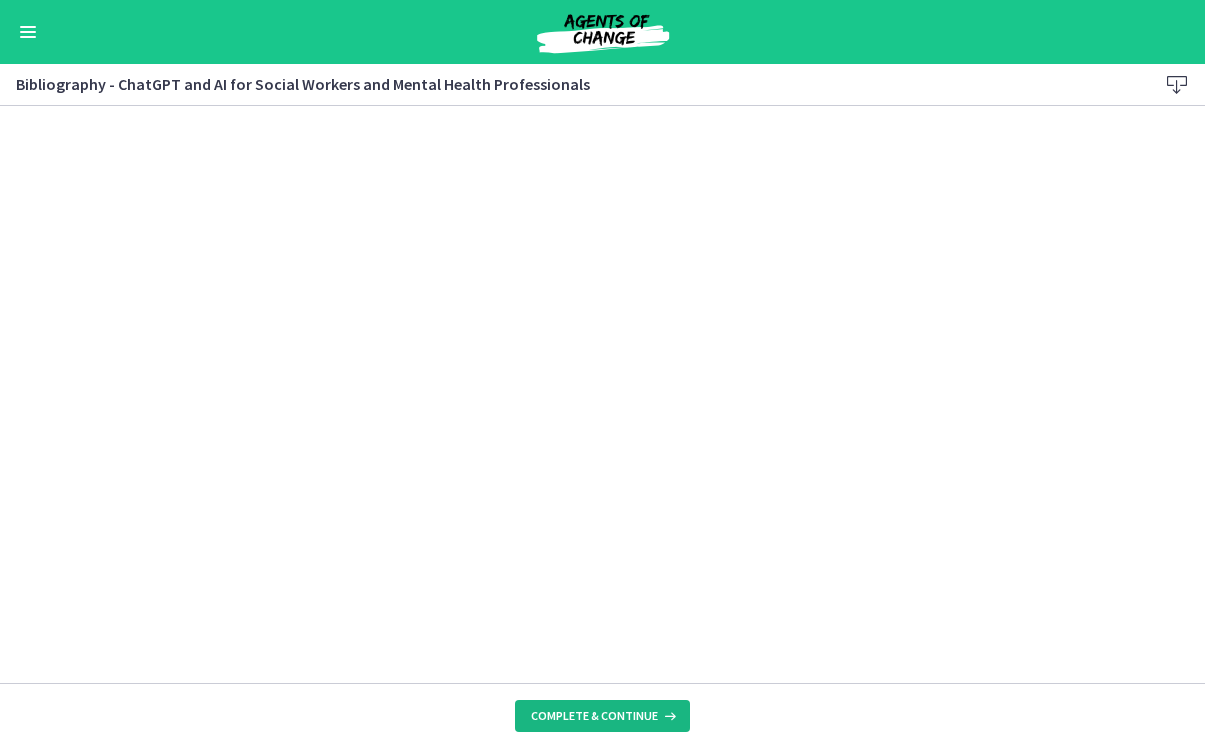 click on "Complete & continue" at bounding box center [602, 716] 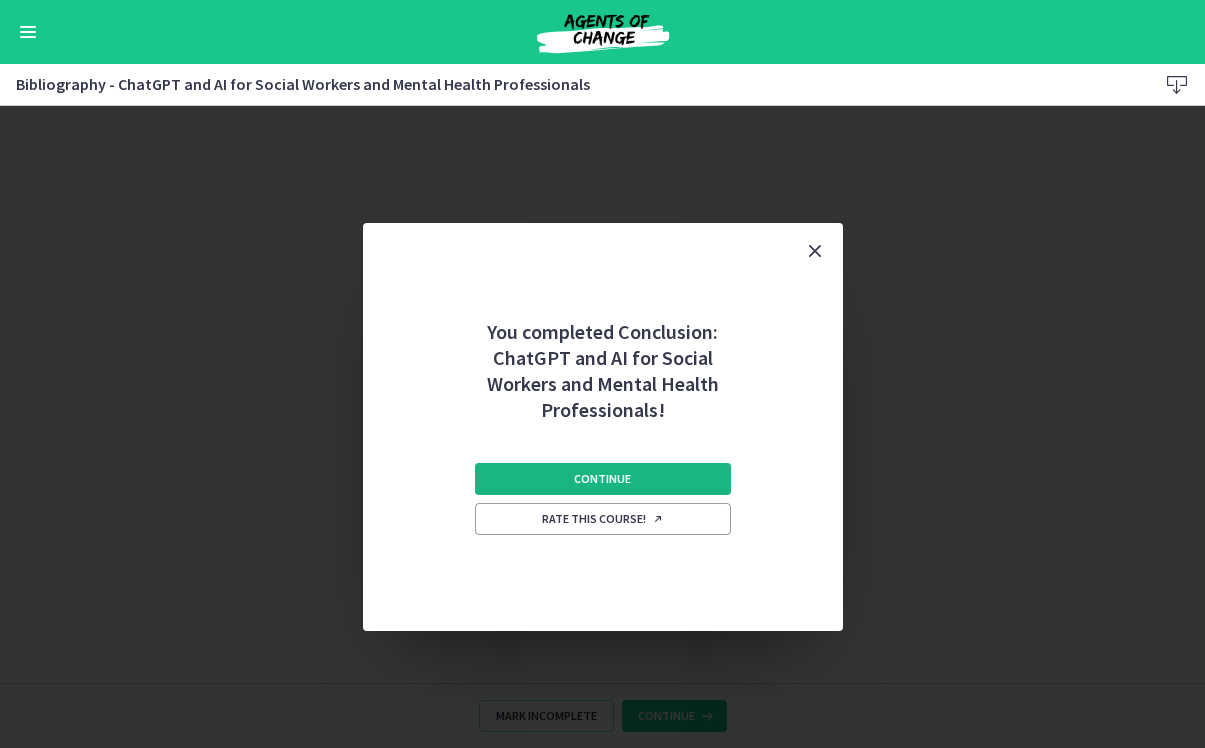 click on "Continue" at bounding box center (602, 479) 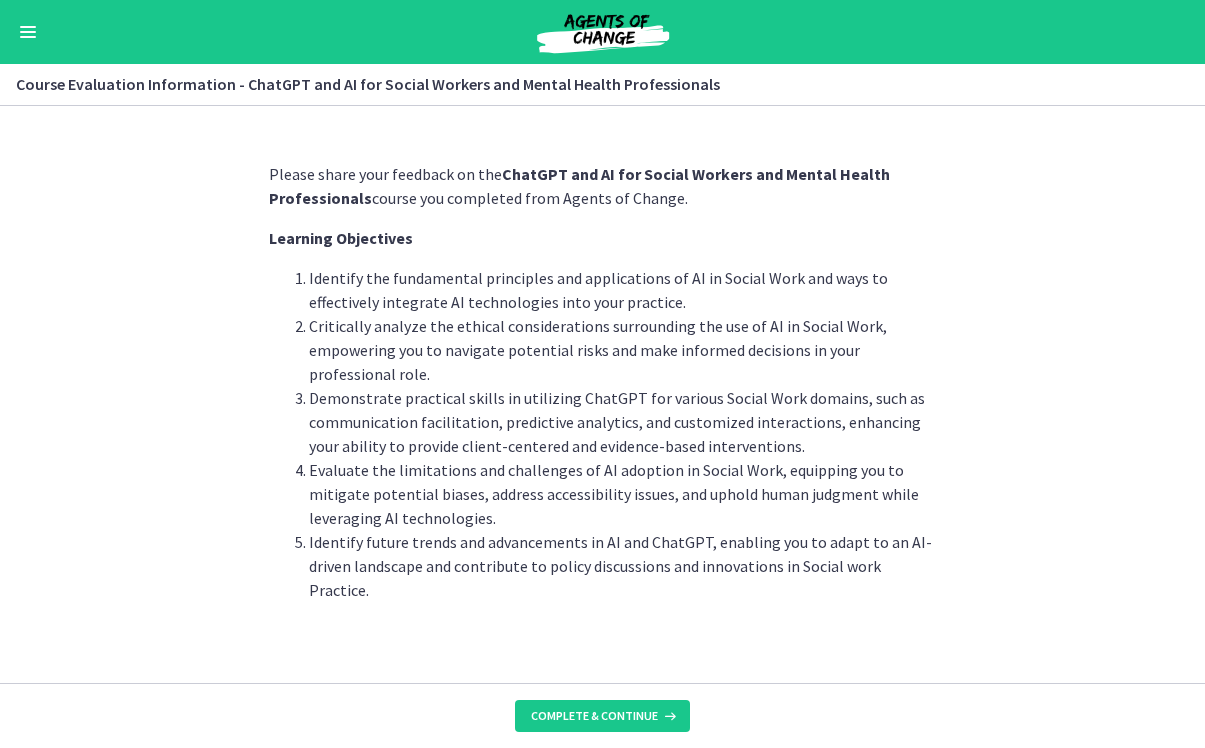scroll, scrollTop: 0, scrollLeft: 0, axis: both 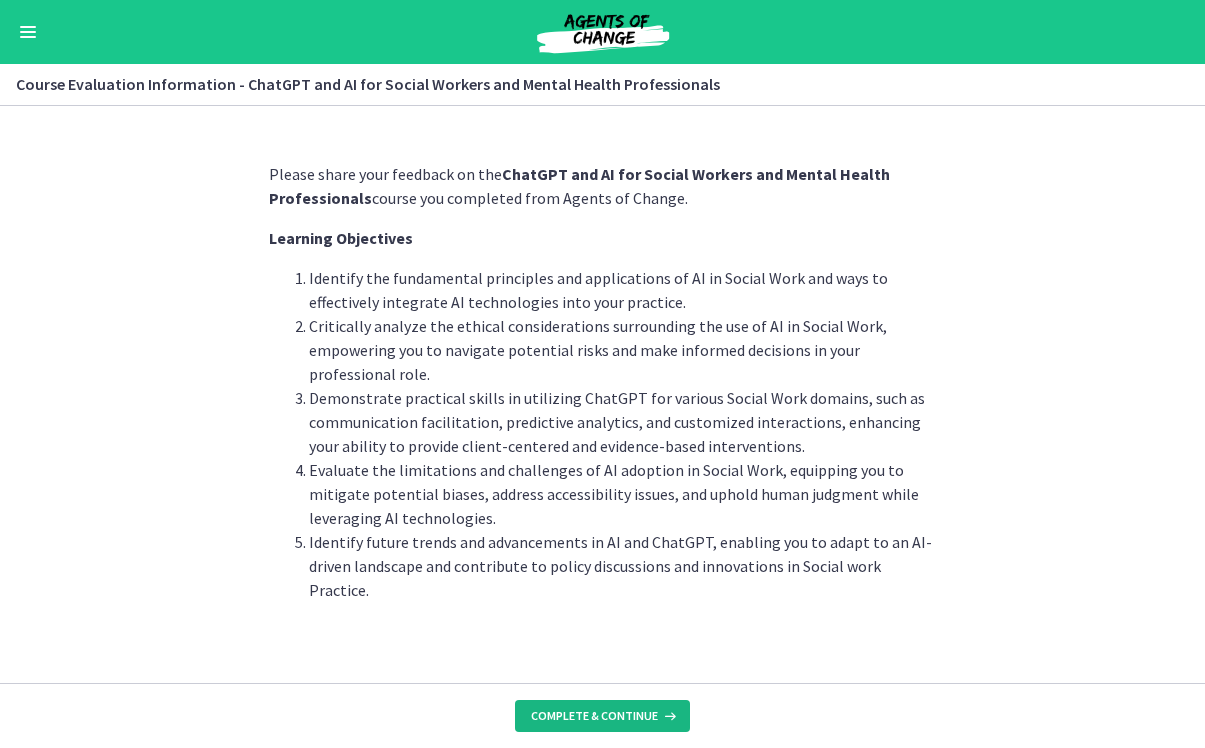 click on "Complete & continue" at bounding box center [602, 716] 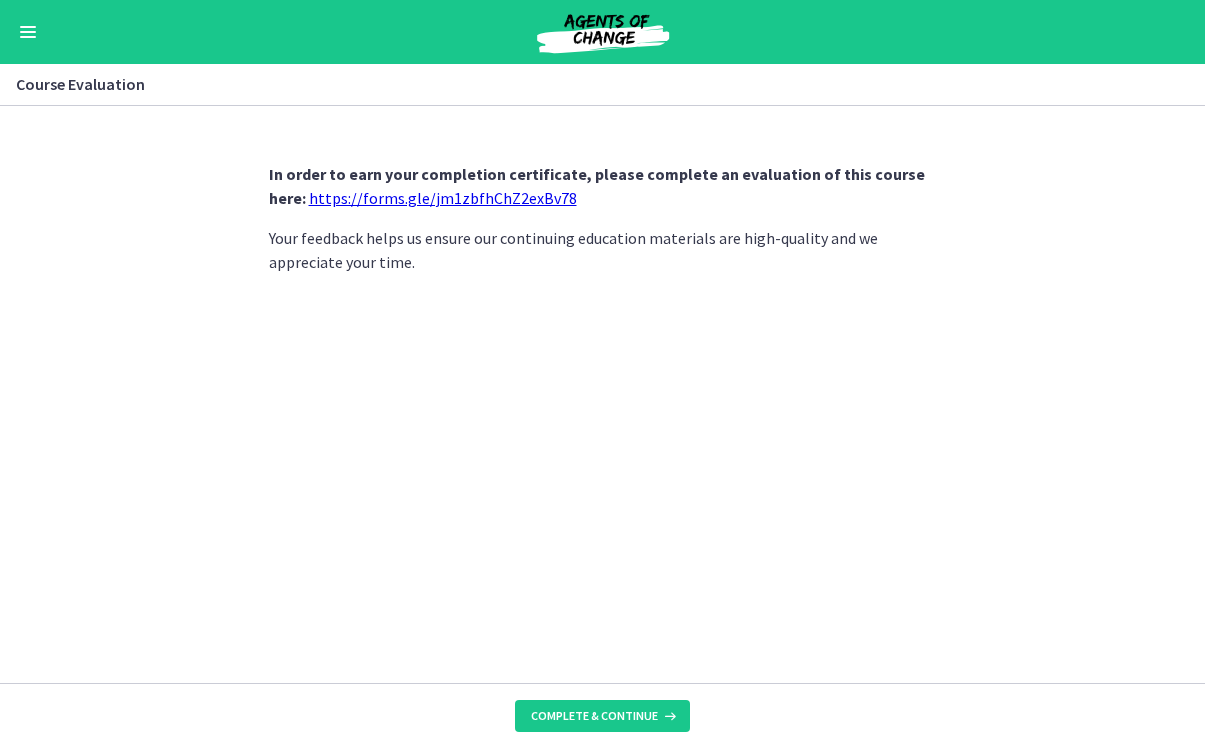 click on "https://forms.gle/jm1zbfhChZ2exBv78" at bounding box center [443, 198] 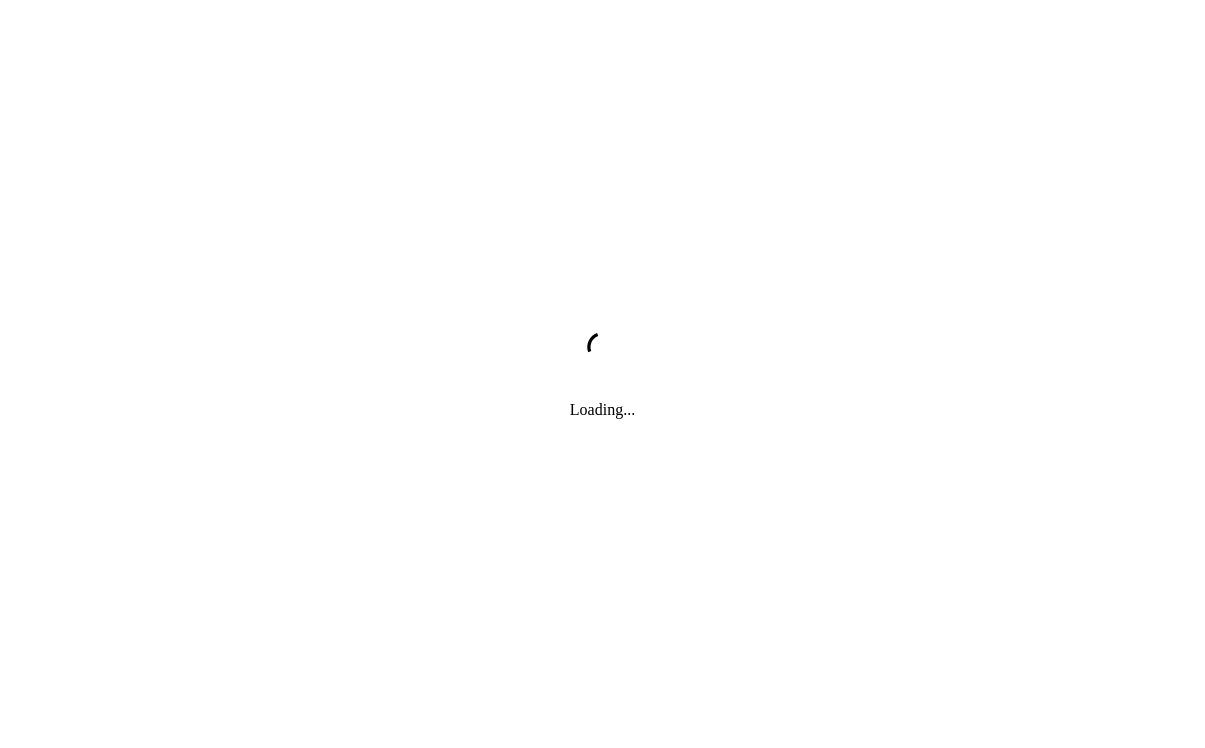 scroll, scrollTop: 0, scrollLeft: 0, axis: both 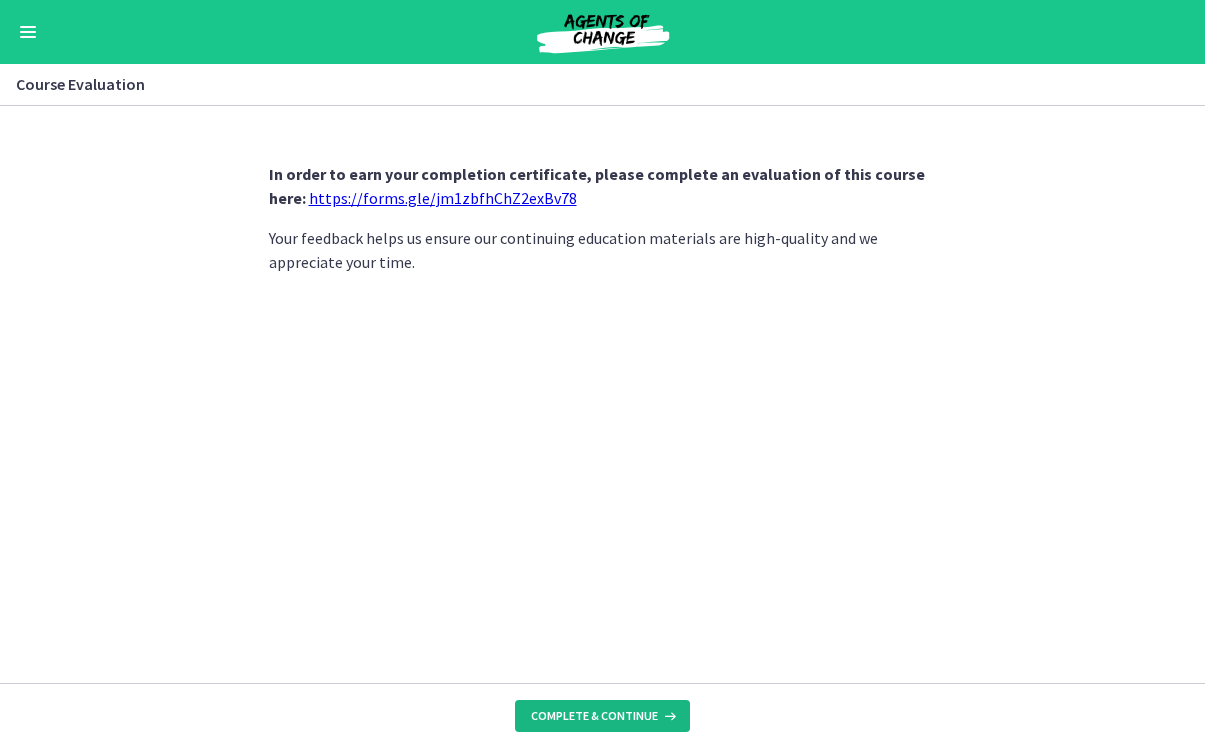 click on "Complete & continue" at bounding box center (602, 716) 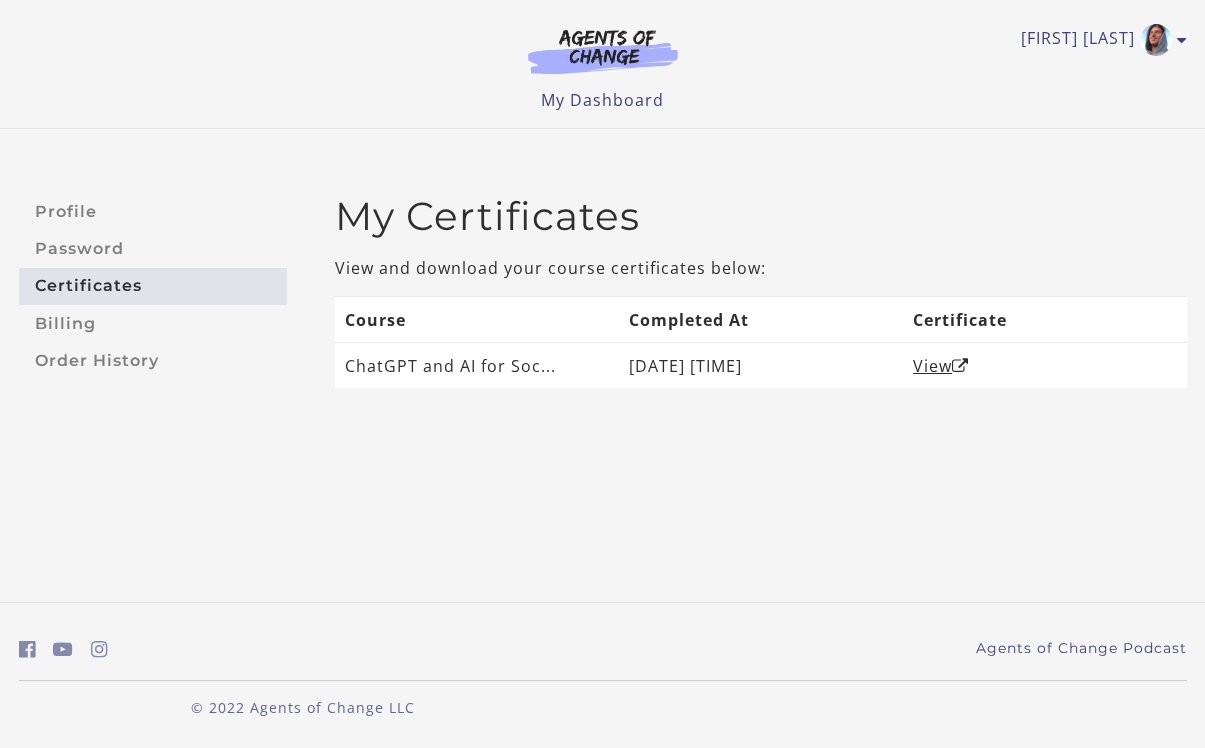 scroll, scrollTop: 0, scrollLeft: 0, axis: both 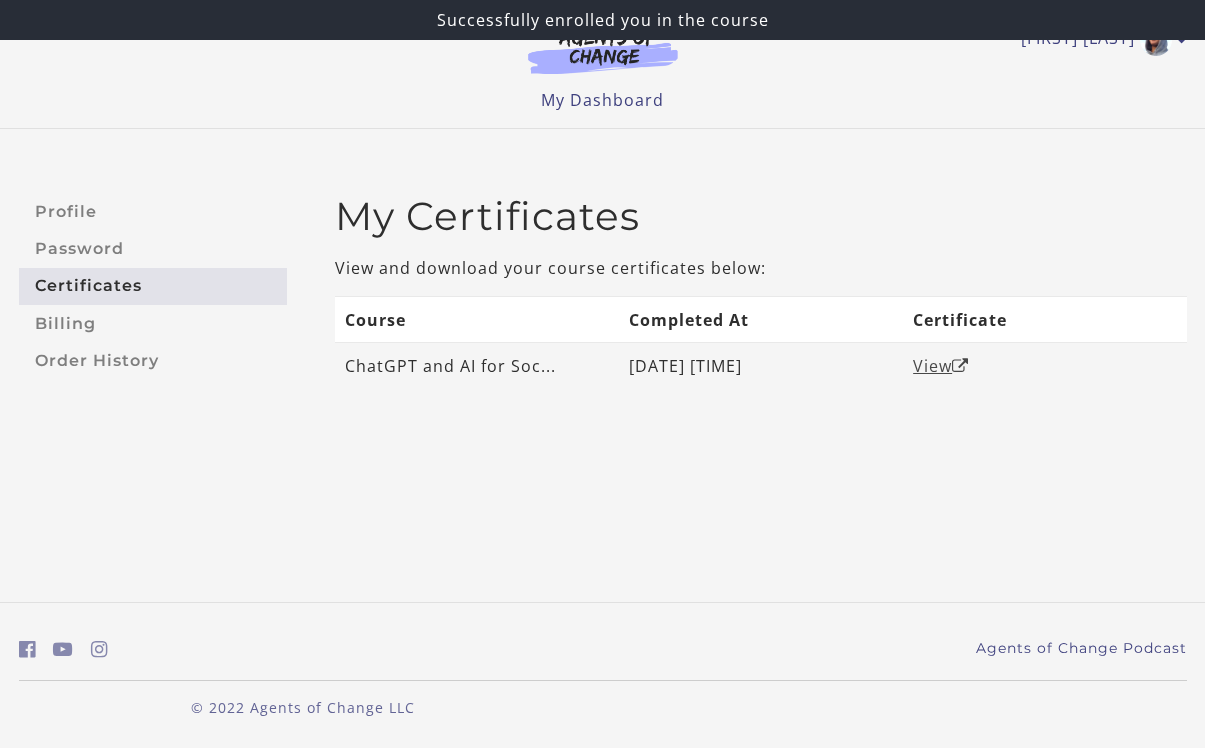 click on "View" at bounding box center [941, 366] 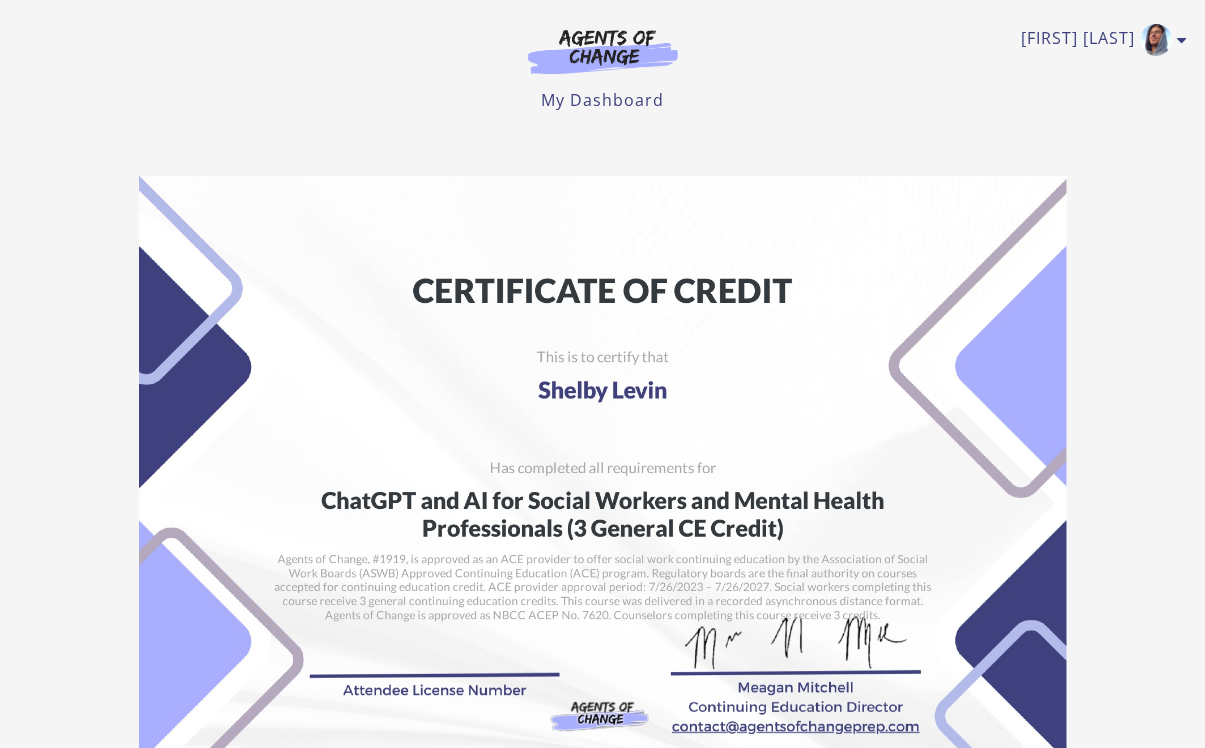 scroll, scrollTop: 0, scrollLeft: 0, axis: both 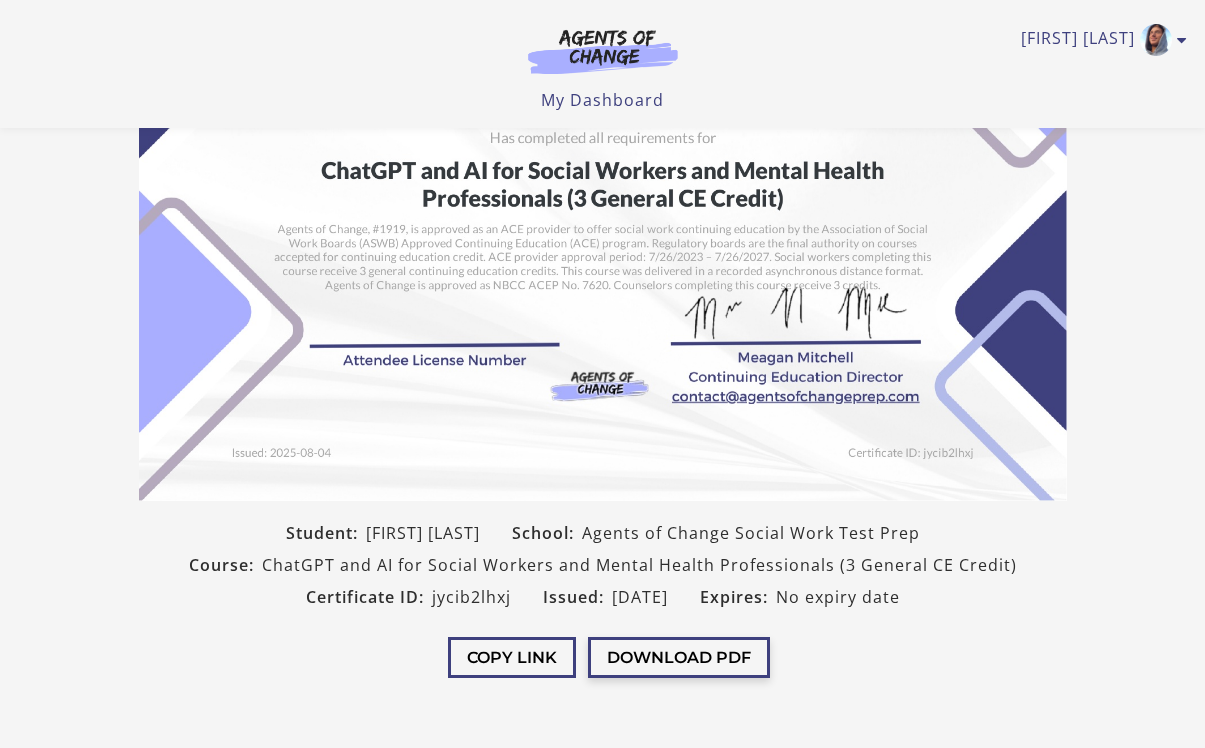 click on "Download PDF" at bounding box center (679, 657) 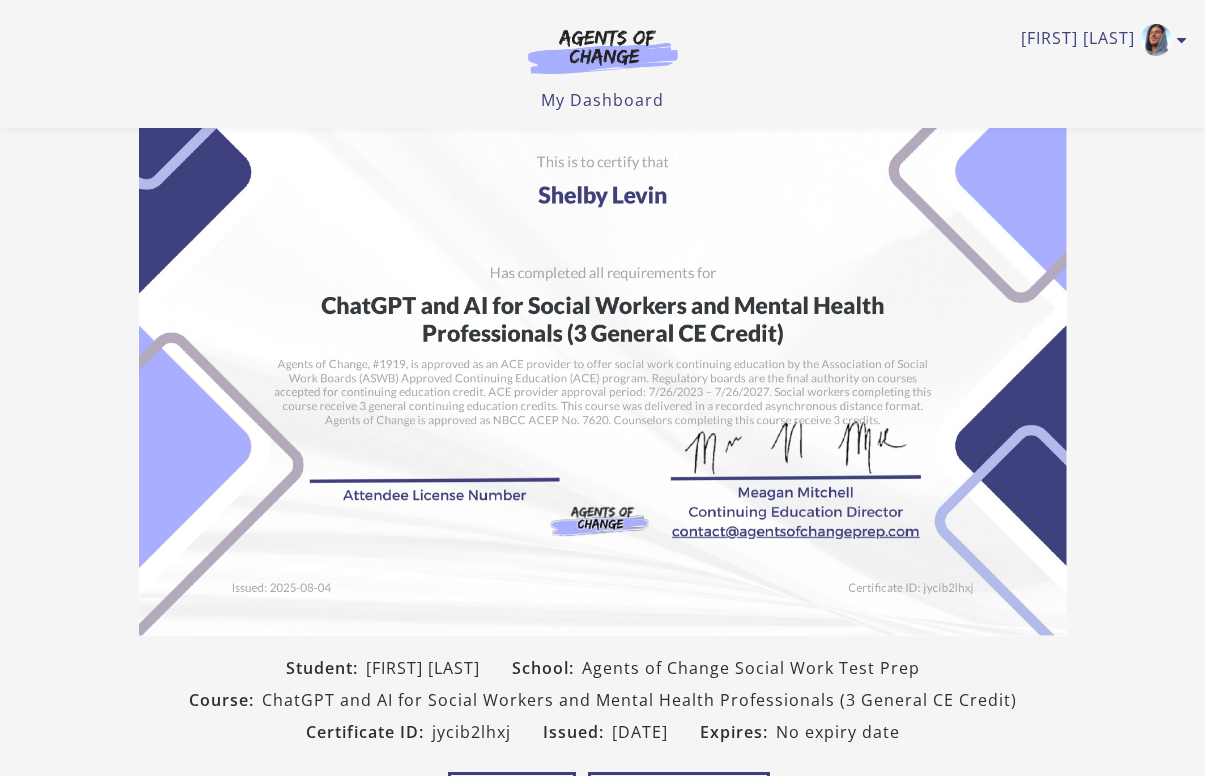 scroll, scrollTop: 110, scrollLeft: 0, axis: vertical 